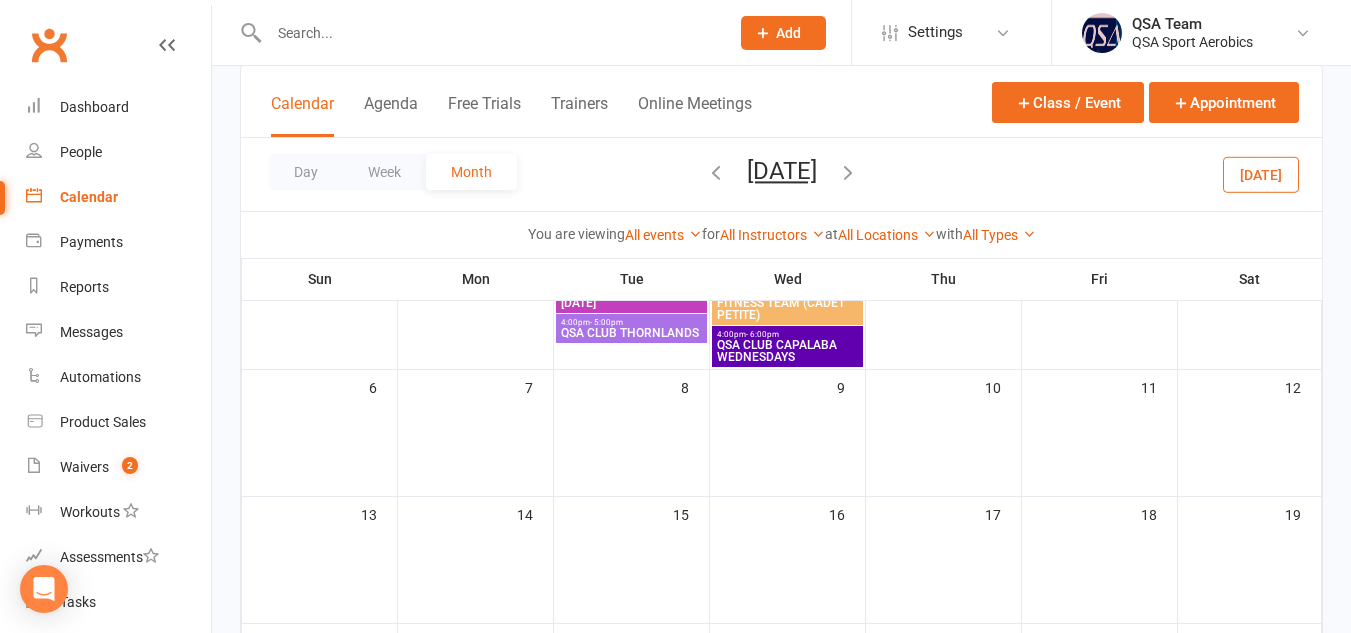scroll, scrollTop: 541, scrollLeft: 0, axis: vertical 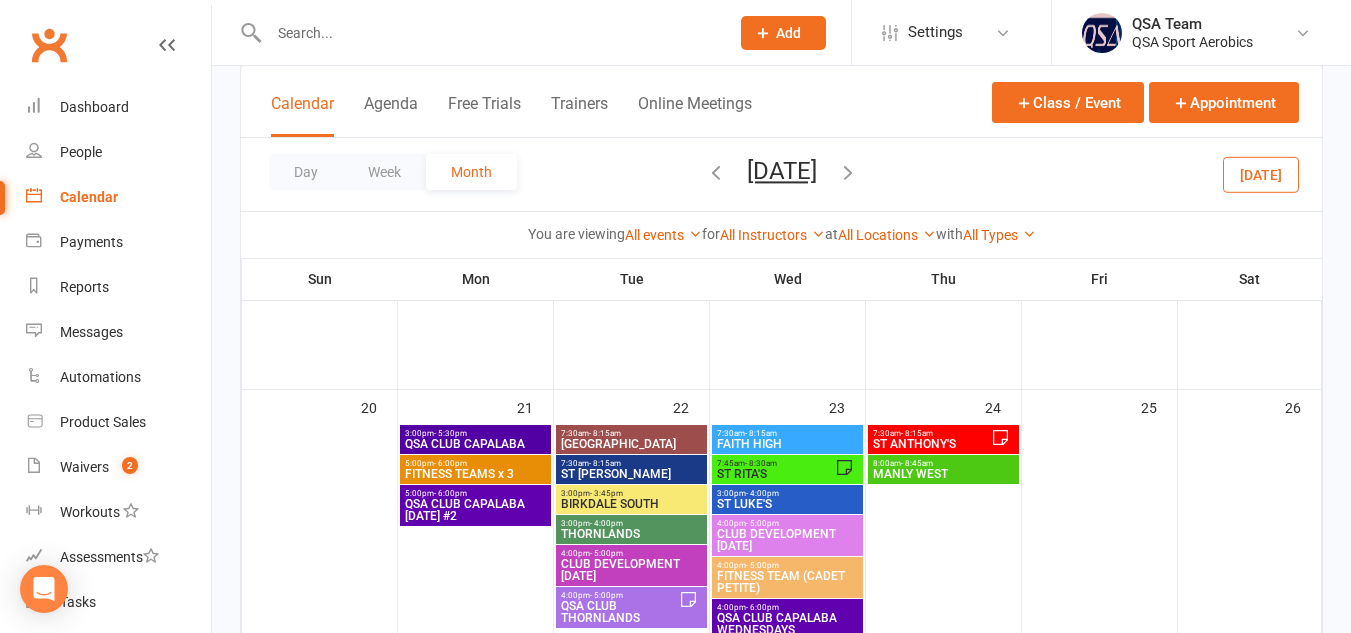 click at bounding box center (848, 172) 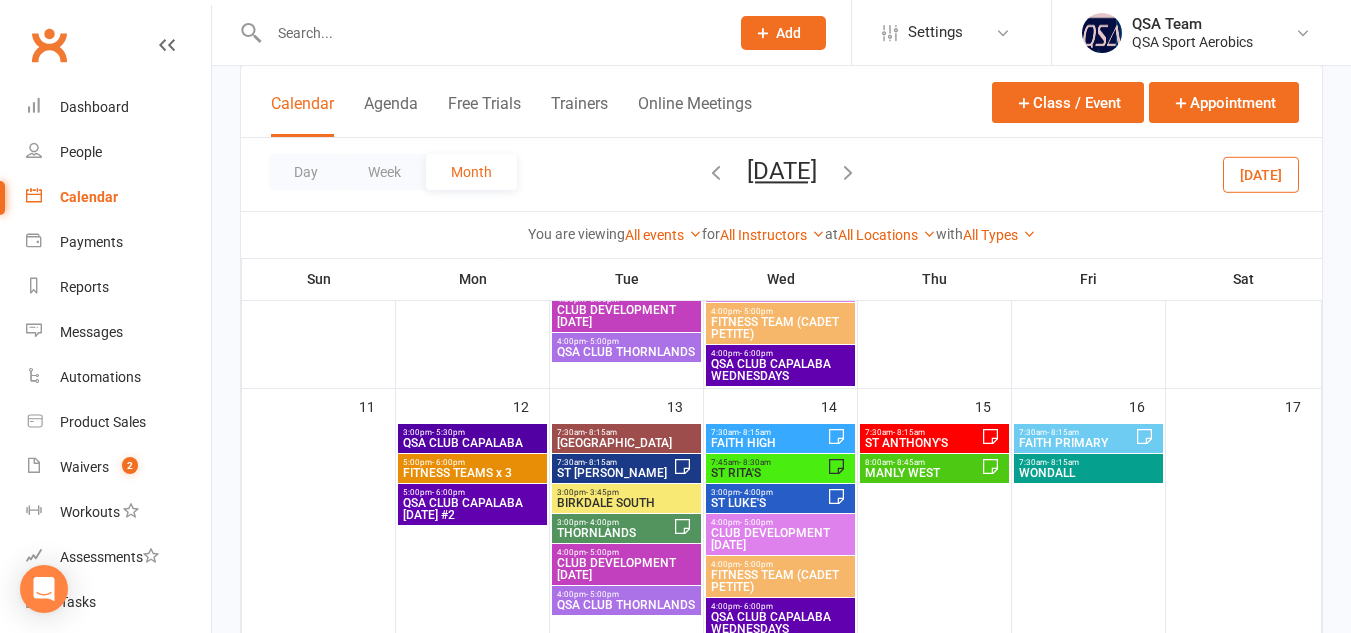 click at bounding box center (848, 172) 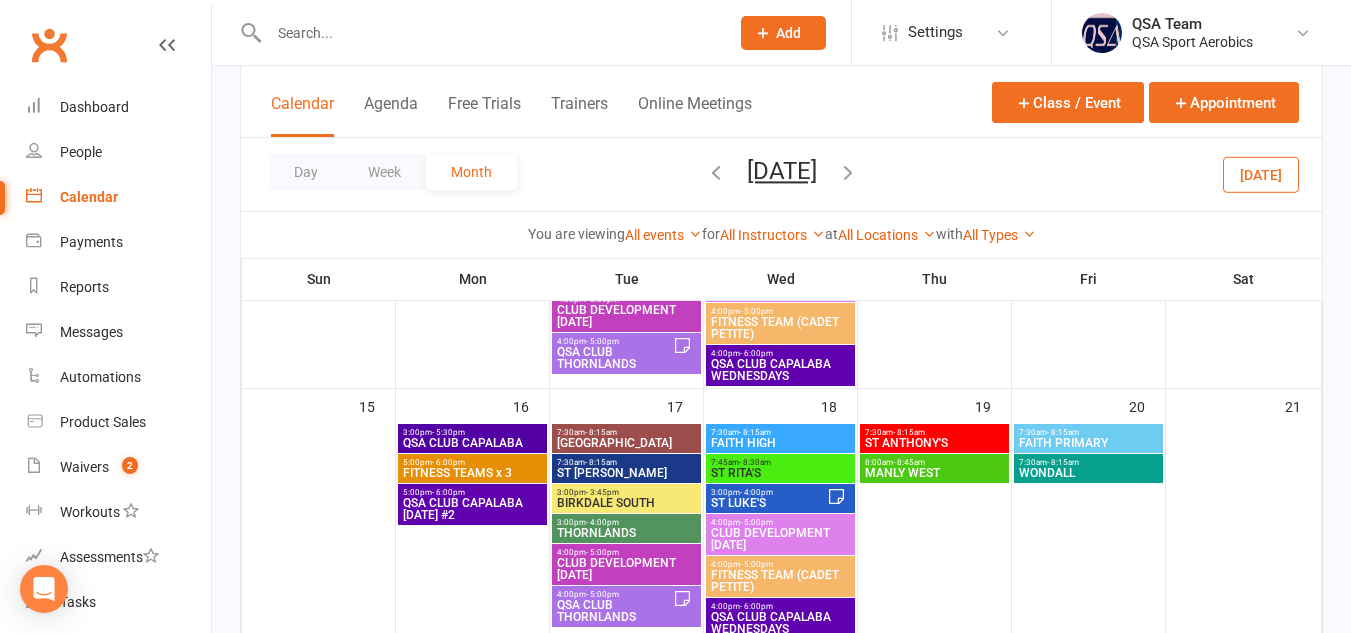 click at bounding box center (848, 172) 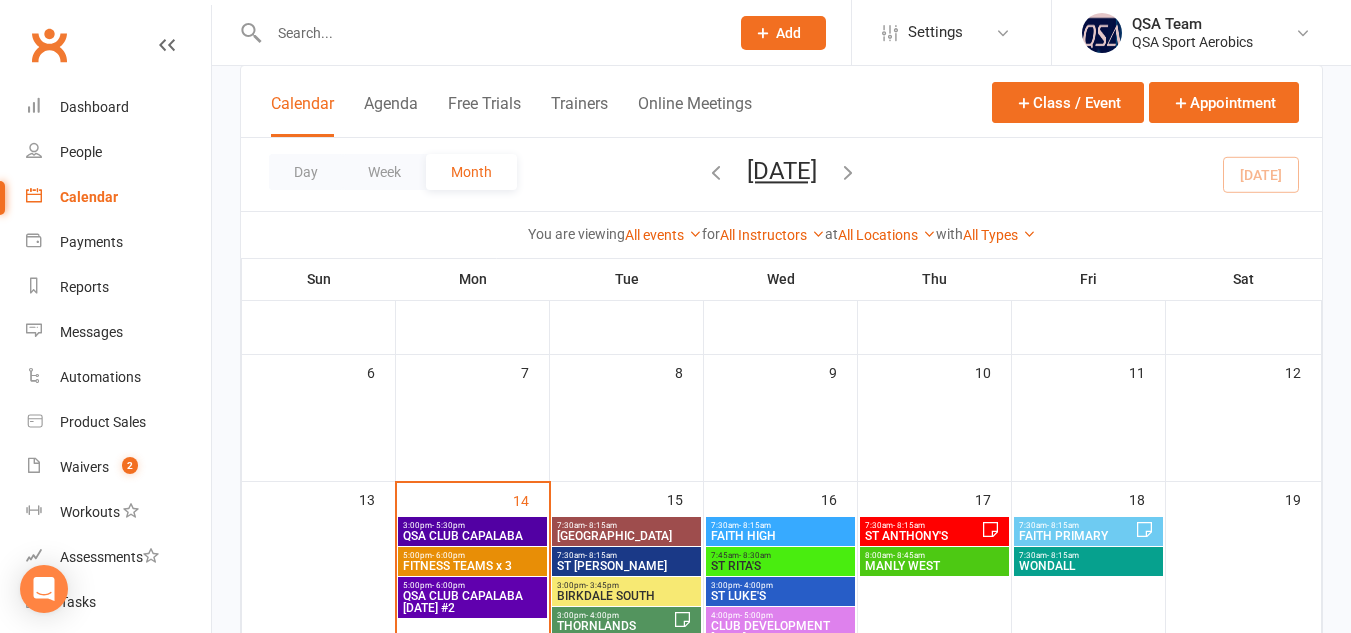 scroll, scrollTop: 311, scrollLeft: 0, axis: vertical 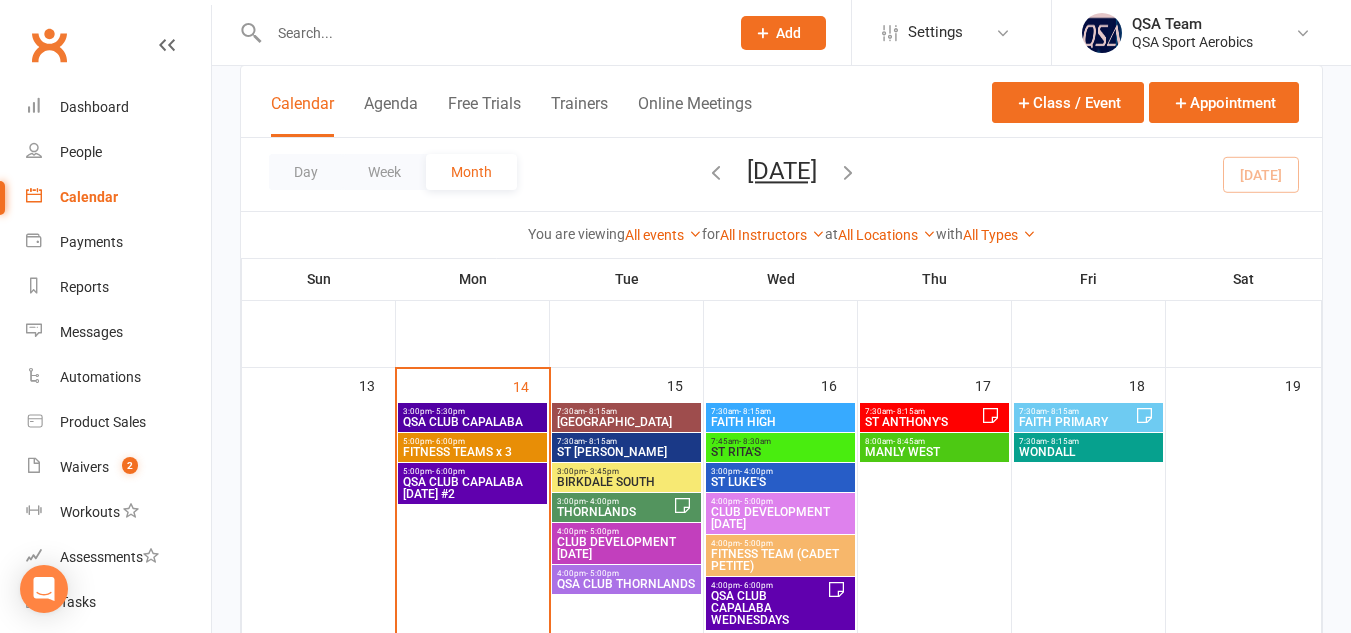 click on "- 4:00pm" at bounding box center [602, 501] 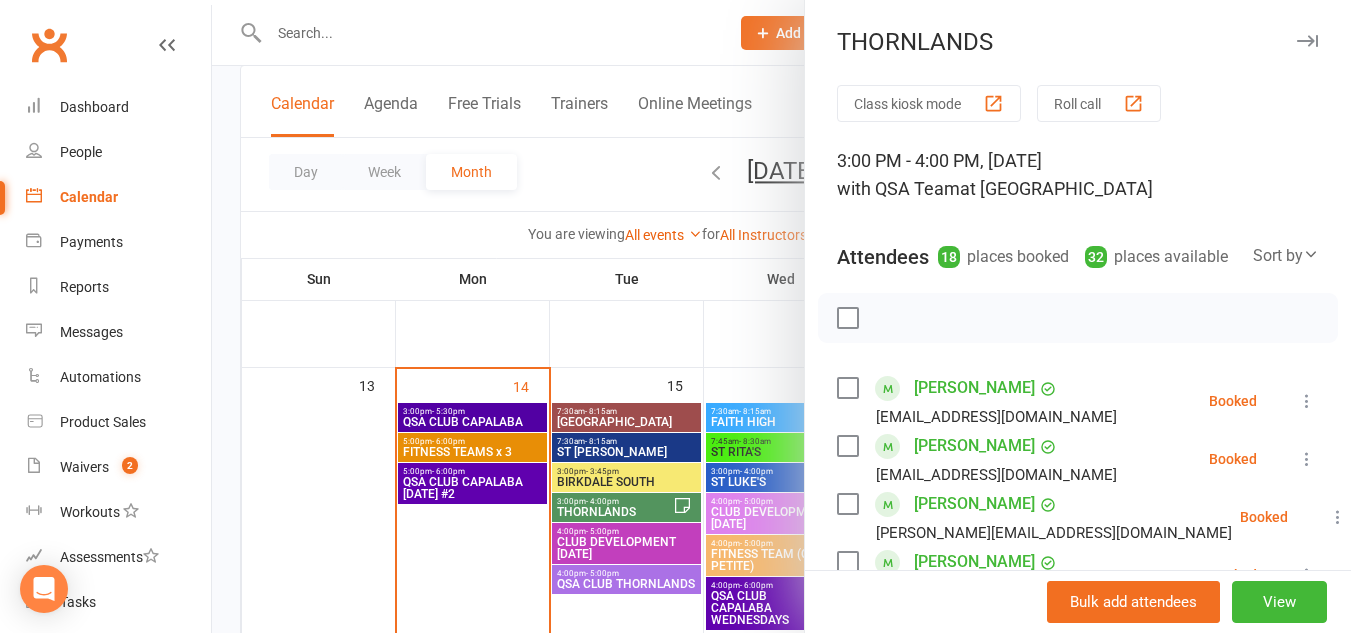 click at bounding box center (1307, 41) 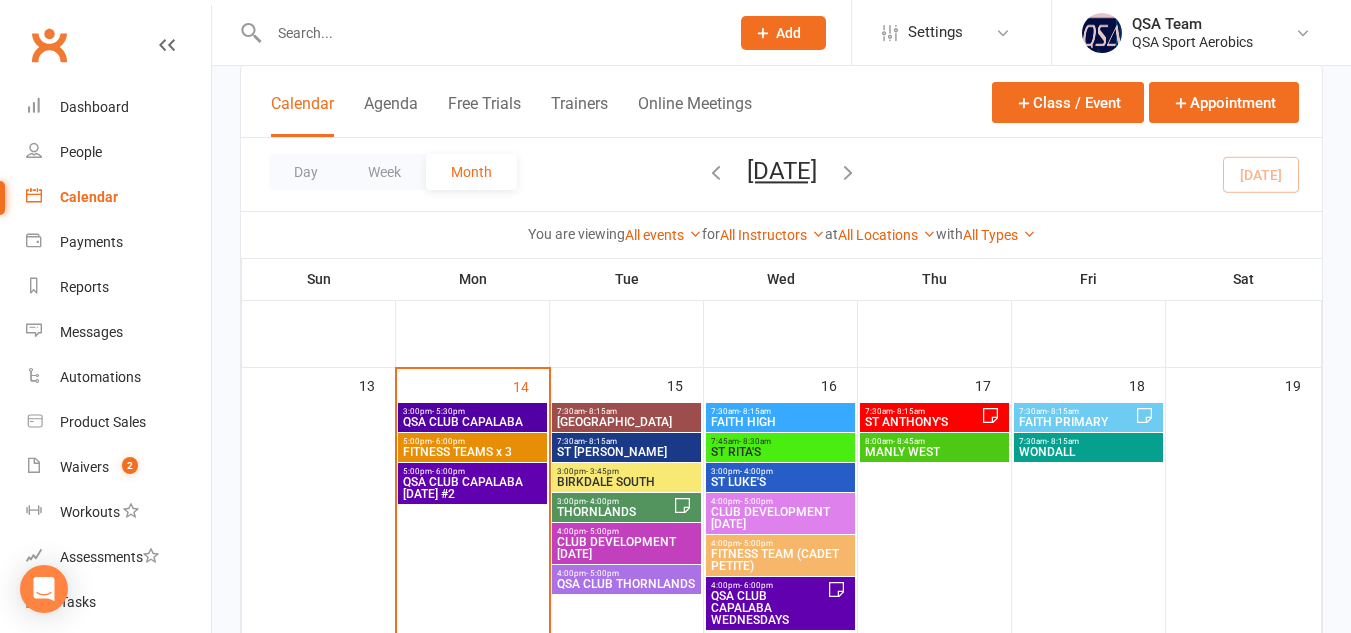 click on "3:00pm  - 4:00pm [GEOGRAPHIC_DATA]" at bounding box center (626, 507) 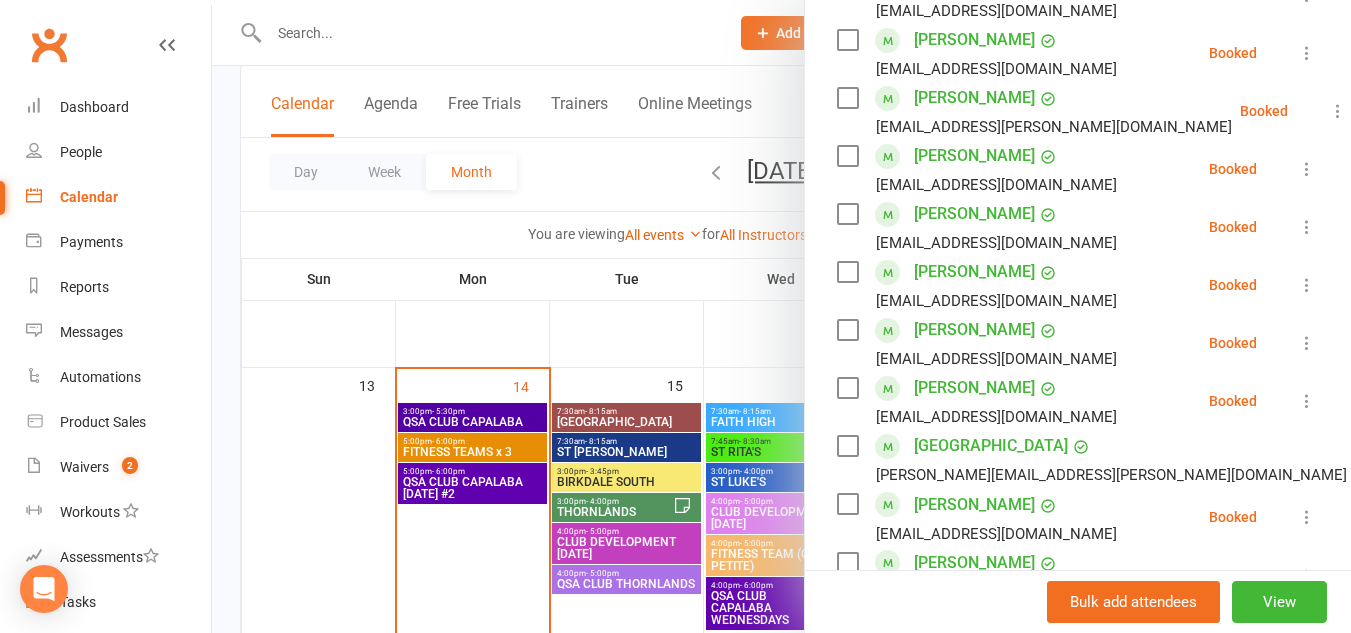 scroll, scrollTop: 1231, scrollLeft: 0, axis: vertical 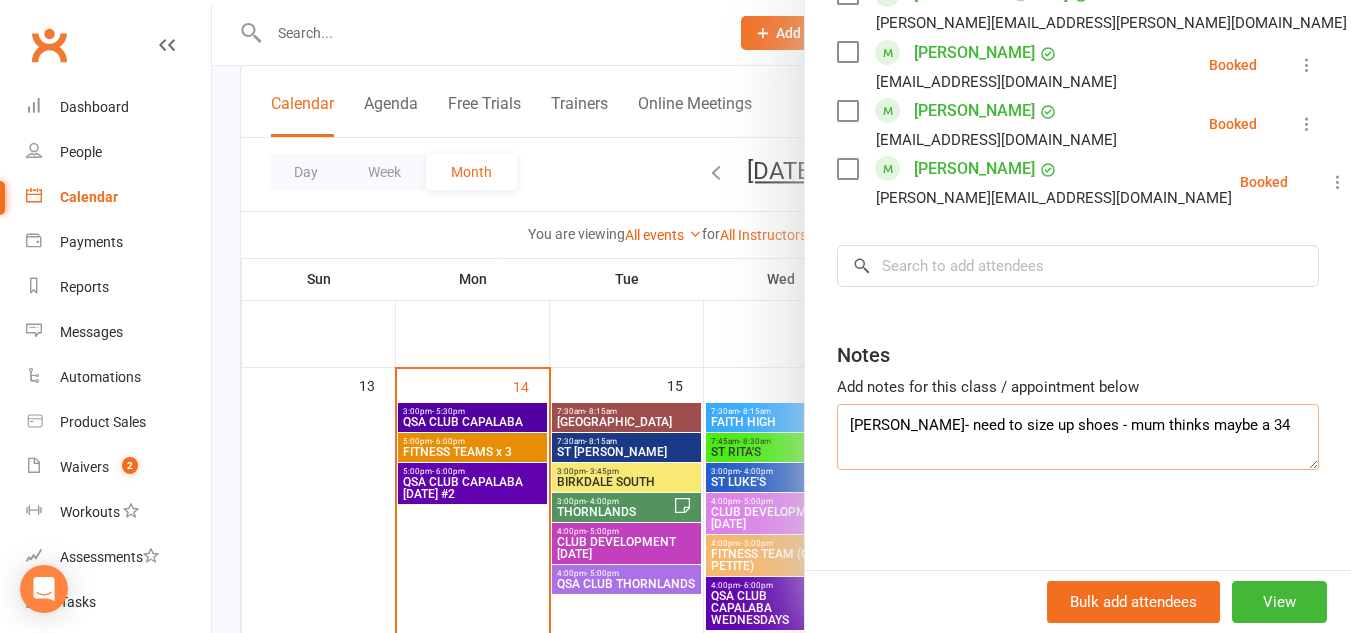 drag, startPoint x: 1181, startPoint y: 420, endPoint x: 820, endPoint y: 406, distance: 361.27136 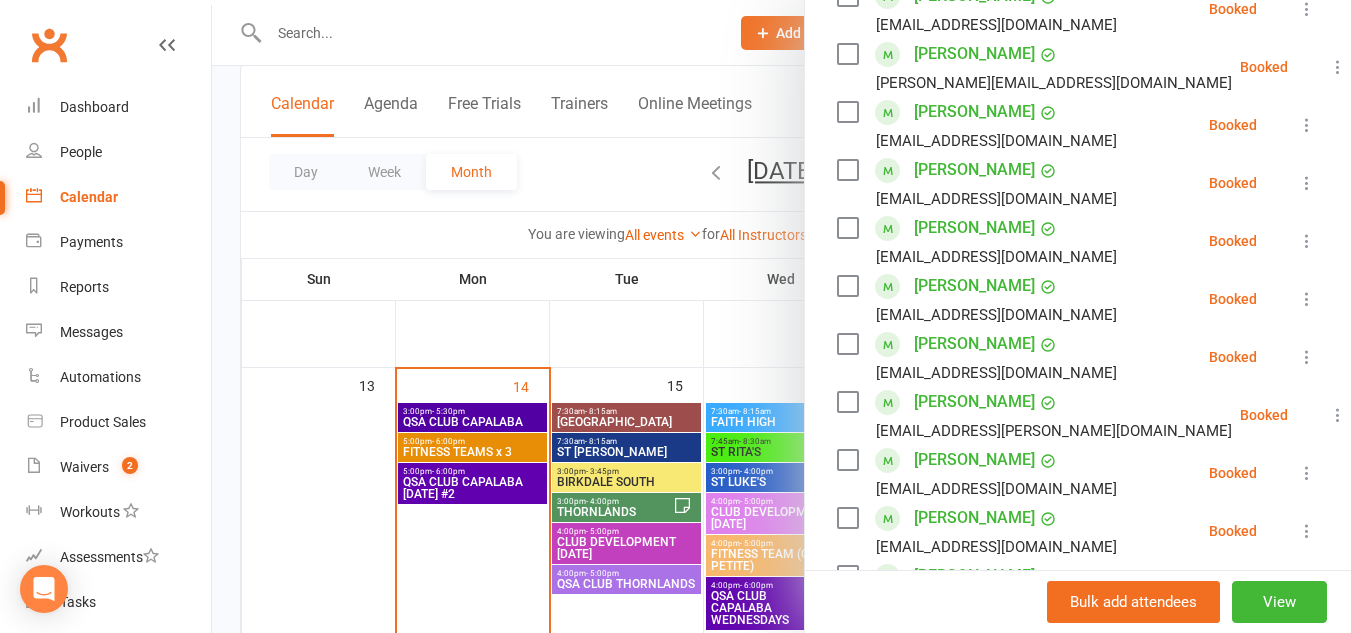 scroll, scrollTop: 0, scrollLeft: 0, axis: both 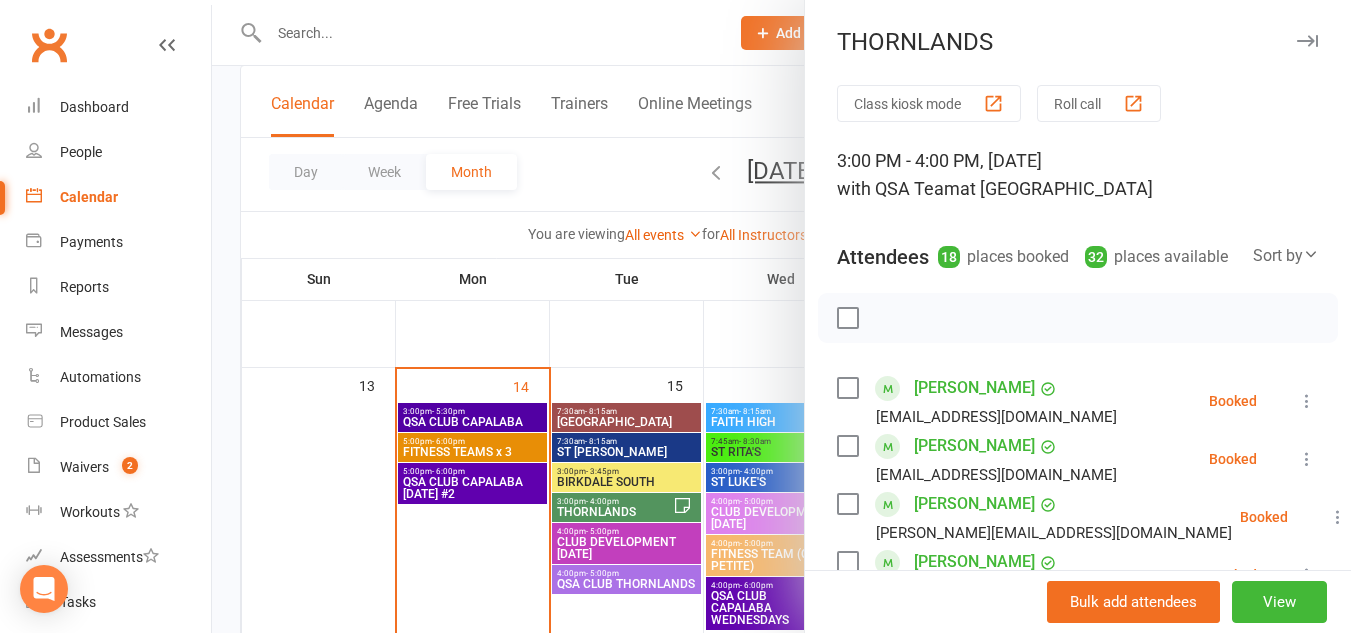 type 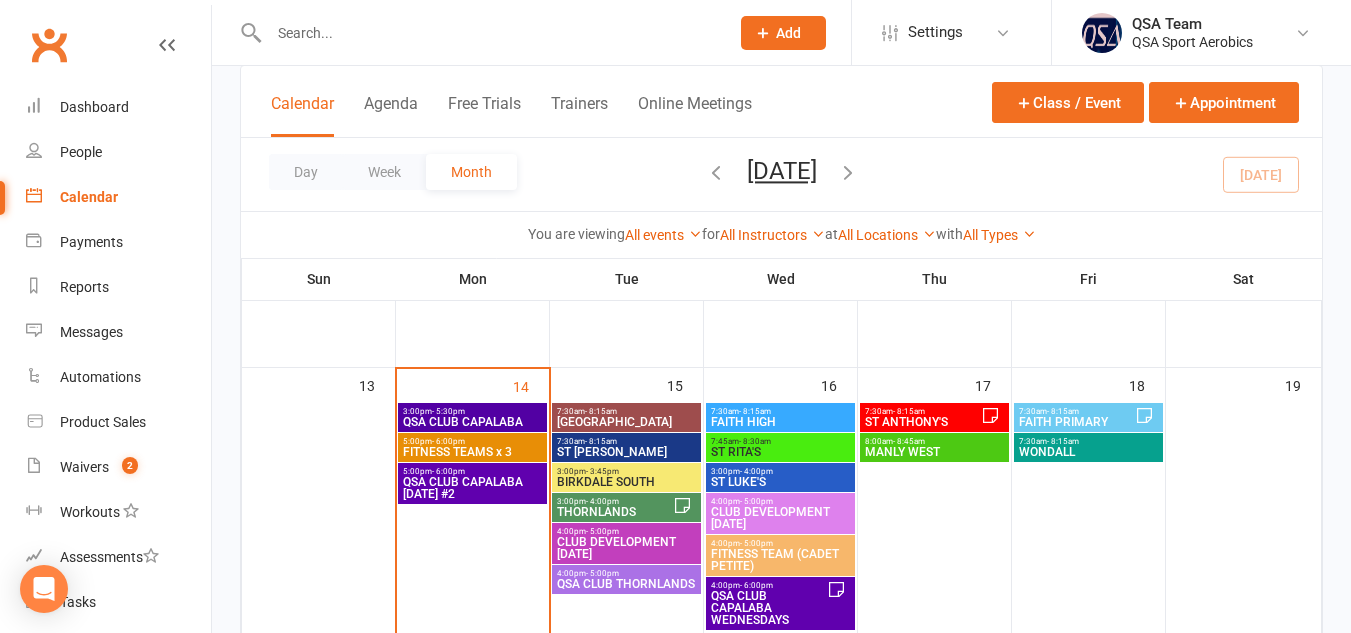 click on "QSA CLUB THORNLANDS" at bounding box center [626, 584] 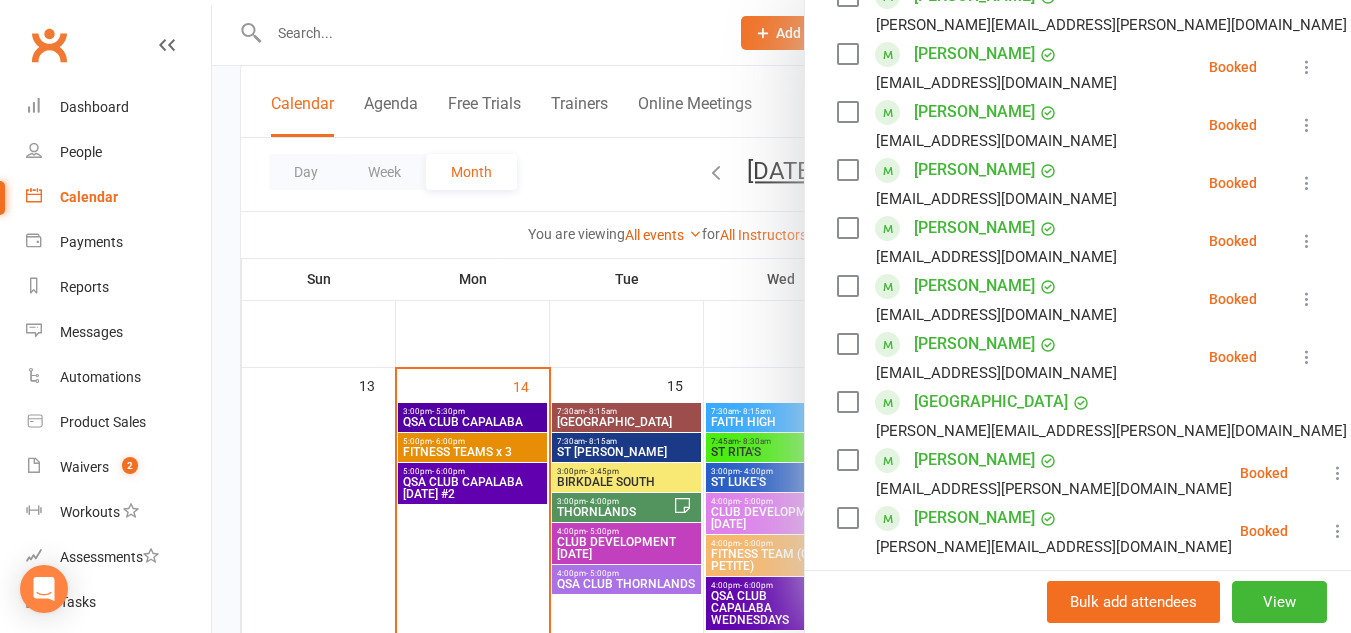 scroll, scrollTop: 680, scrollLeft: 0, axis: vertical 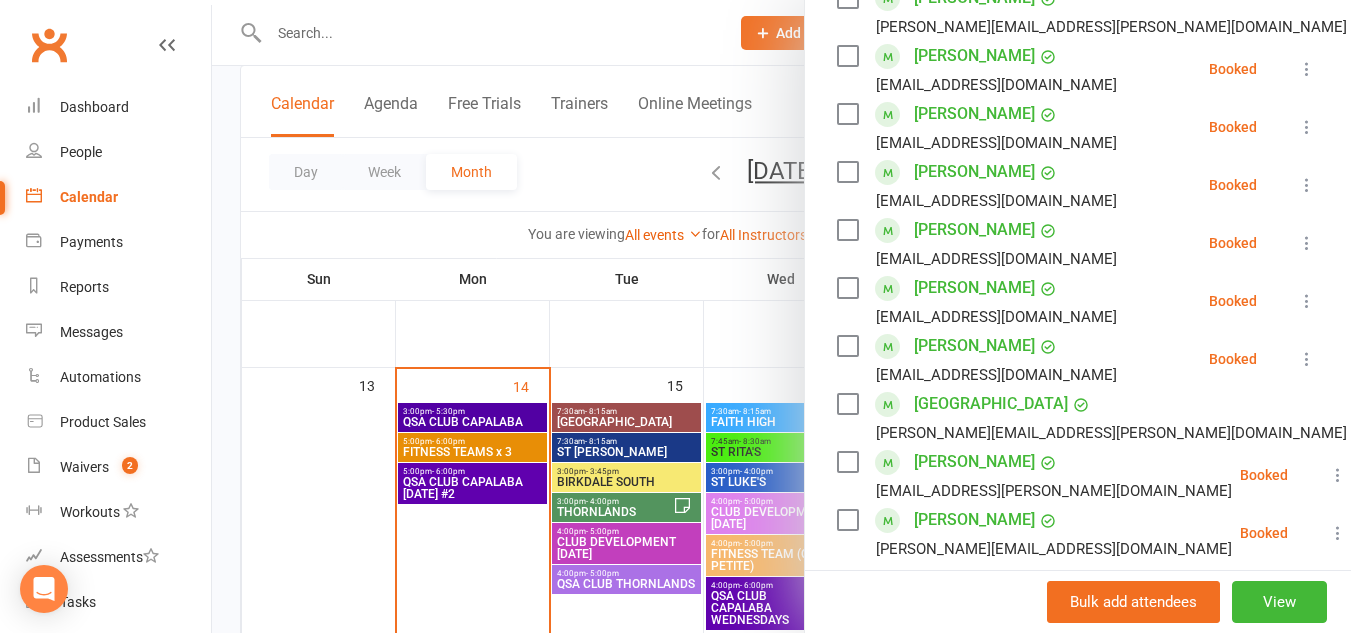 click on "[PERSON_NAME]" at bounding box center [974, 346] 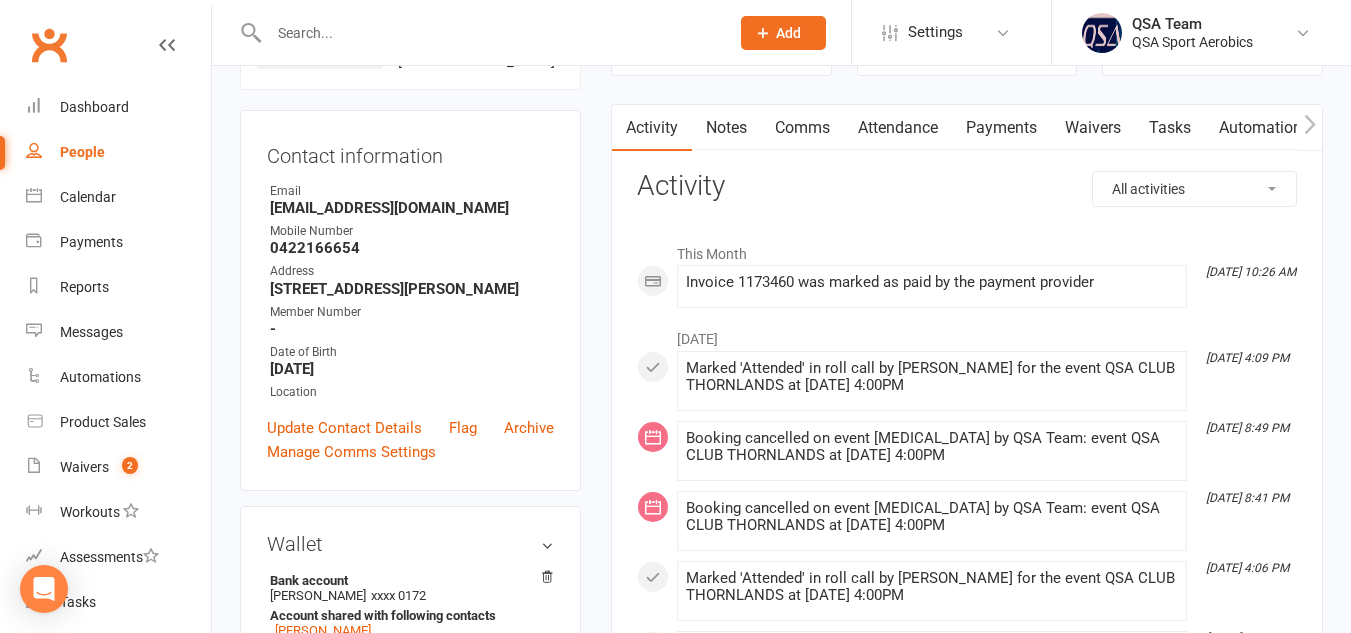 scroll, scrollTop: 0, scrollLeft: 0, axis: both 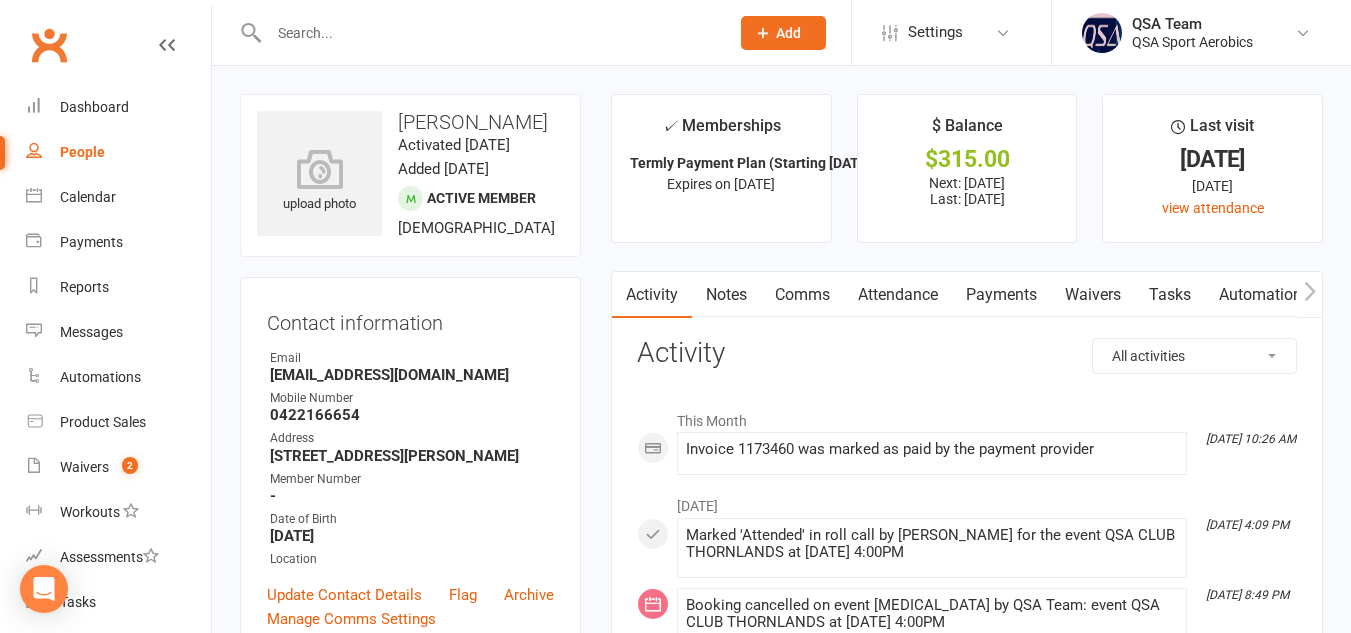 click on "Payments" at bounding box center [1001, 295] 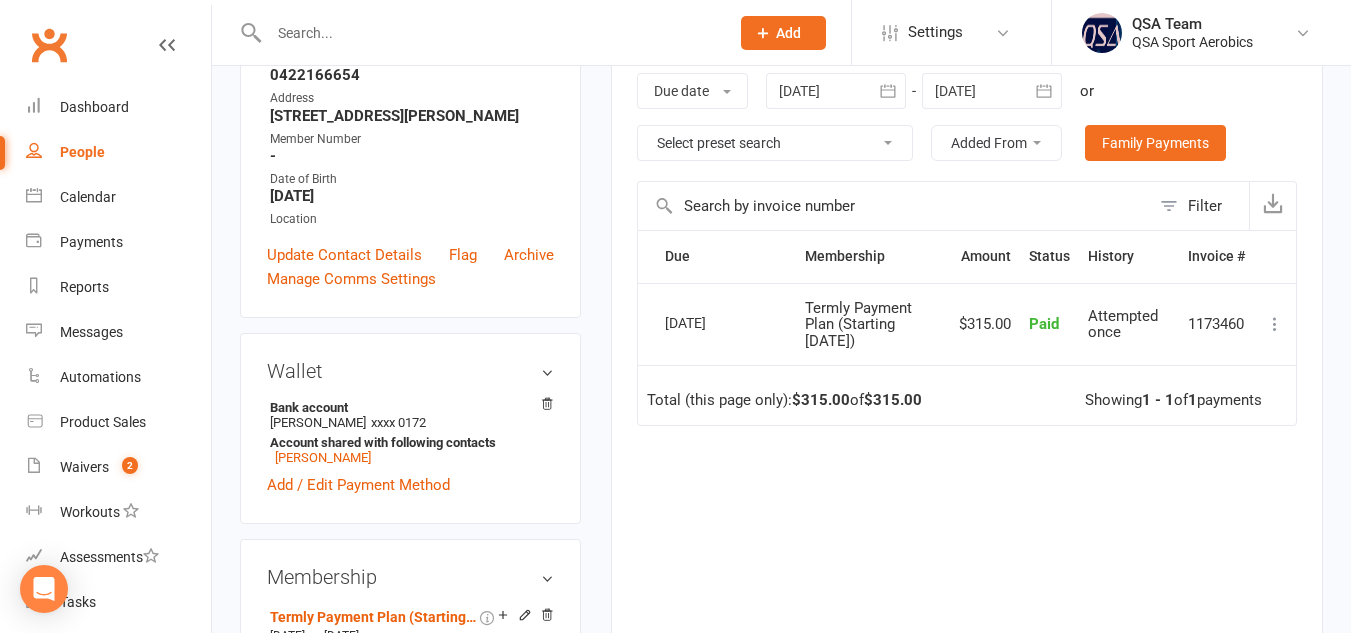 scroll, scrollTop: 0, scrollLeft: 0, axis: both 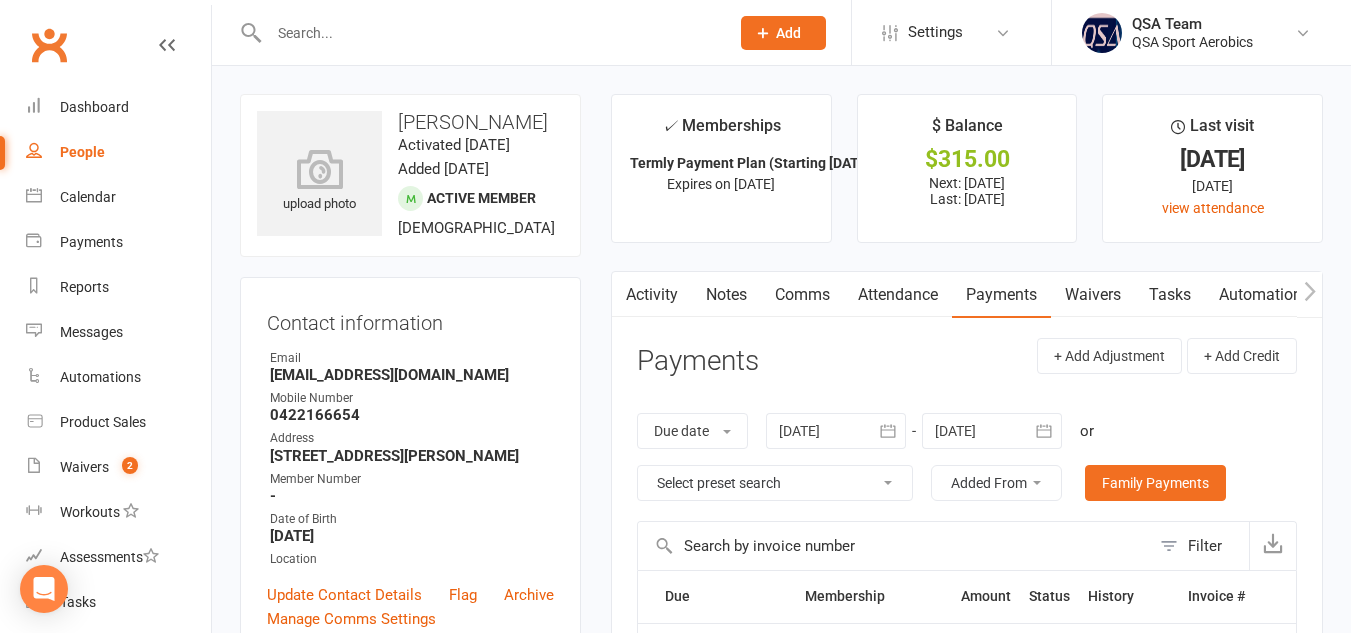 click on "Notes" at bounding box center (726, 295) 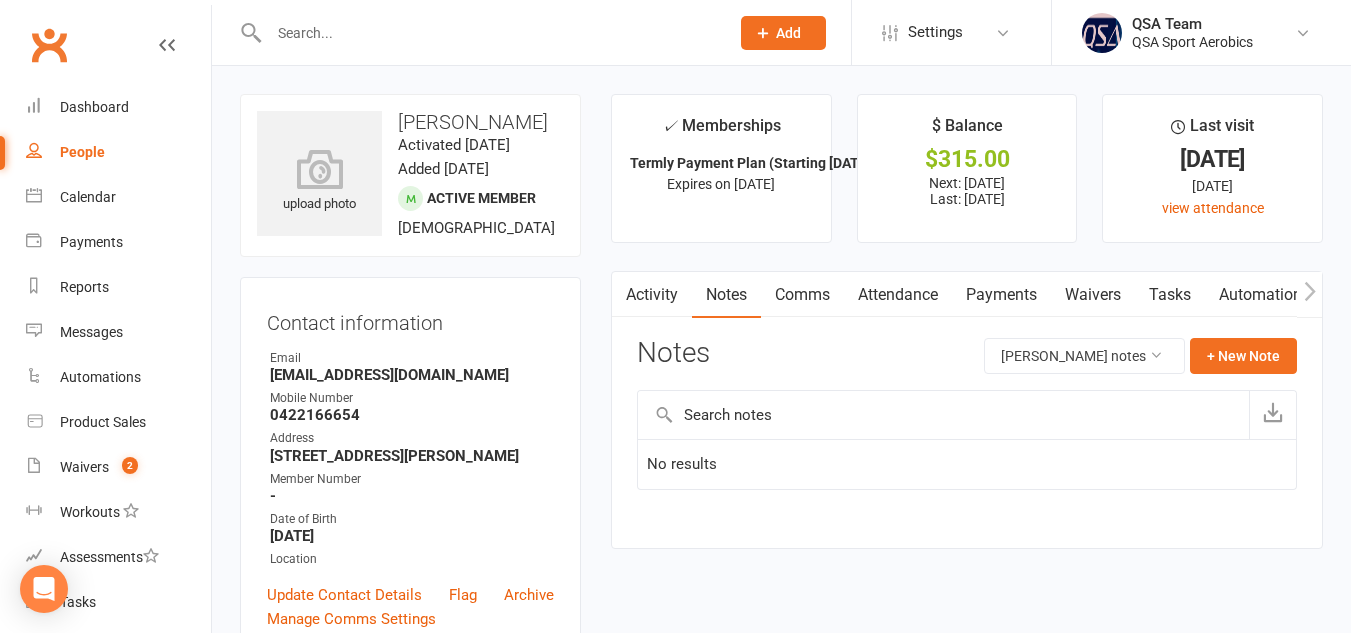 scroll, scrollTop: 192, scrollLeft: 0, axis: vertical 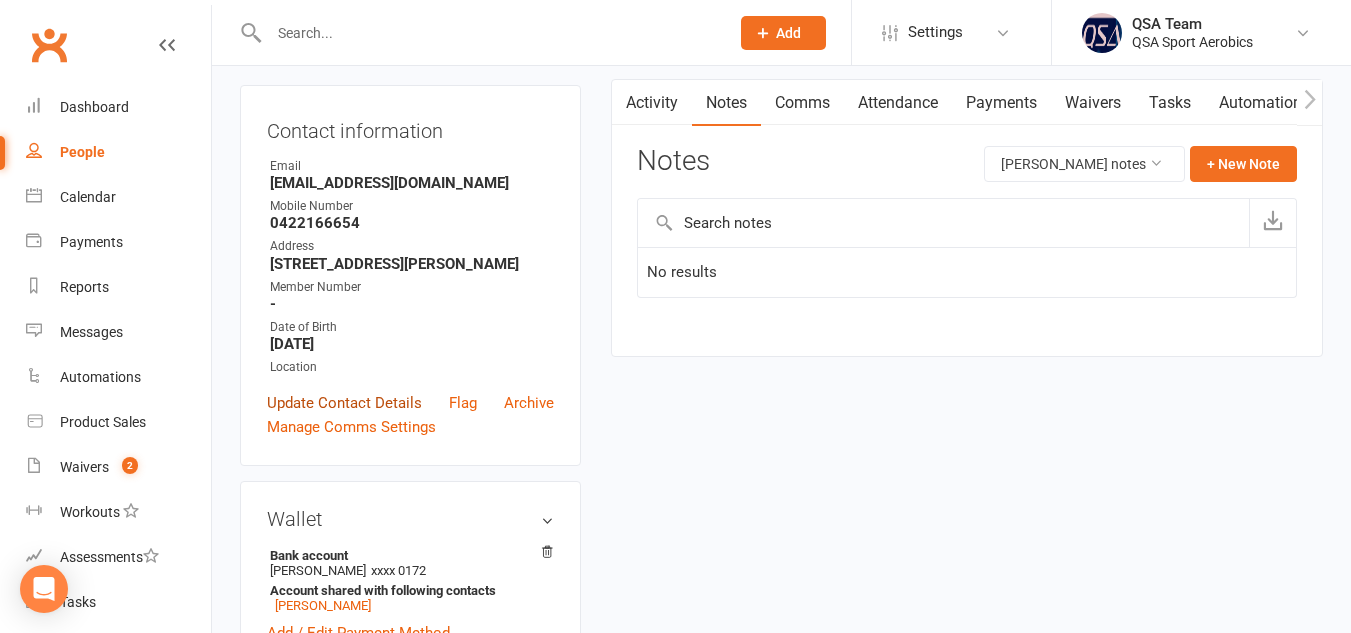 click on "Update Contact Details" at bounding box center (344, 403) 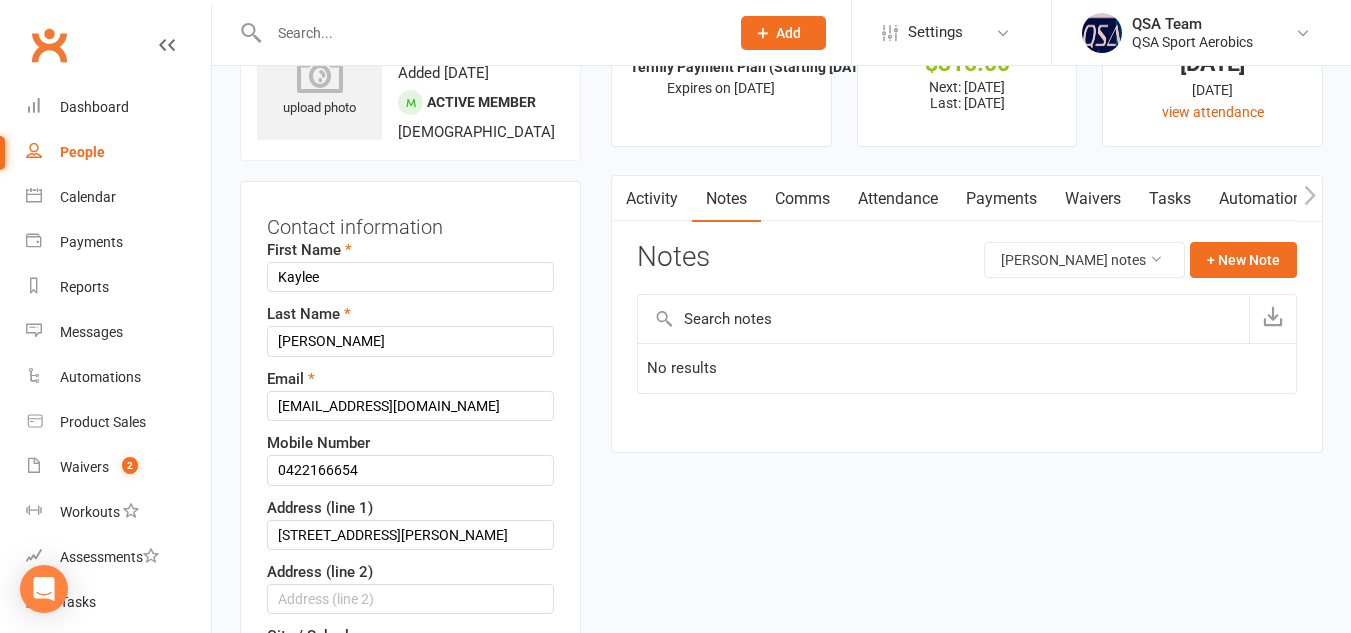 scroll, scrollTop: 94, scrollLeft: 0, axis: vertical 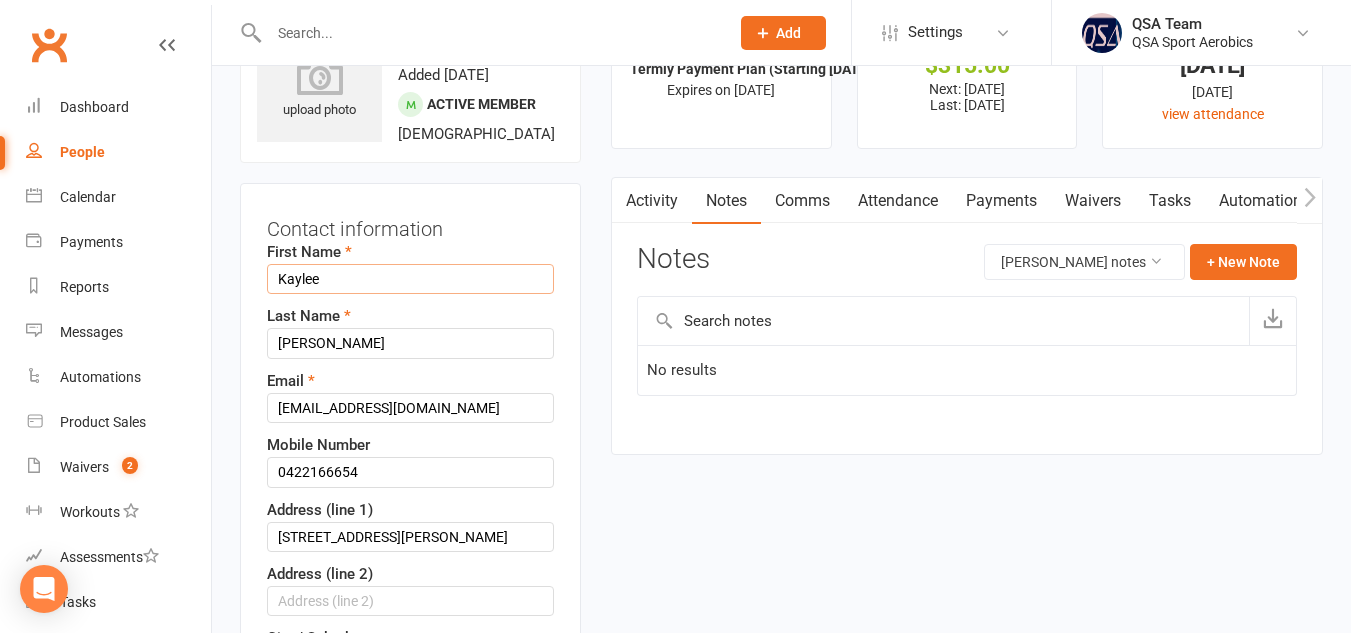 click on "Kaylee" at bounding box center (410, 279) 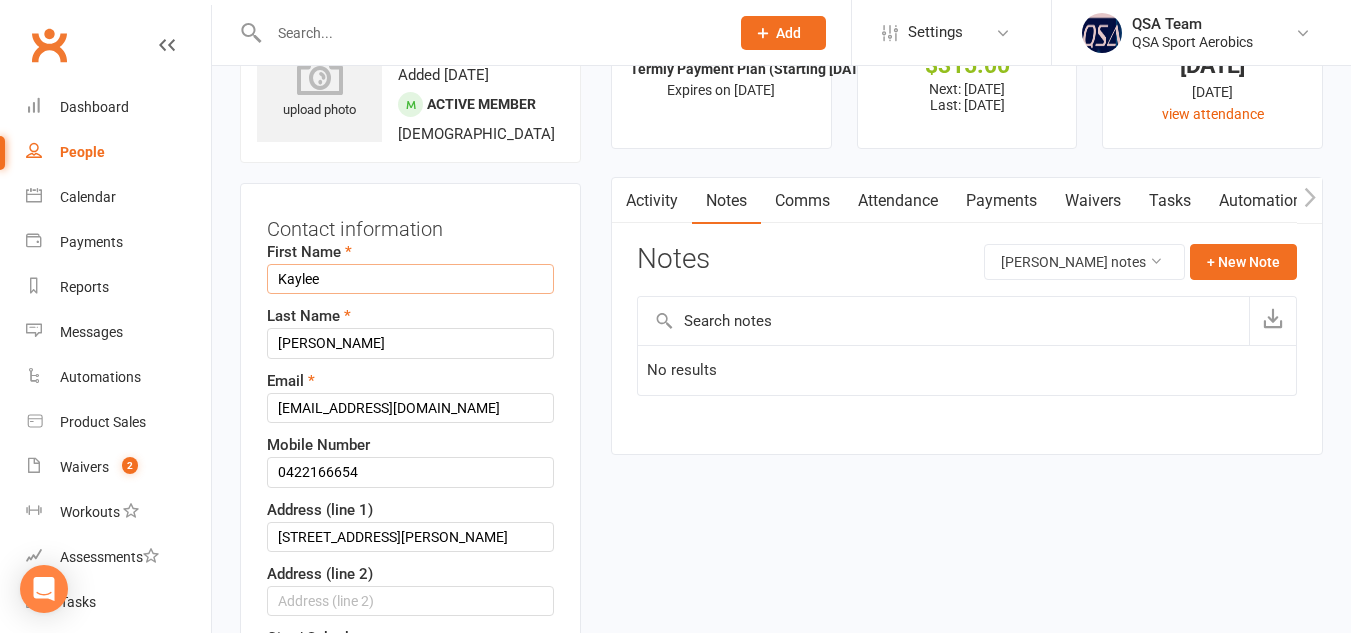 type on "Kaylee" 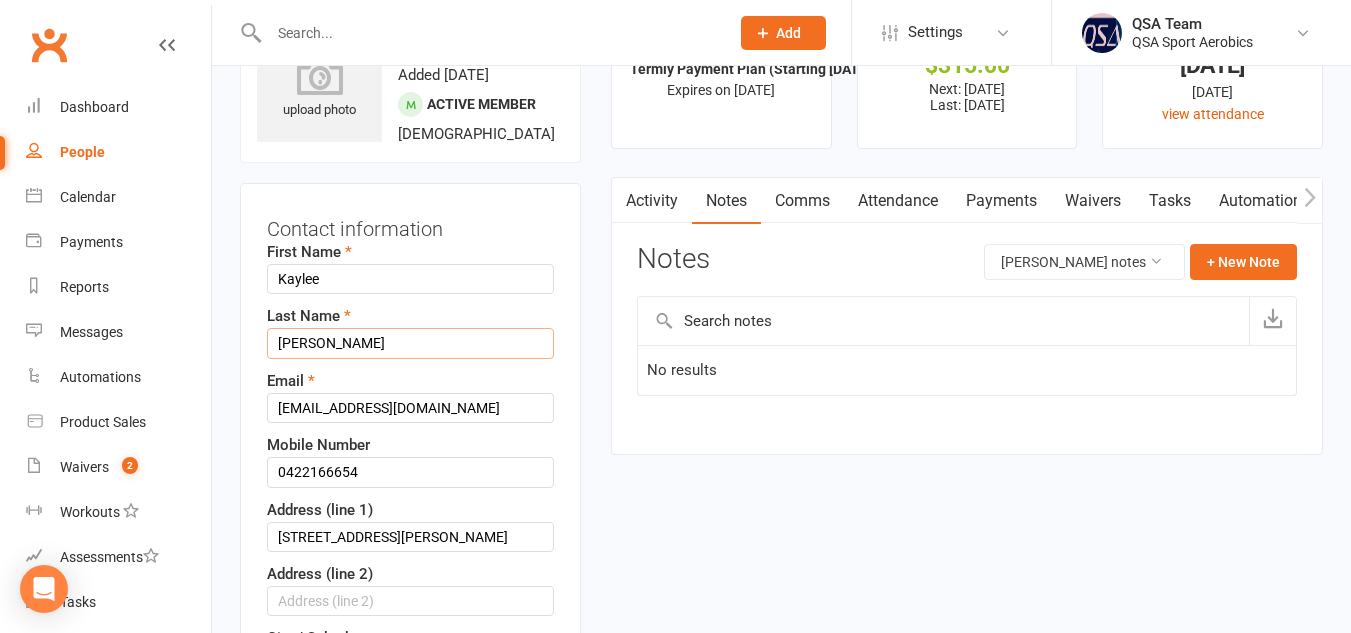 click on "[PERSON_NAME]" at bounding box center (410, 343) 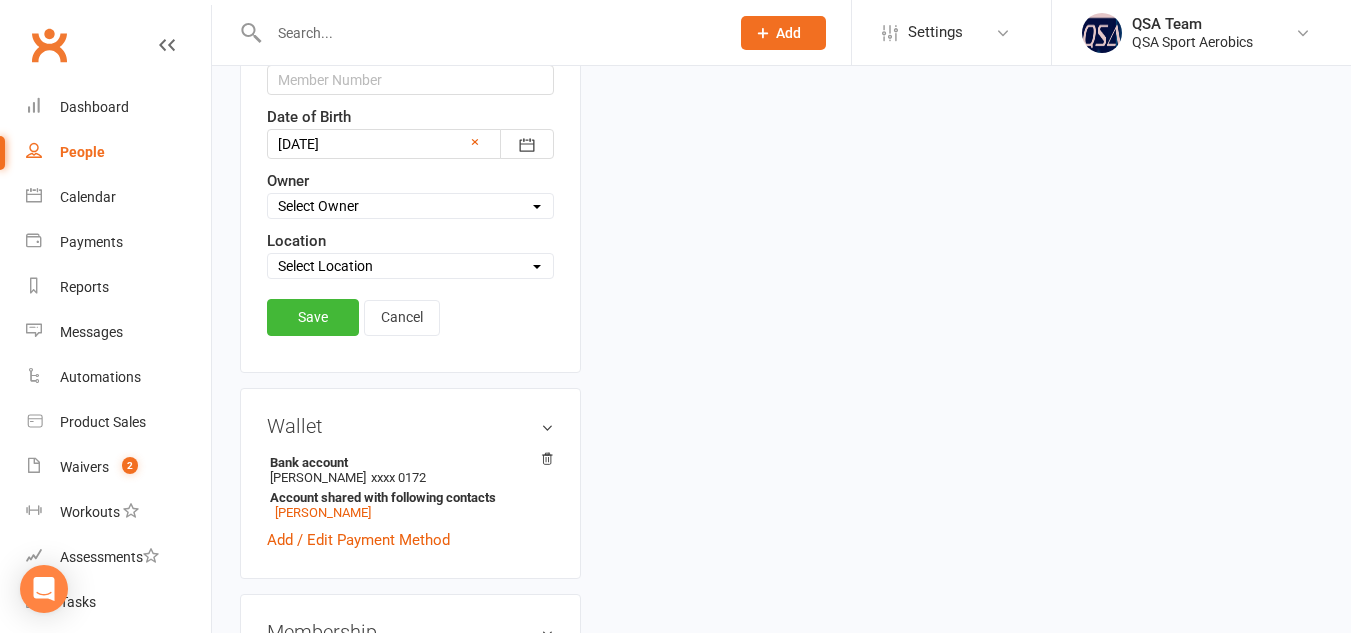 scroll, scrollTop: 907, scrollLeft: 0, axis: vertical 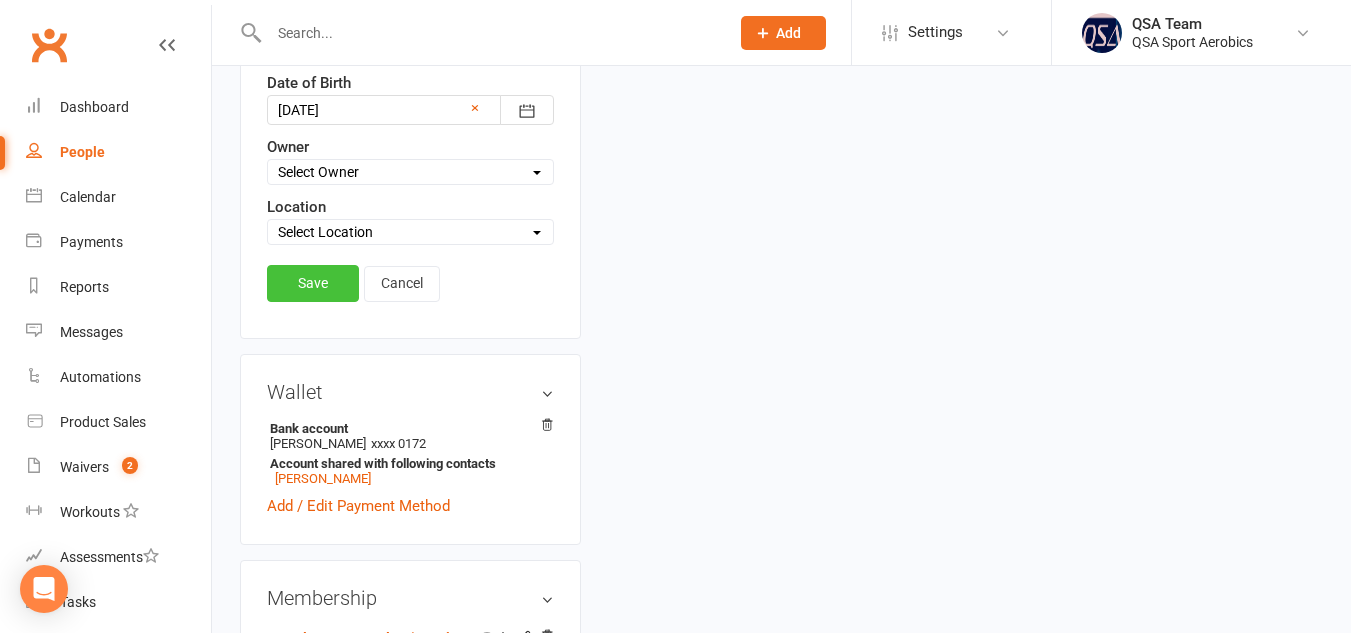 type on "[PERSON_NAME] NO COMPS" 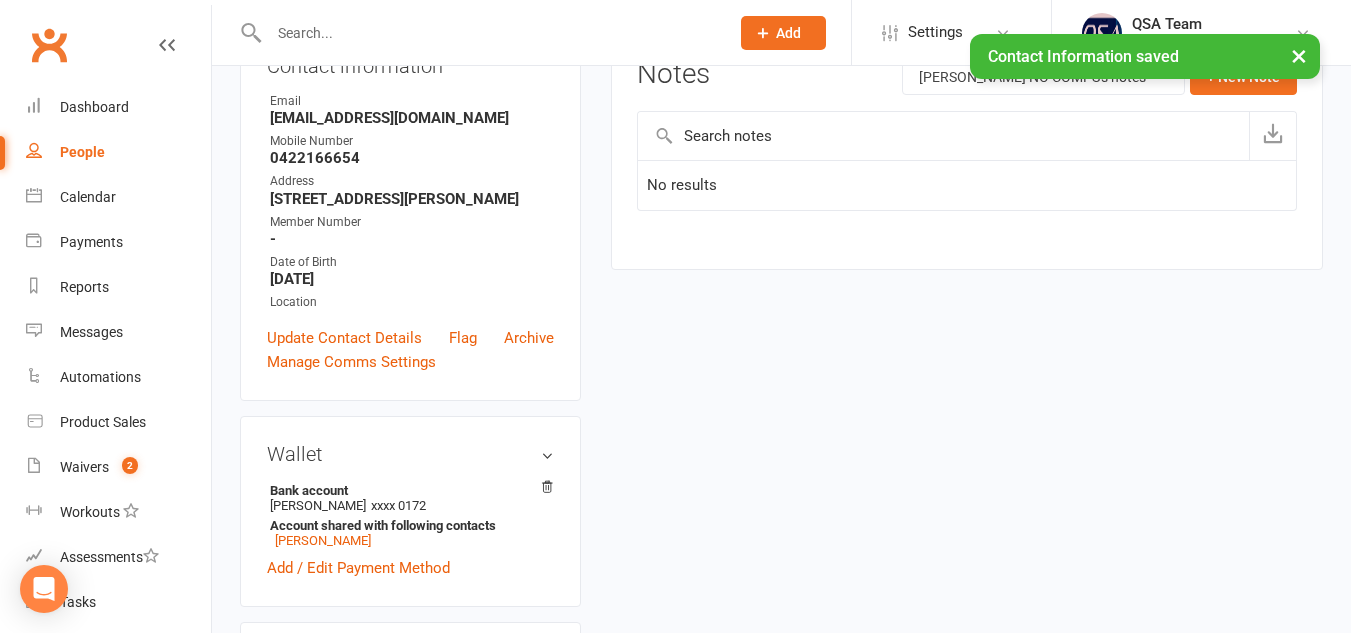 scroll, scrollTop: 0, scrollLeft: 0, axis: both 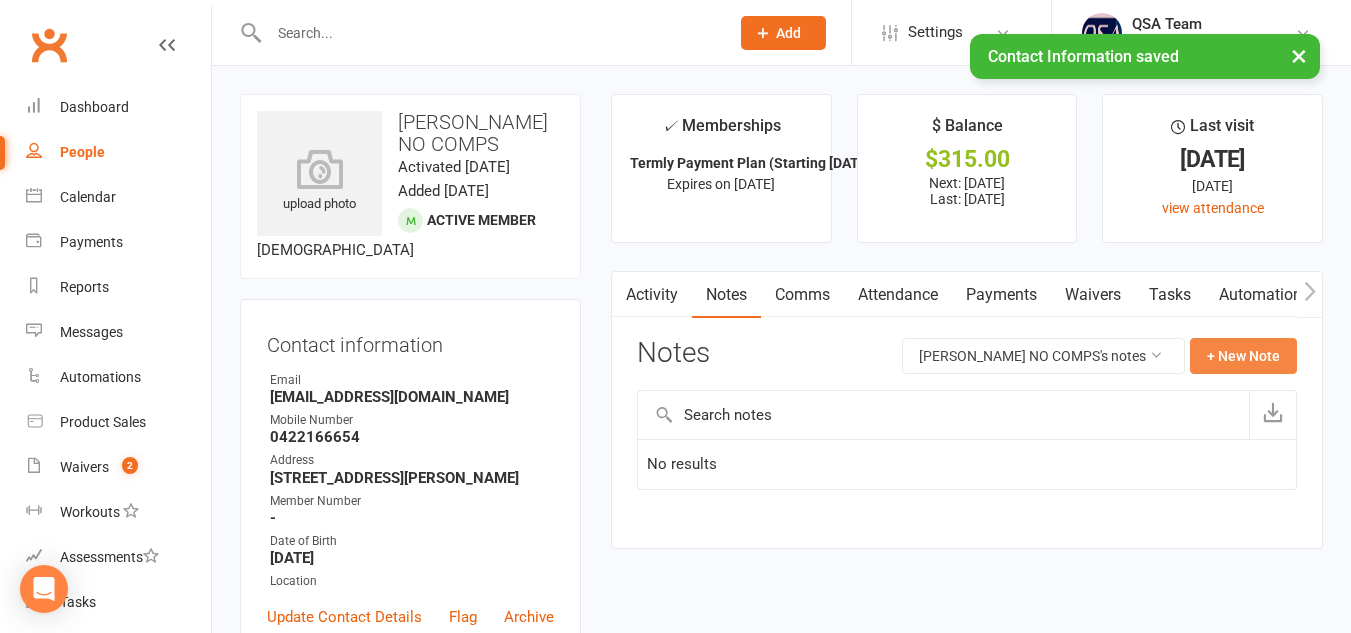 click on "+ New Note" 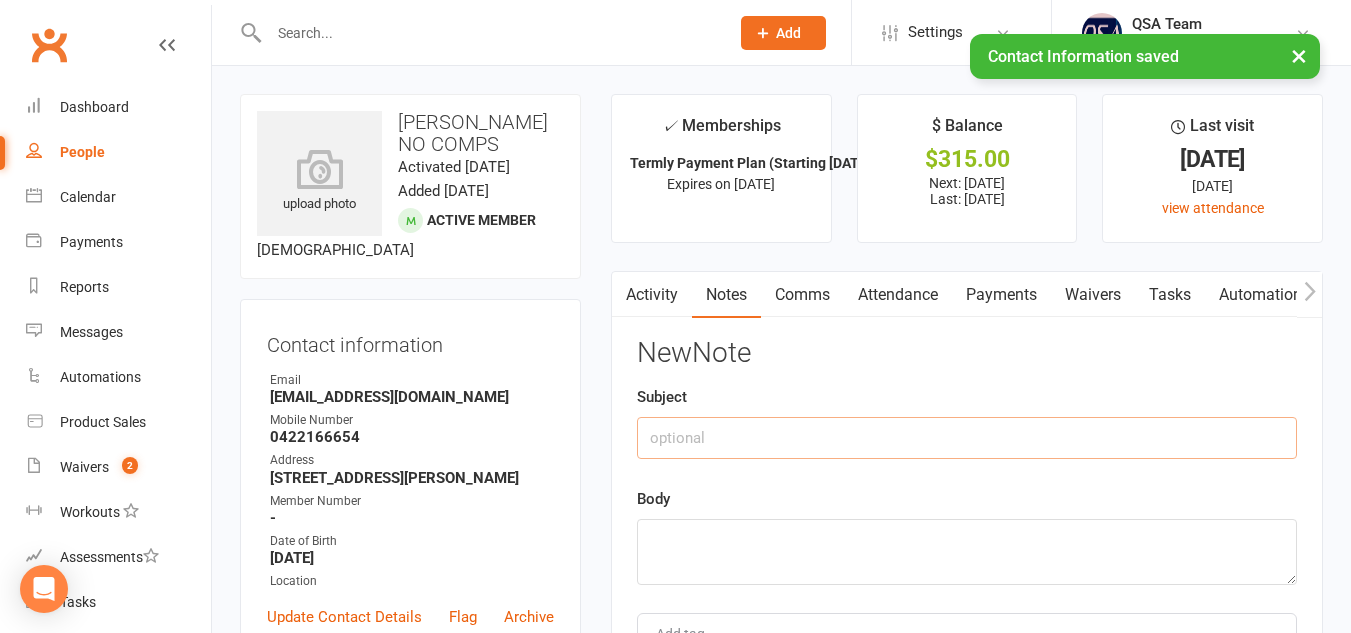 click 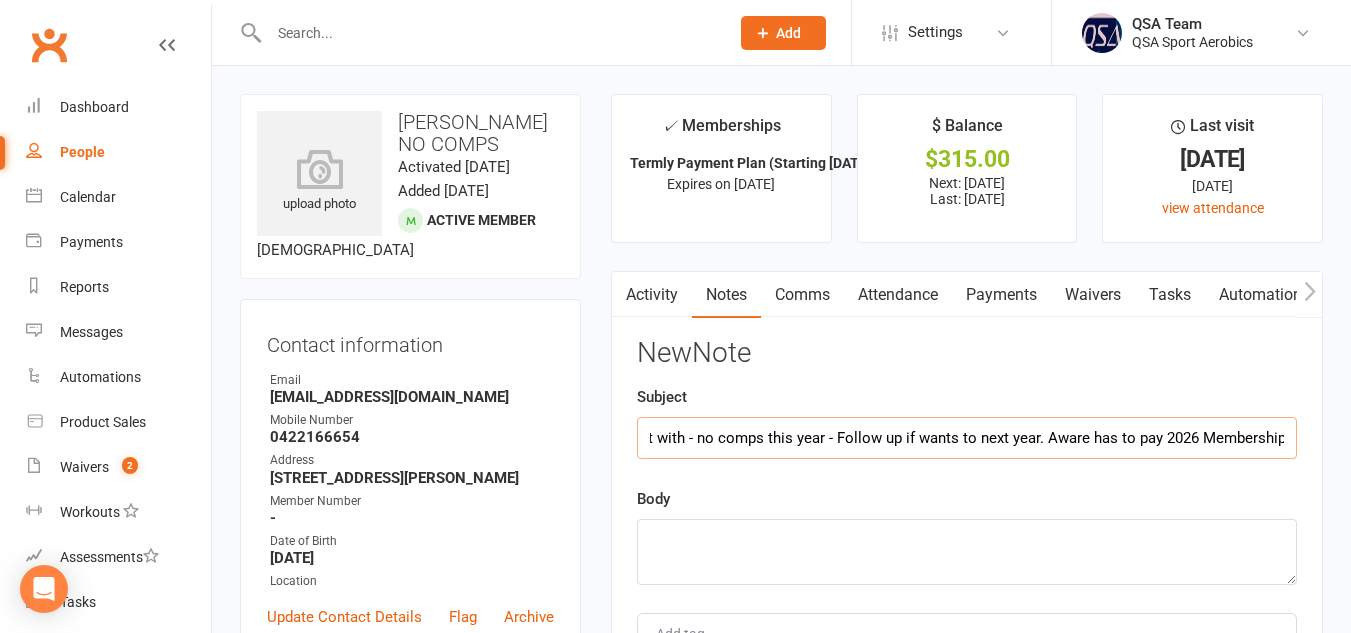 scroll, scrollTop: 0, scrollLeft: 172, axis: horizontal 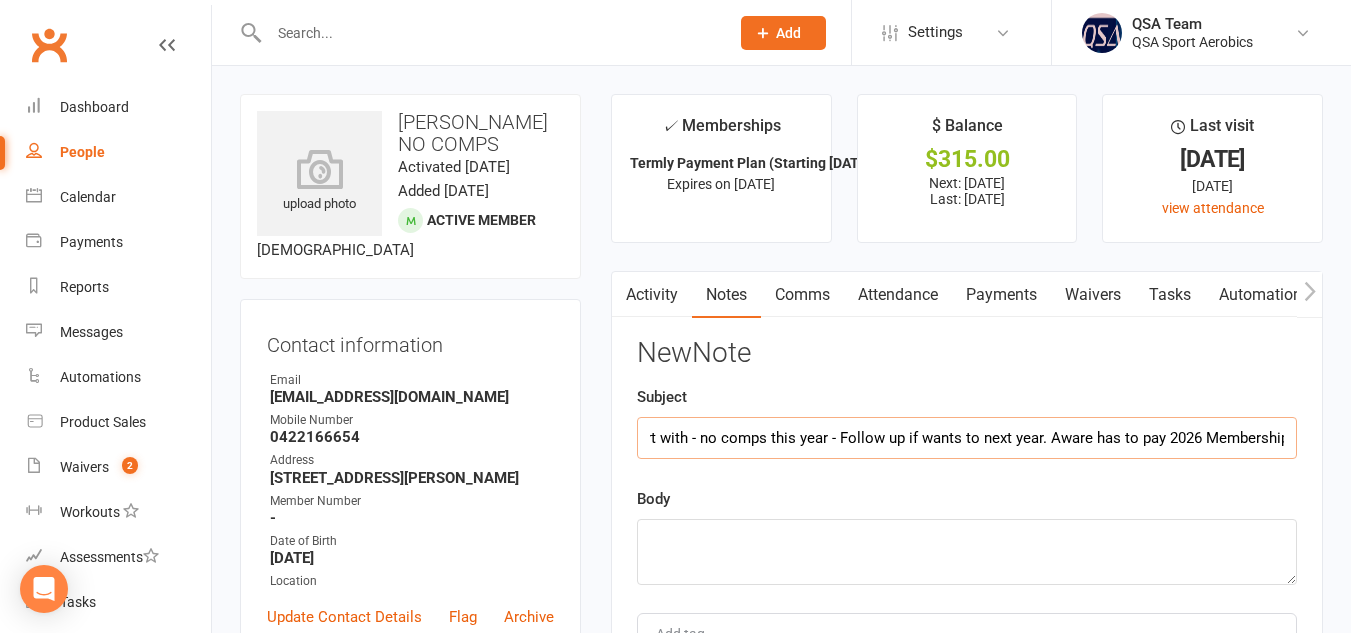 click on "Club intro program to start with - no comps this year - Follow up if wants to next year. Aware has to pay 2026 Membership" 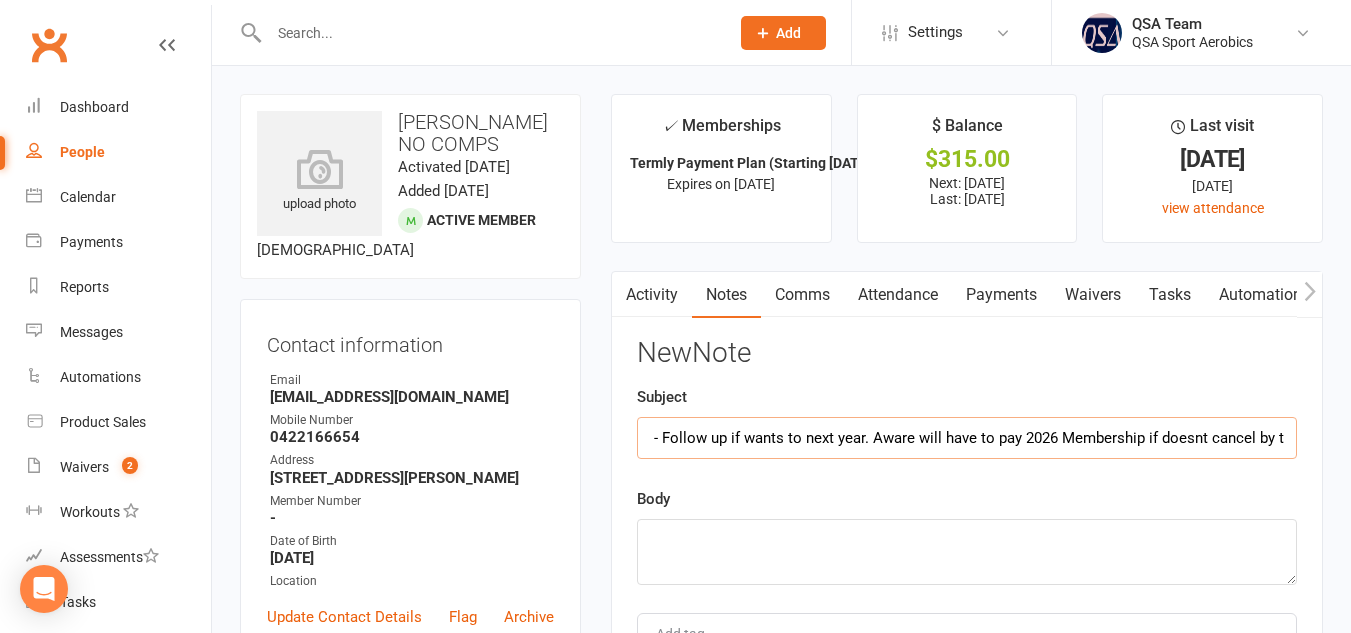 scroll, scrollTop: 0, scrollLeft: 366, axis: horizontal 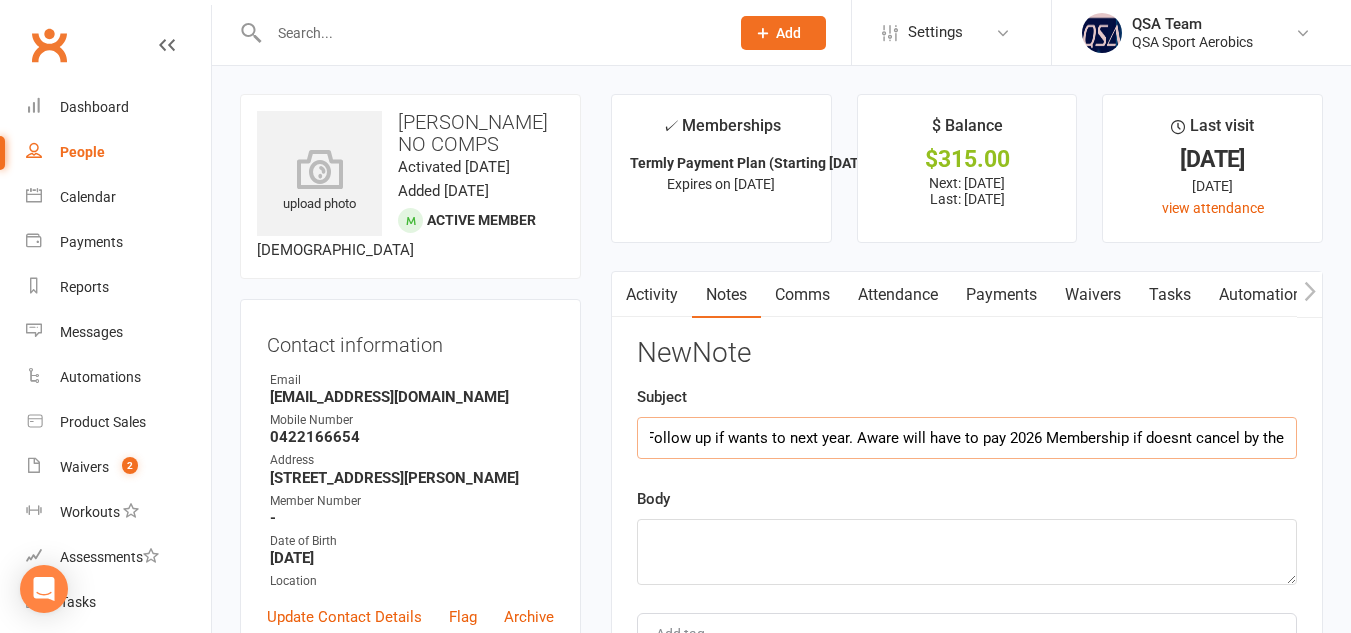 type on "Club intro program to start with - no comps this year - Follow up if wants to next year. Aware will have to pay 2026 Membership if doesnt cancel by then." 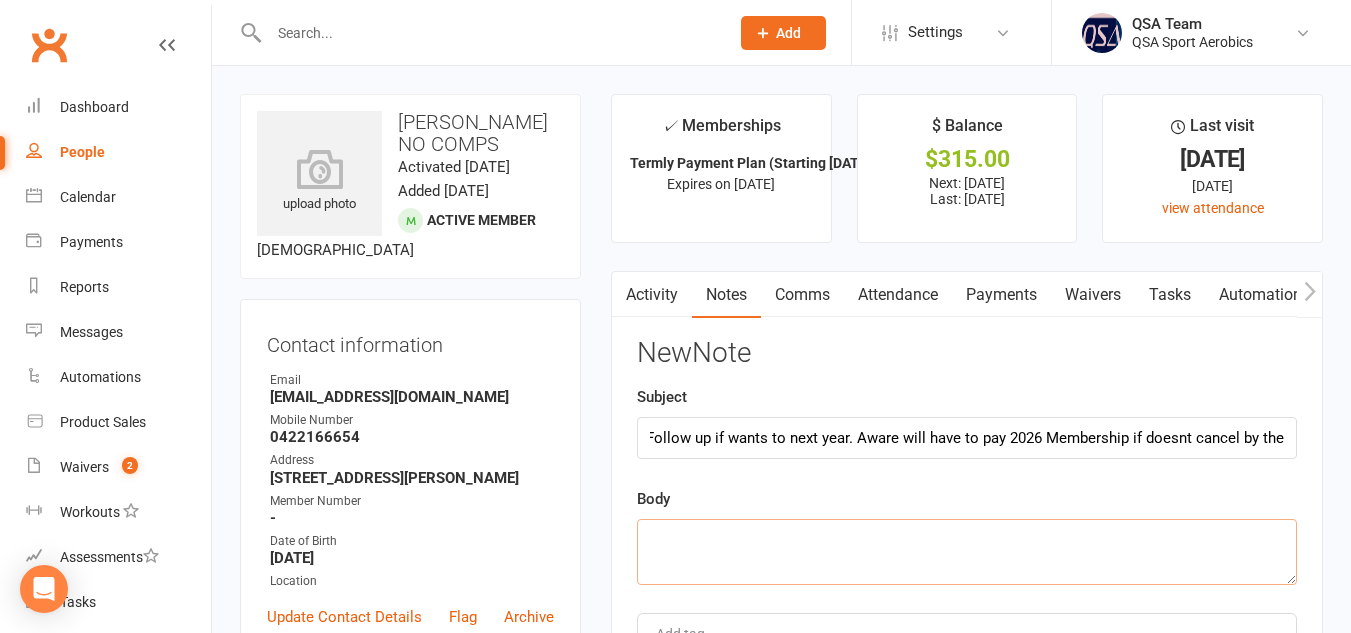 scroll, scrollTop: 0, scrollLeft: 0, axis: both 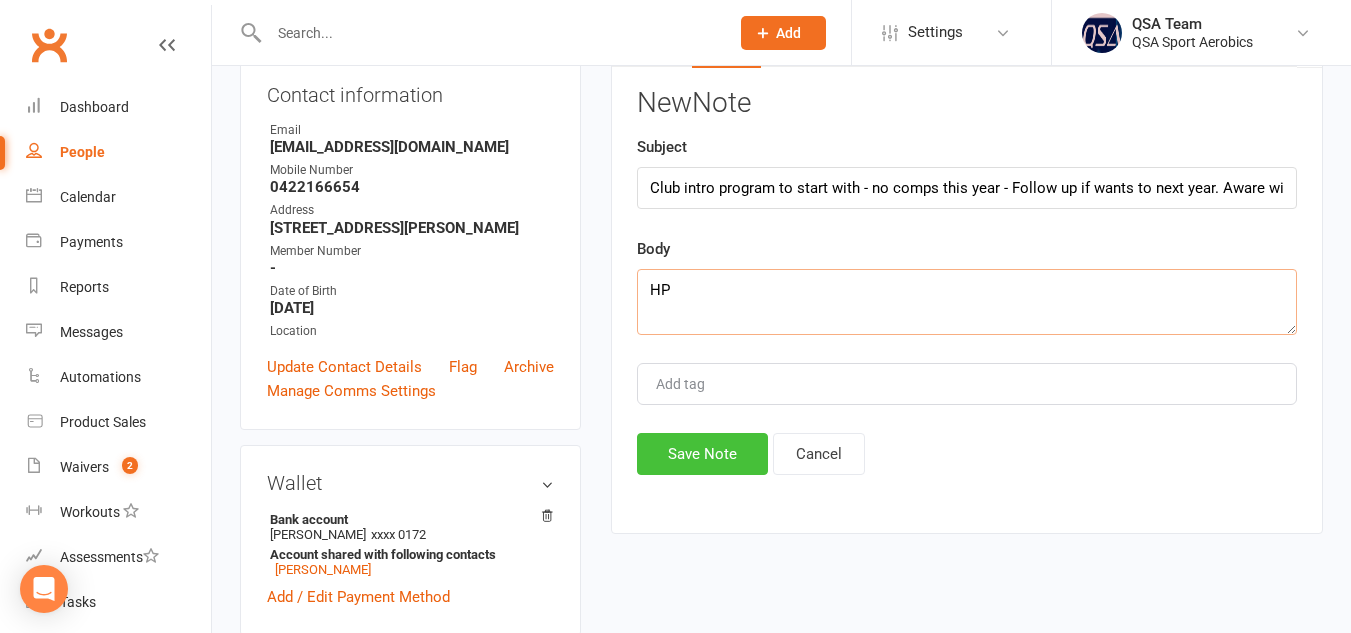type on "HP" 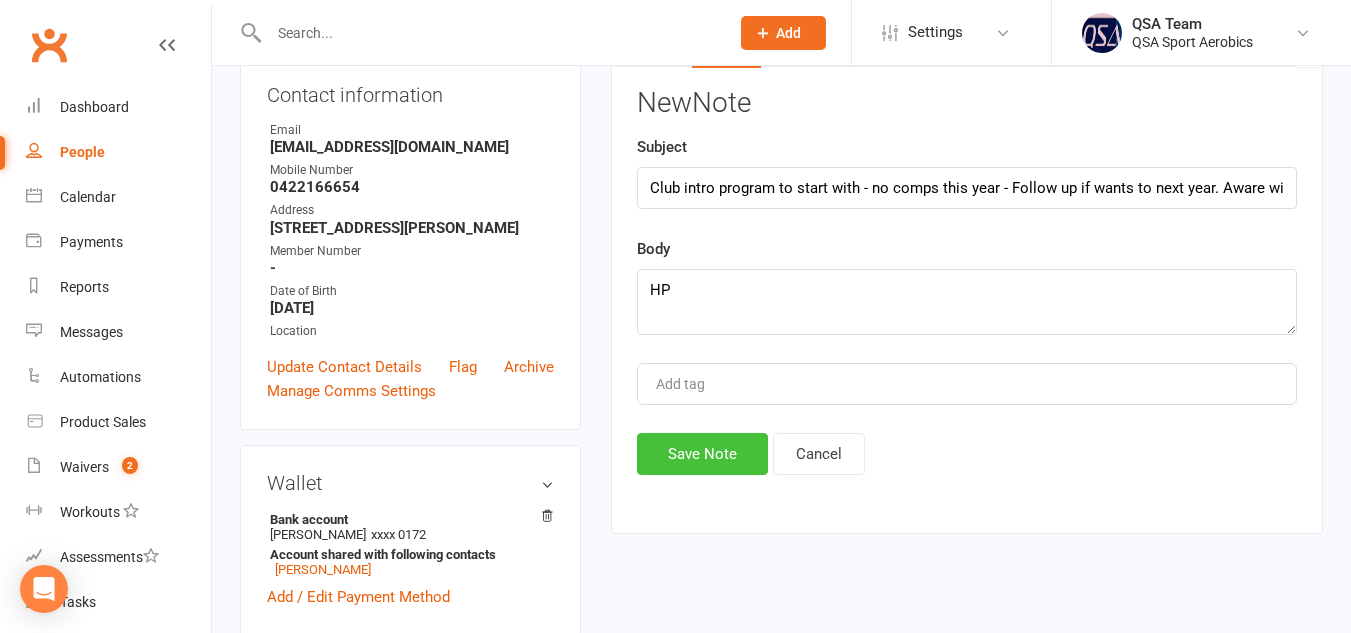 click on "Save Note" 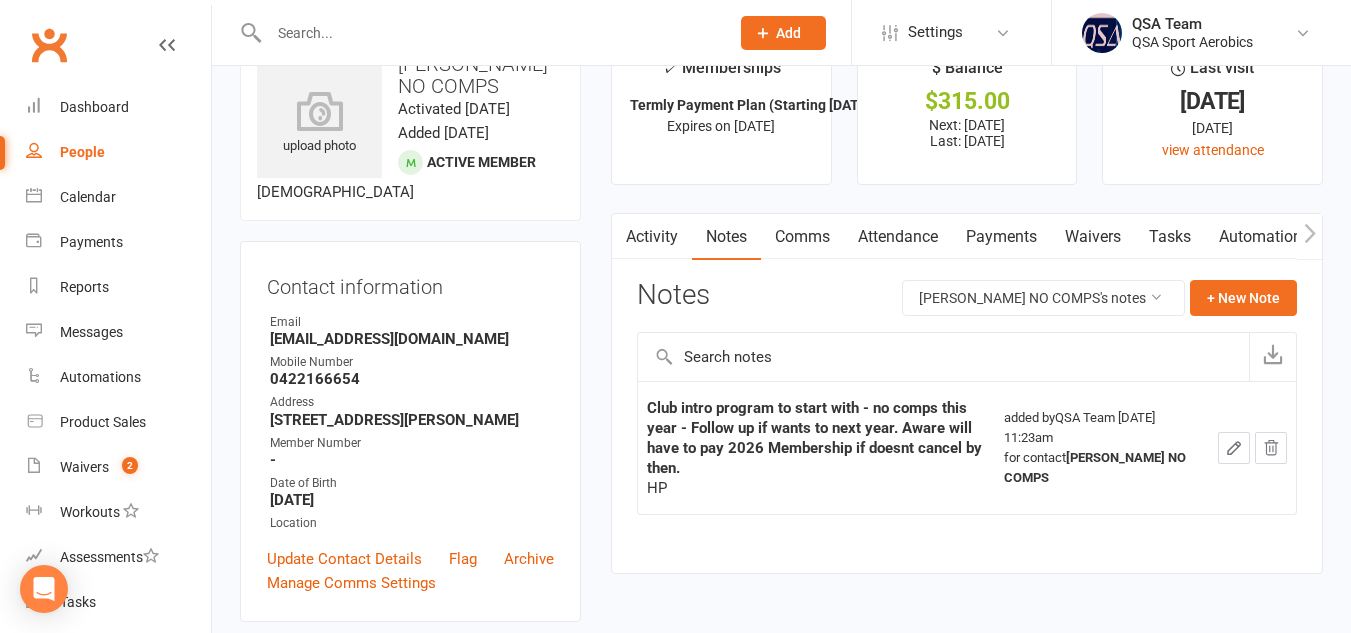 scroll, scrollTop: 0, scrollLeft: 0, axis: both 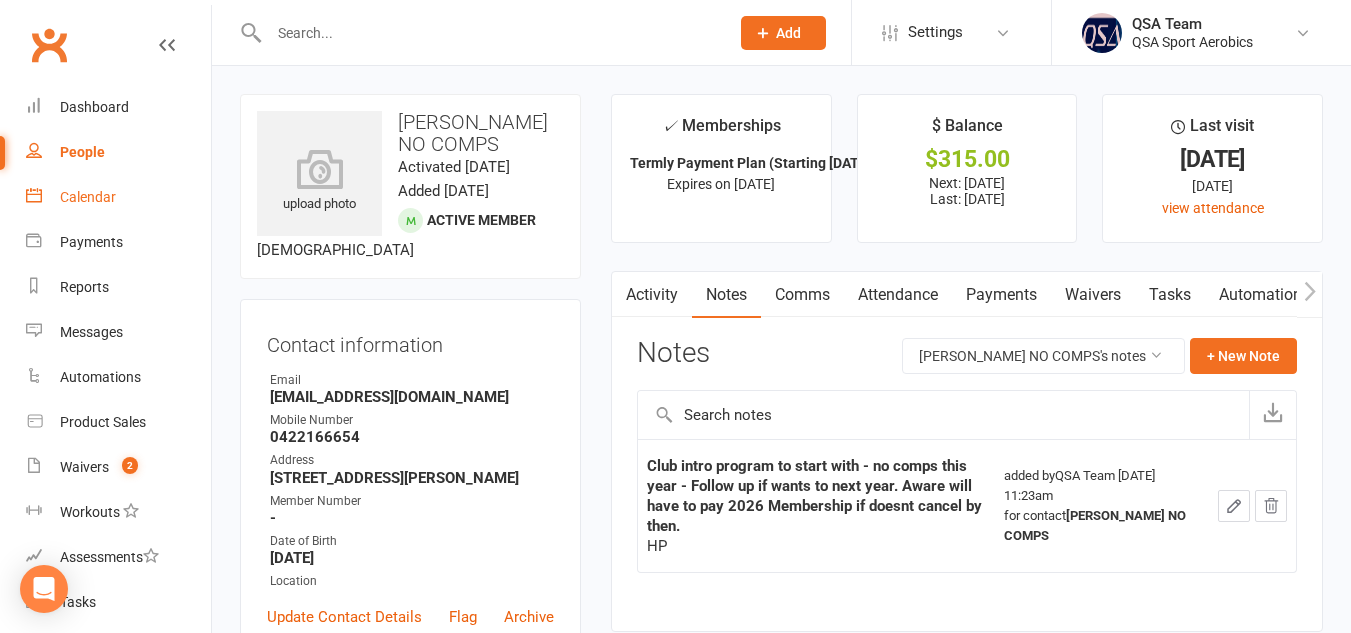 click on "Calendar" at bounding box center (88, 197) 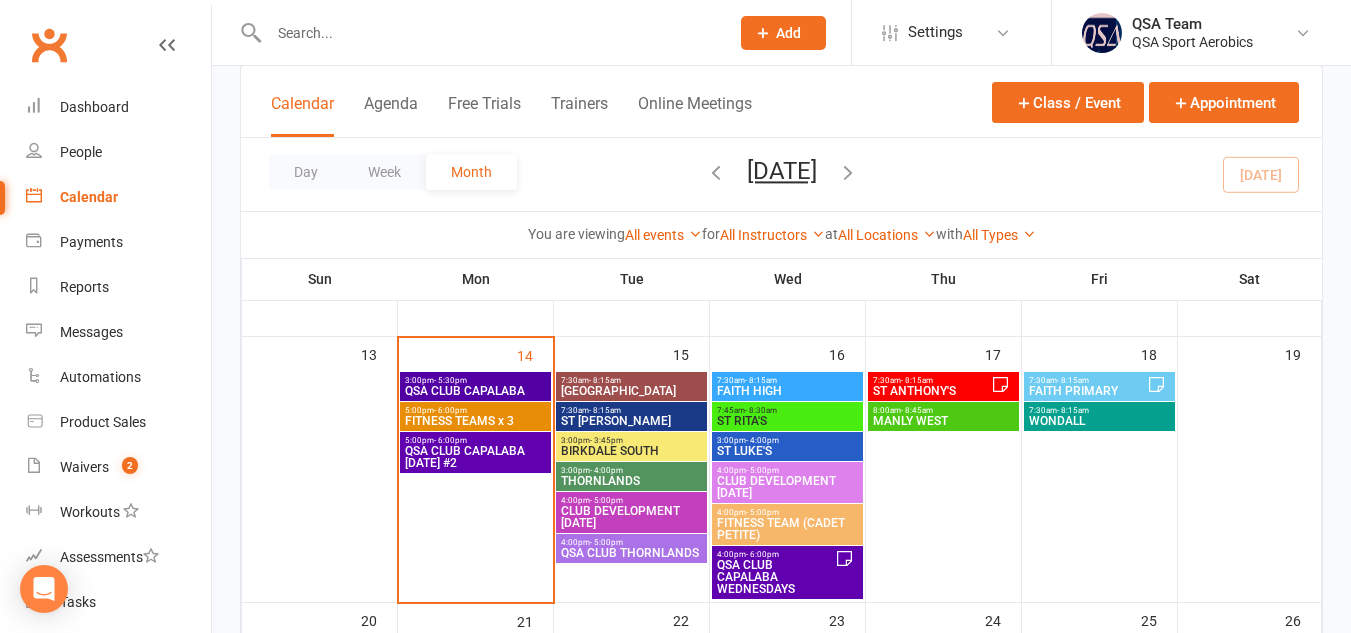 scroll, scrollTop: 346, scrollLeft: 0, axis: vertical 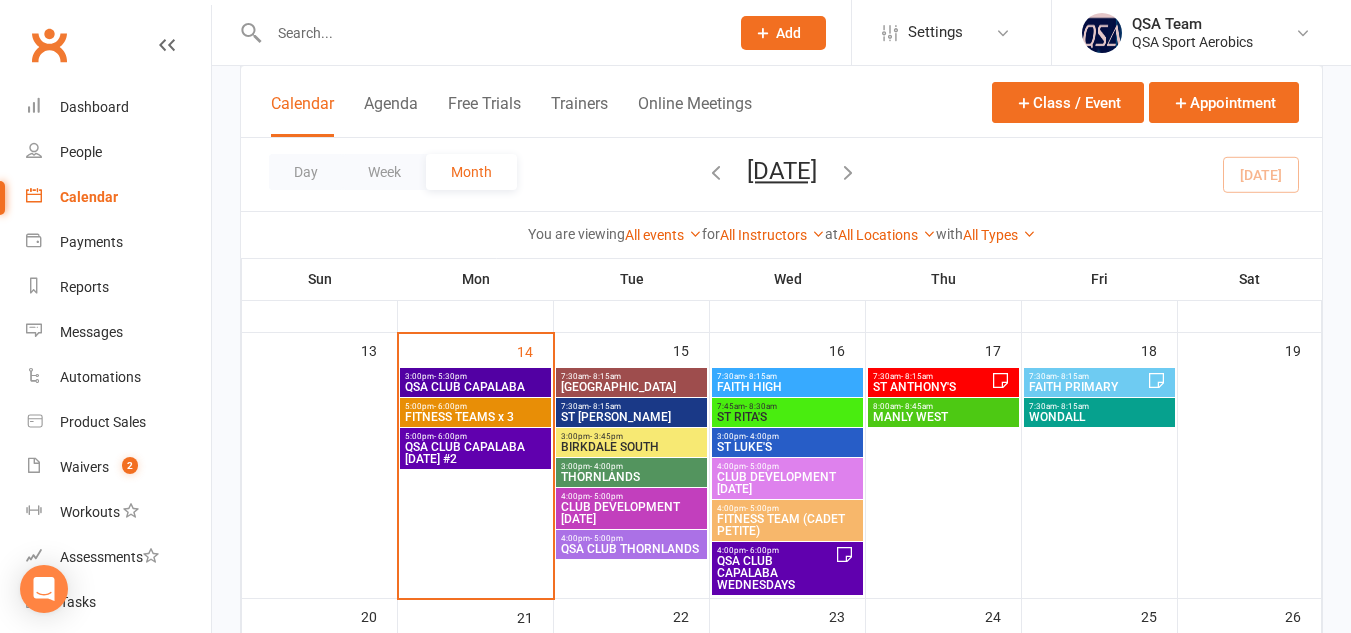 click on "THORNLANDS" at bounding box center (631, 477) 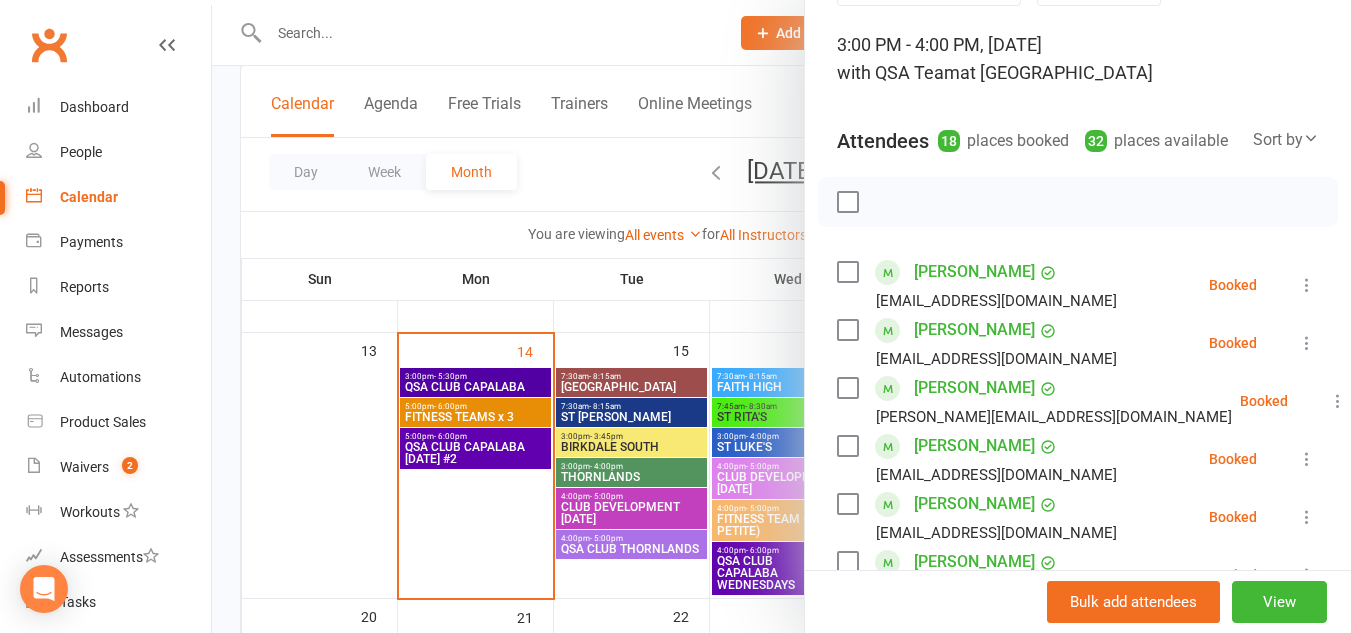 scroll, scrollTop: 0, scrollLeft: 0, axis: both 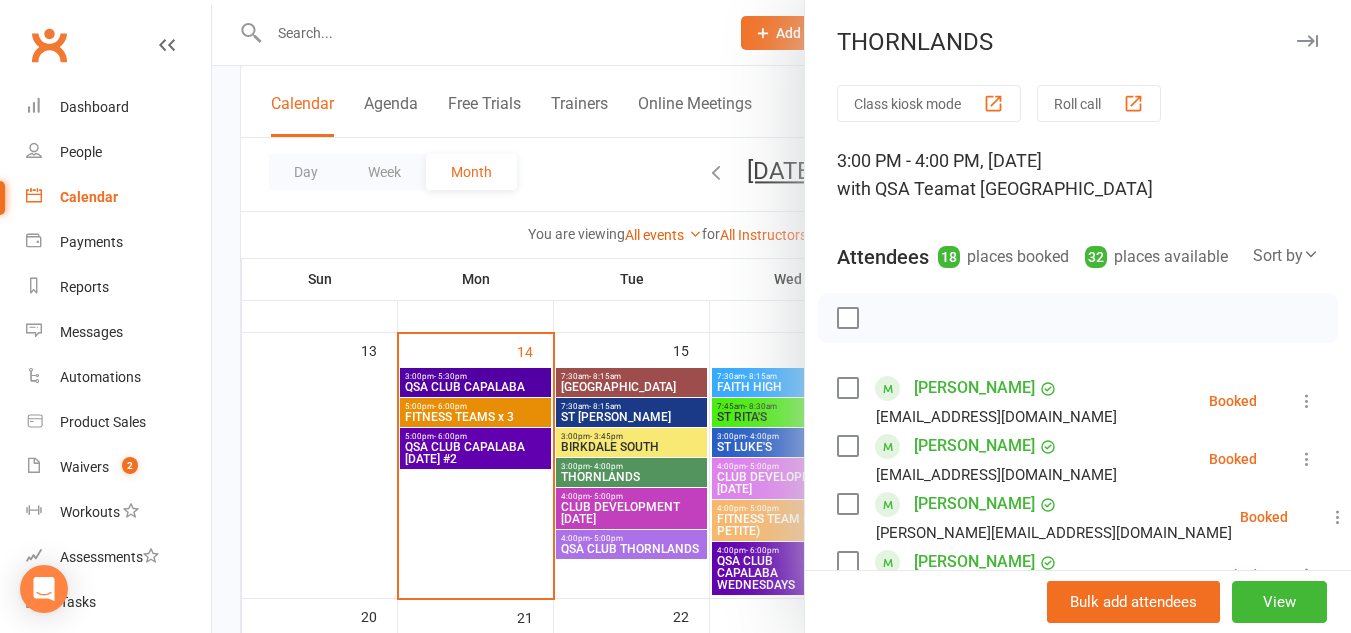 click at bounding box center [1307, 41] 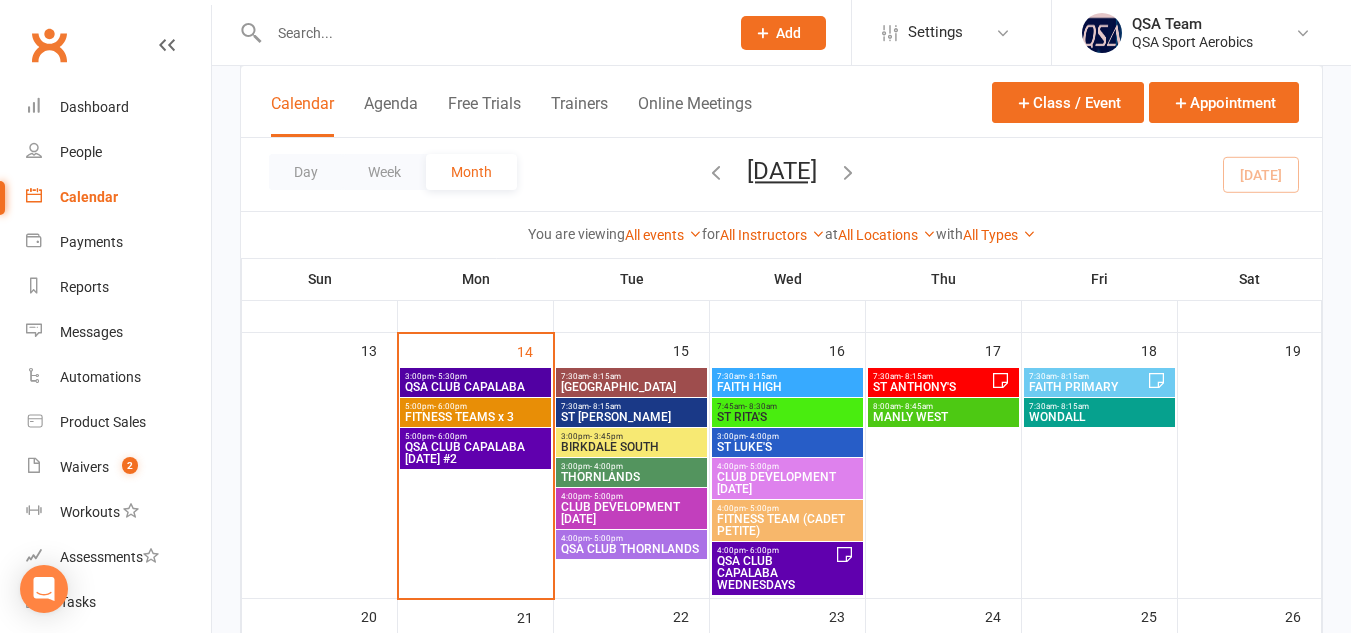 click on "QSA CLUB THORNLANDS" at bounding box center [631, 549] 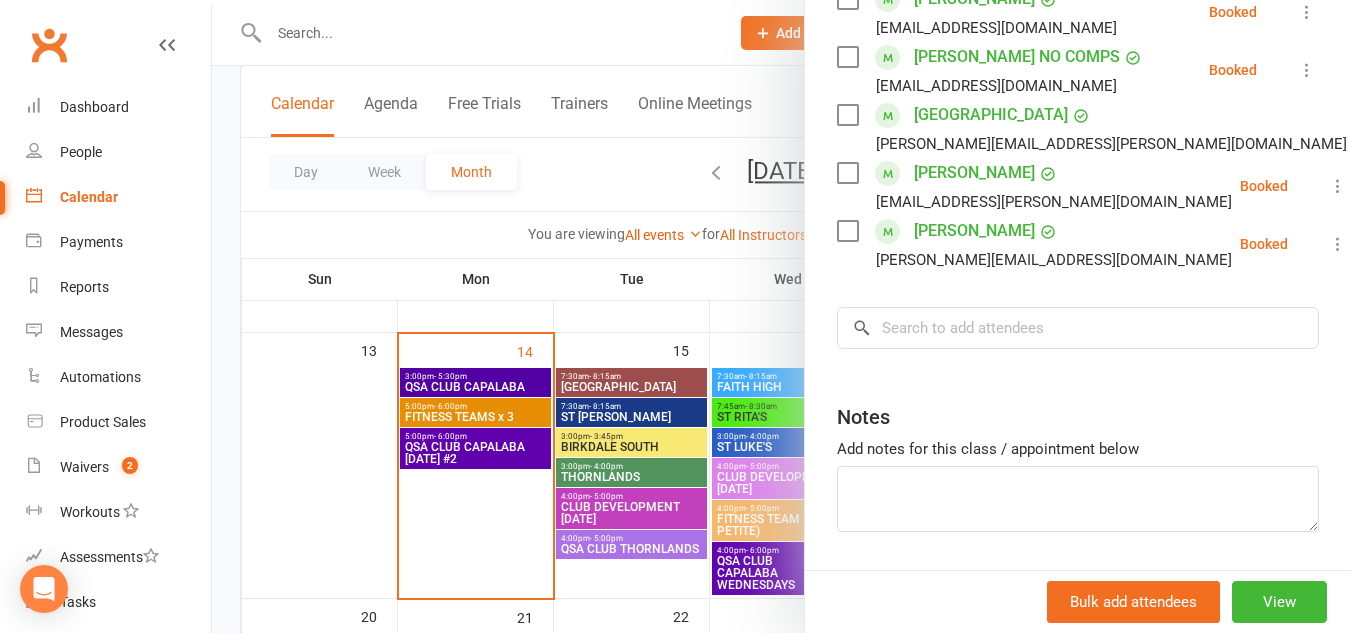 scroll, scrollTop: 0, scrollLeft: 0, axis: both 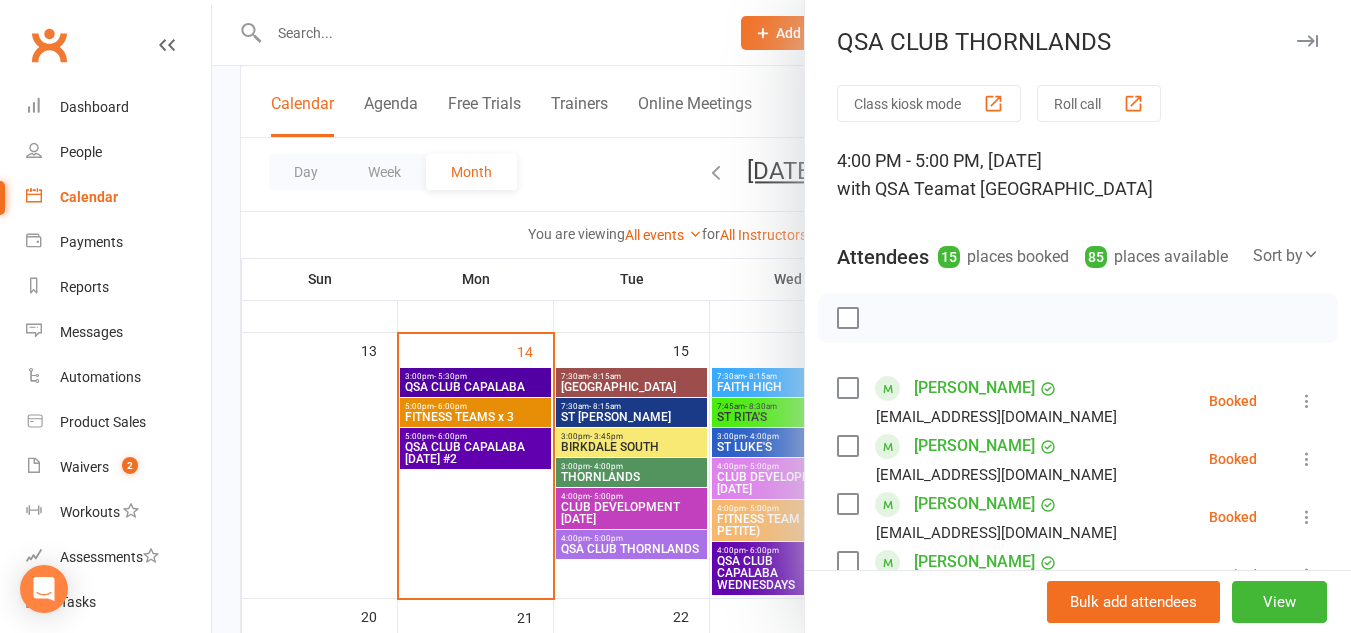 click at bounding box center [1307, 41] 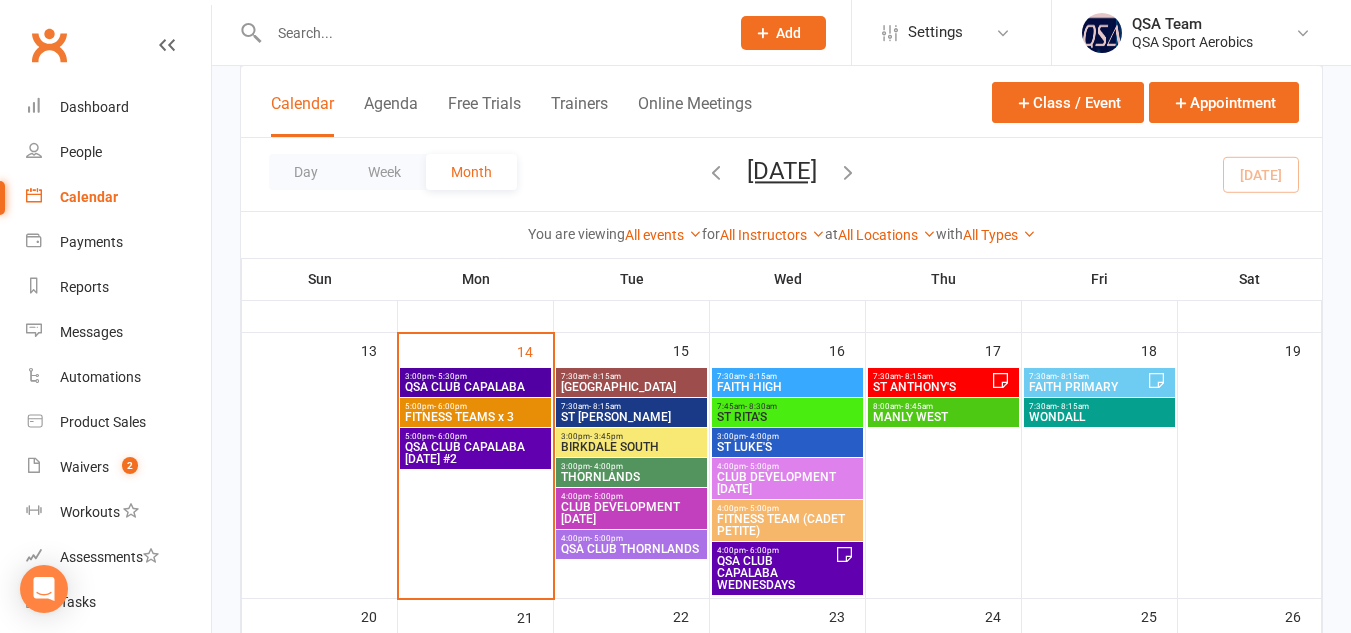 click at bounding box center (716, 172) 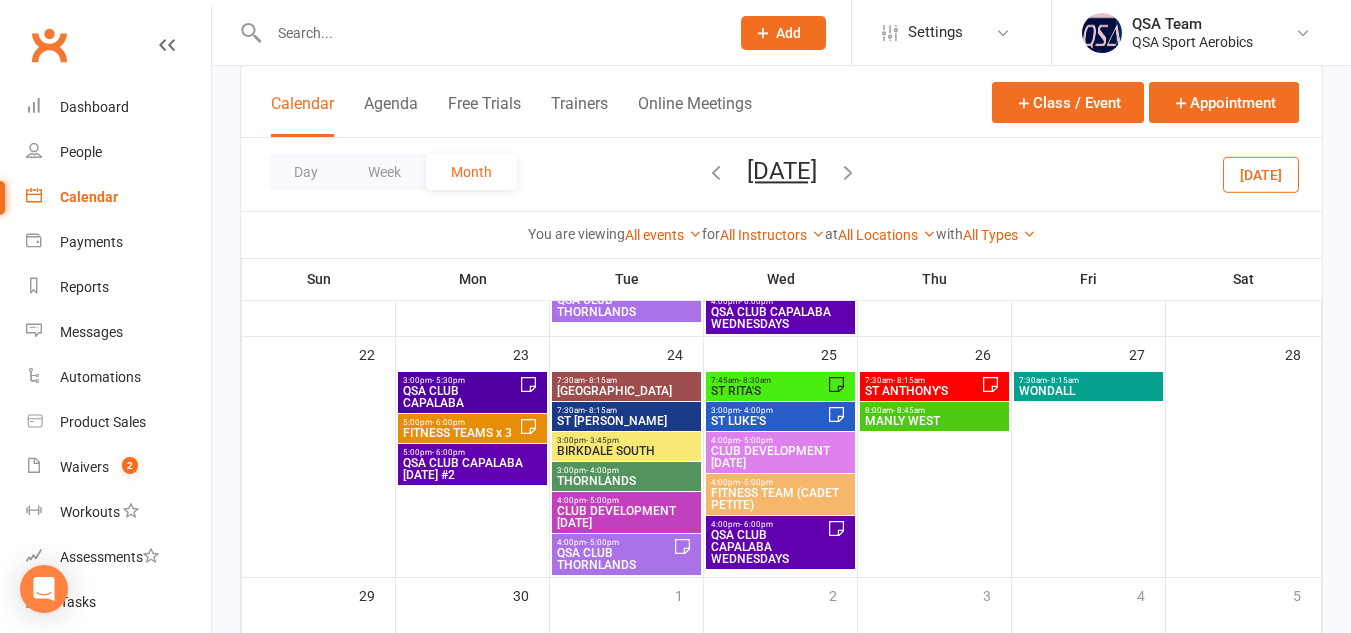 scroll, scrollTop: 846, scrollLeft: 0, axis: vertical 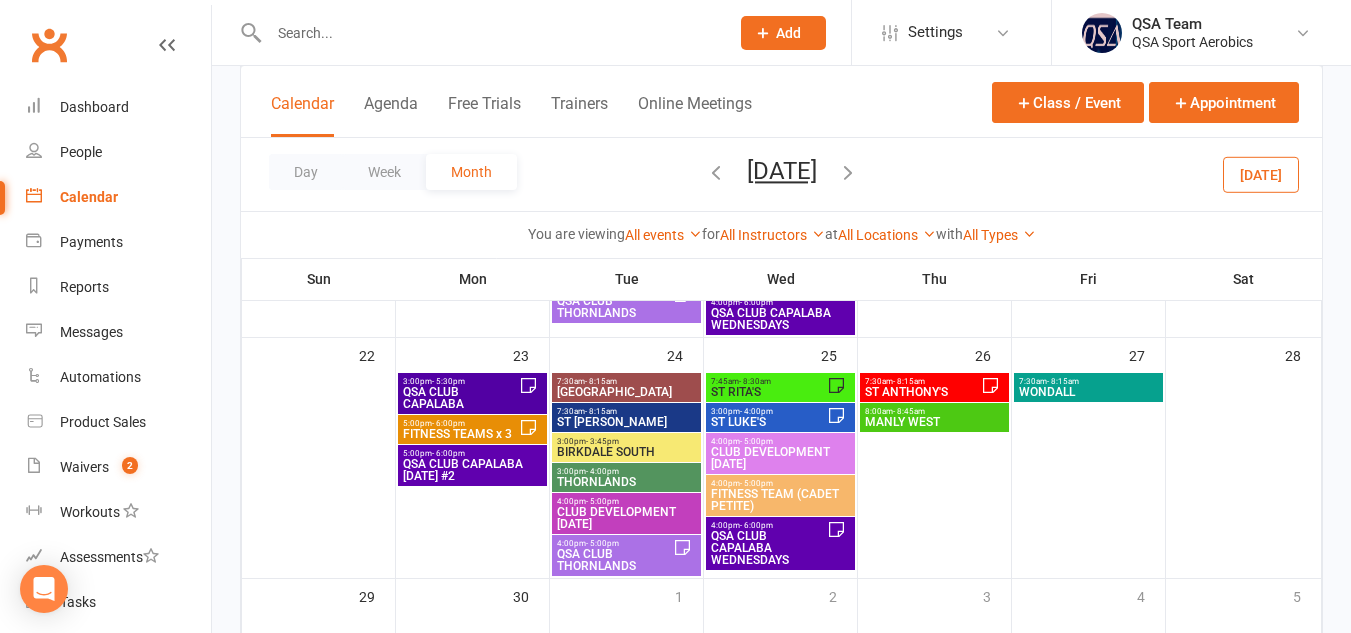 click on "QSA CLUB THORNLANDS" at bounding box center [614, 560] 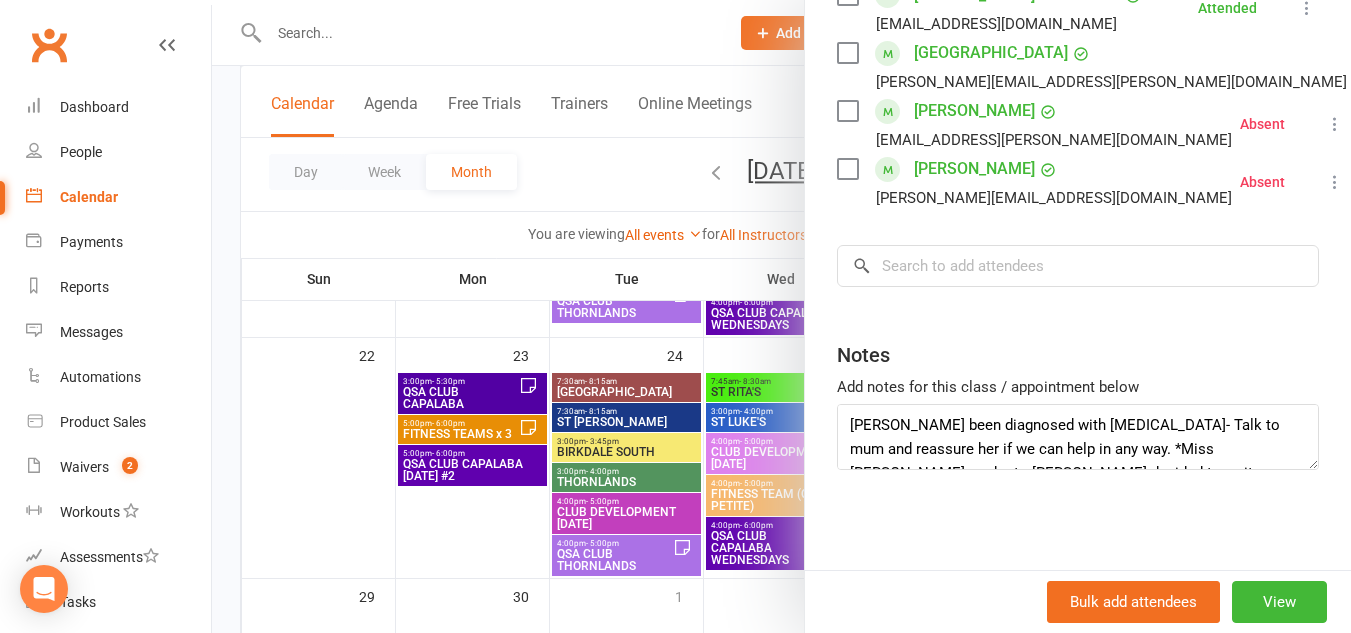 scroll, scrollTop: 1057, scrollLeft: 0, axis: vertical 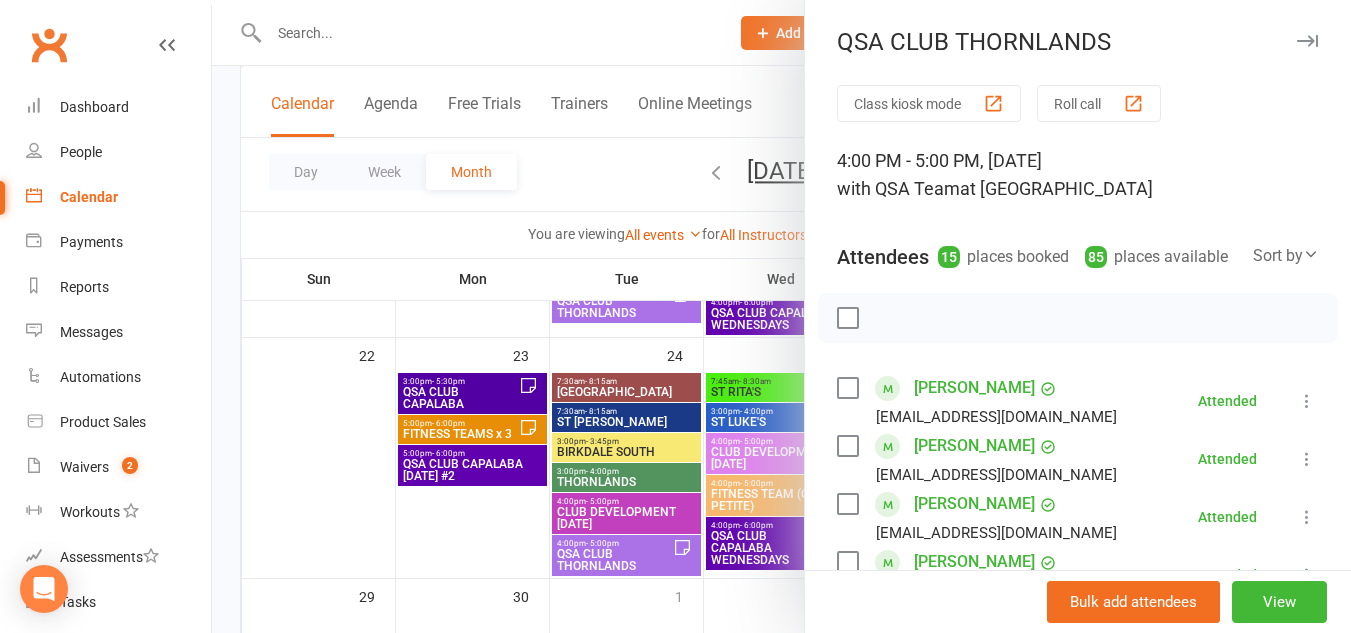 click at bounding box center (1307, 41) 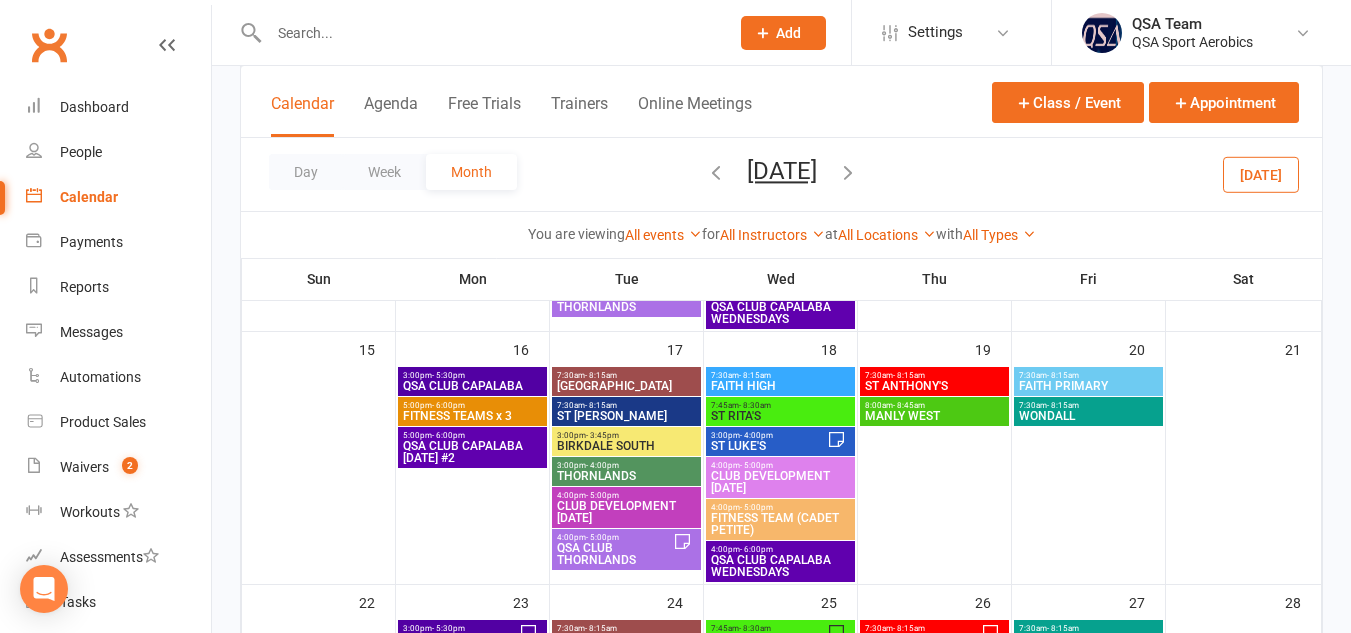 scroll, scrollTop: 588, scrollLeft: 0, axis: vertical 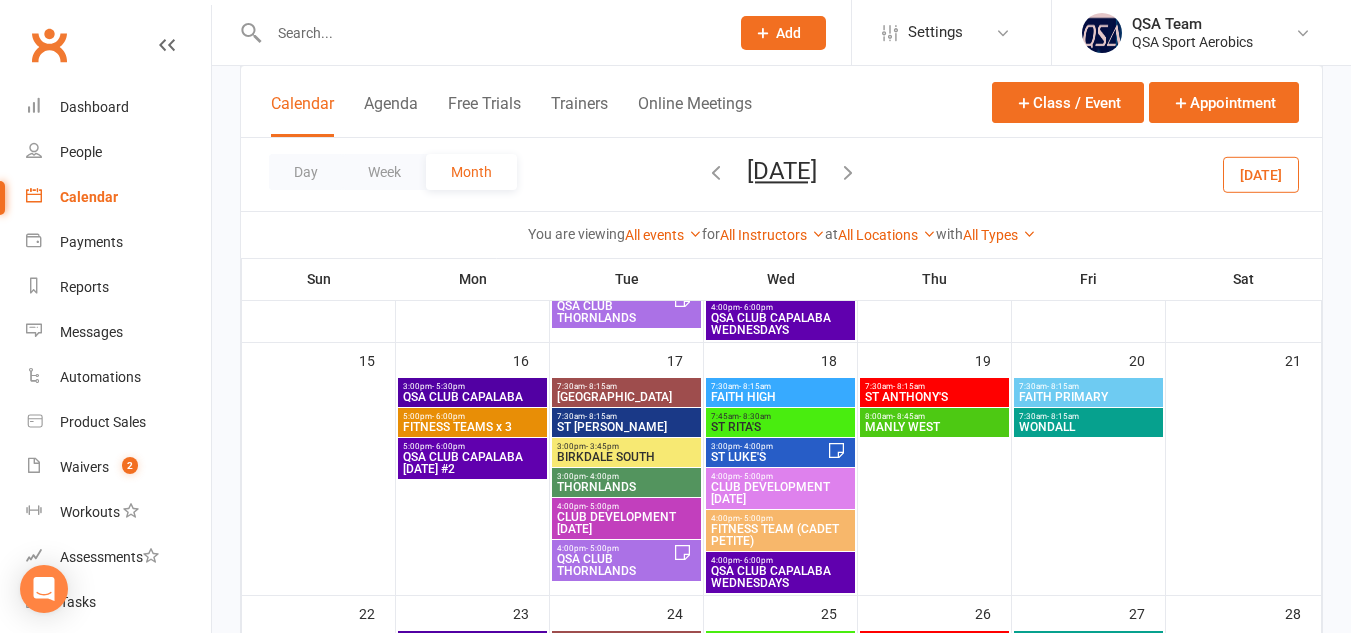 click on "QSA CLUB THORNLANDS" at bounding box center [614, 565] 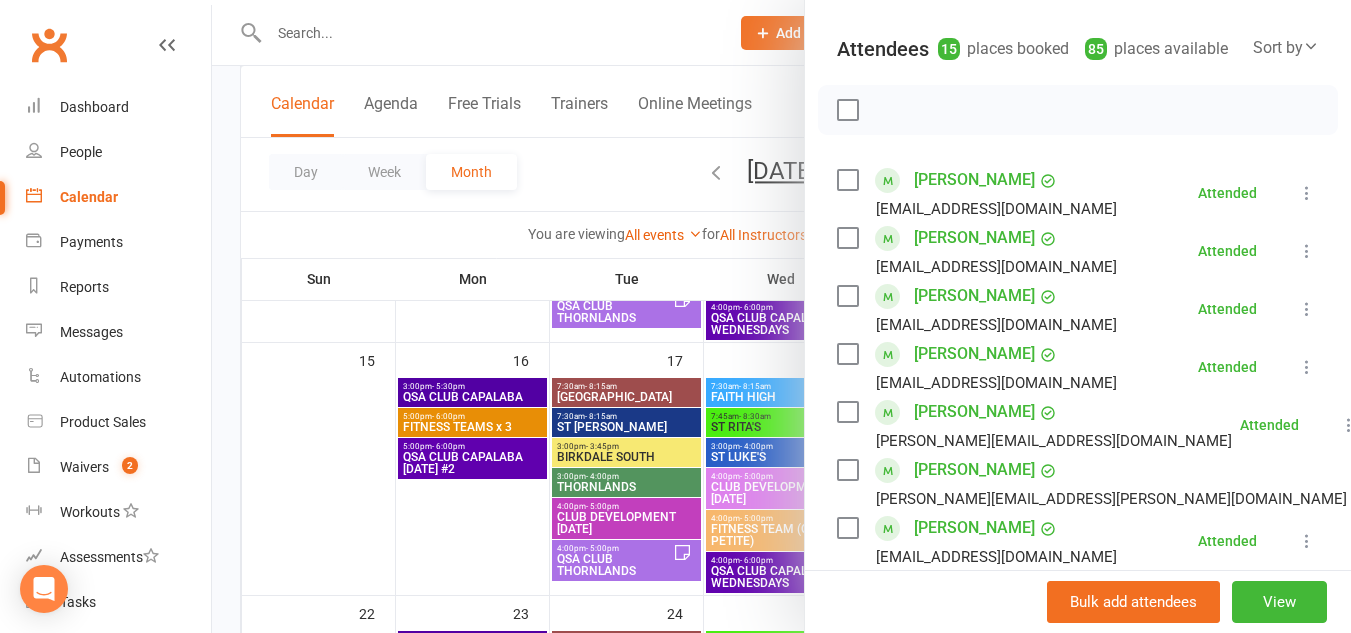 scroll, scrollTop: 0, scrollLeft: 0, axis: both 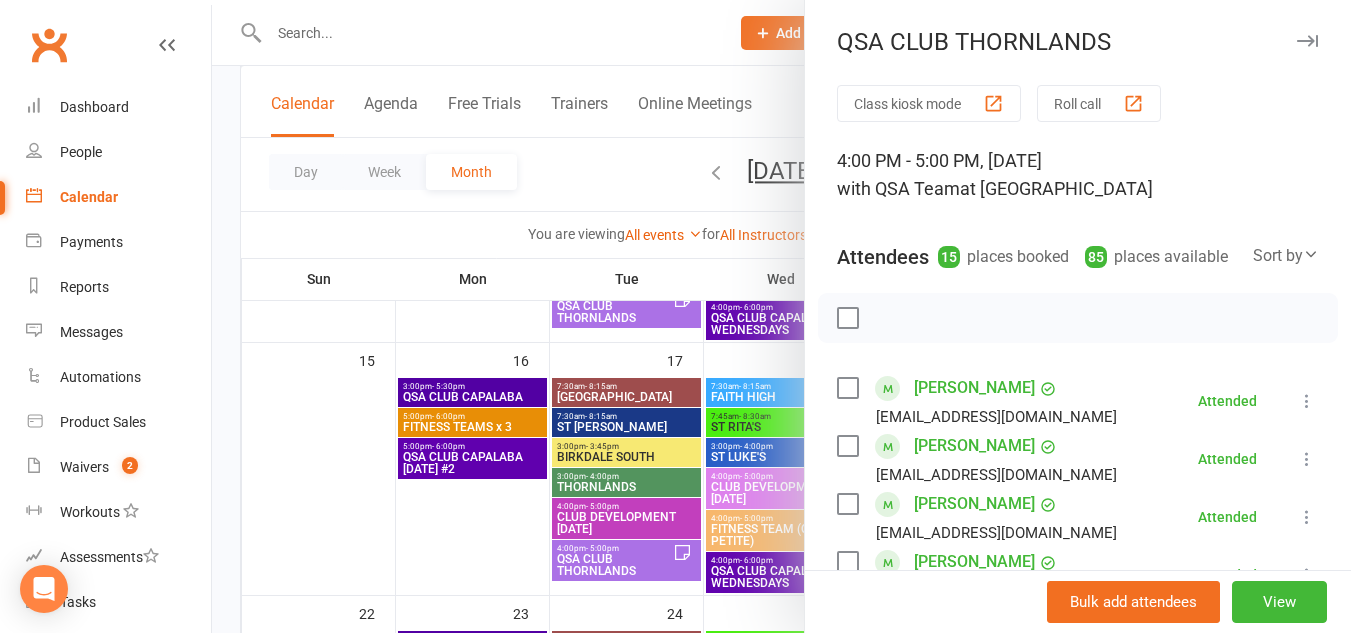 click at bounding box center (1307, 41) 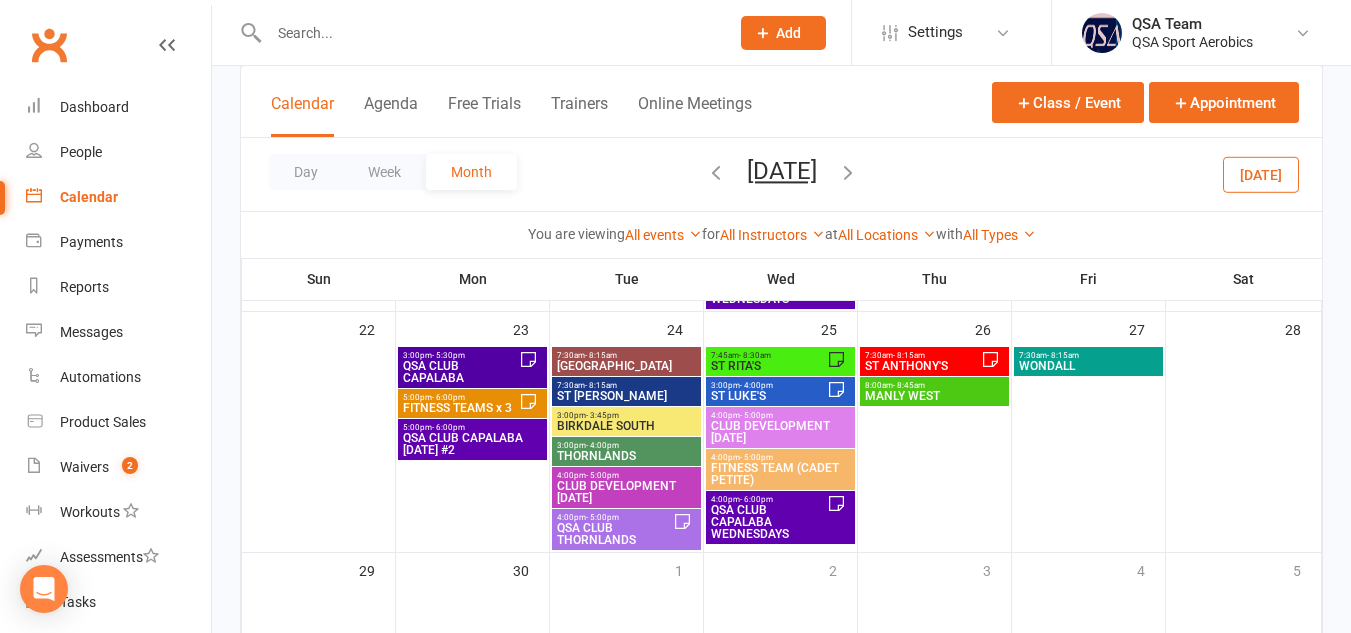 scroll, scrollTop: 870, scrollLeft: 0, axis: vertical 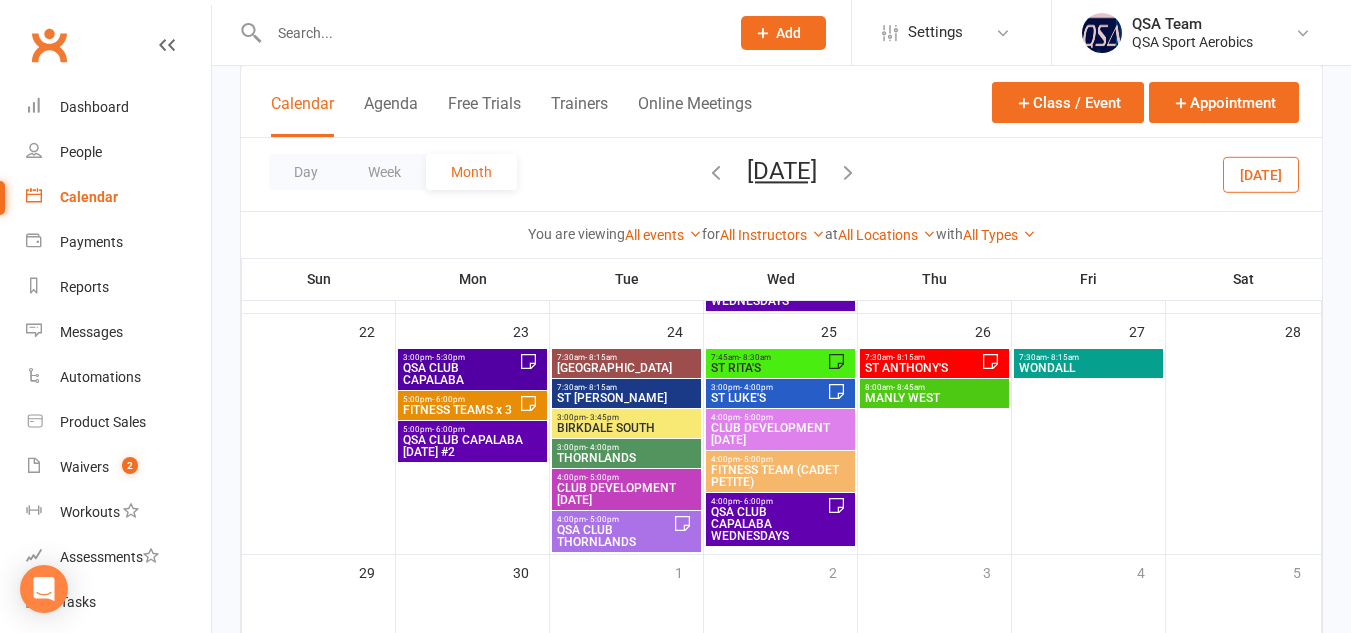 click on "QSA CLUB THORNLANDS" at bounding box center [614, 536] 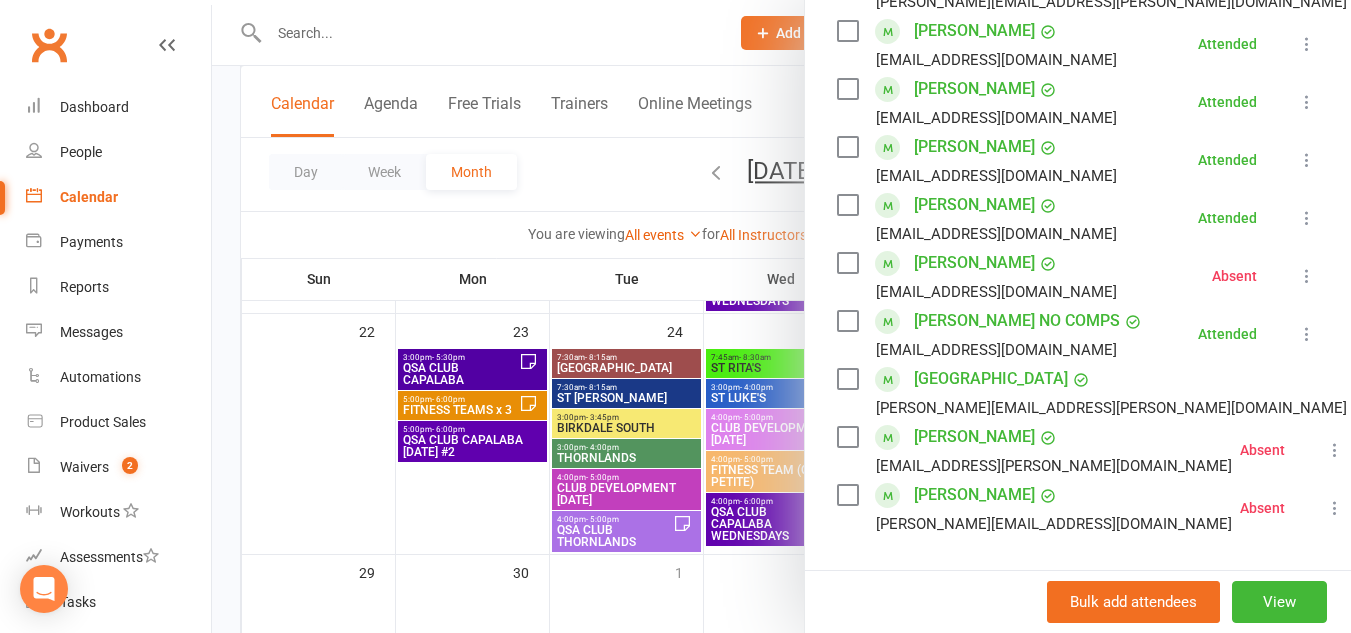 scroll, scrollTop: 1057, scrollLeft: 0, axis: vertical 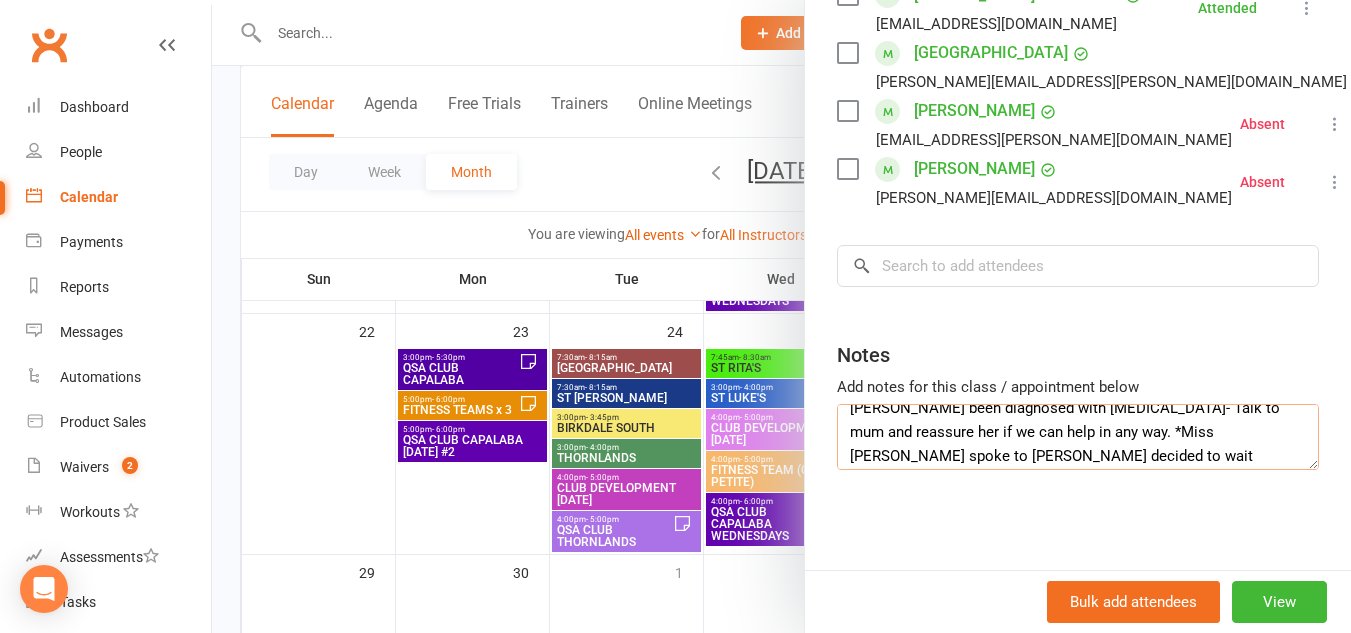 click on "[PERSON_NAME] been diagnosed with [MEDICAL_DATA]- Talk to mum and reassure her if we can help in any way. *Miss [PERSON_NAME] spoke to [PERSON_NAME] decided to wait outside for this class
[PERSON_NAME] away sick
[PERSON_NAME] in [GEOGRAPHIC_DATA]" at bounding box center [1078, 437] 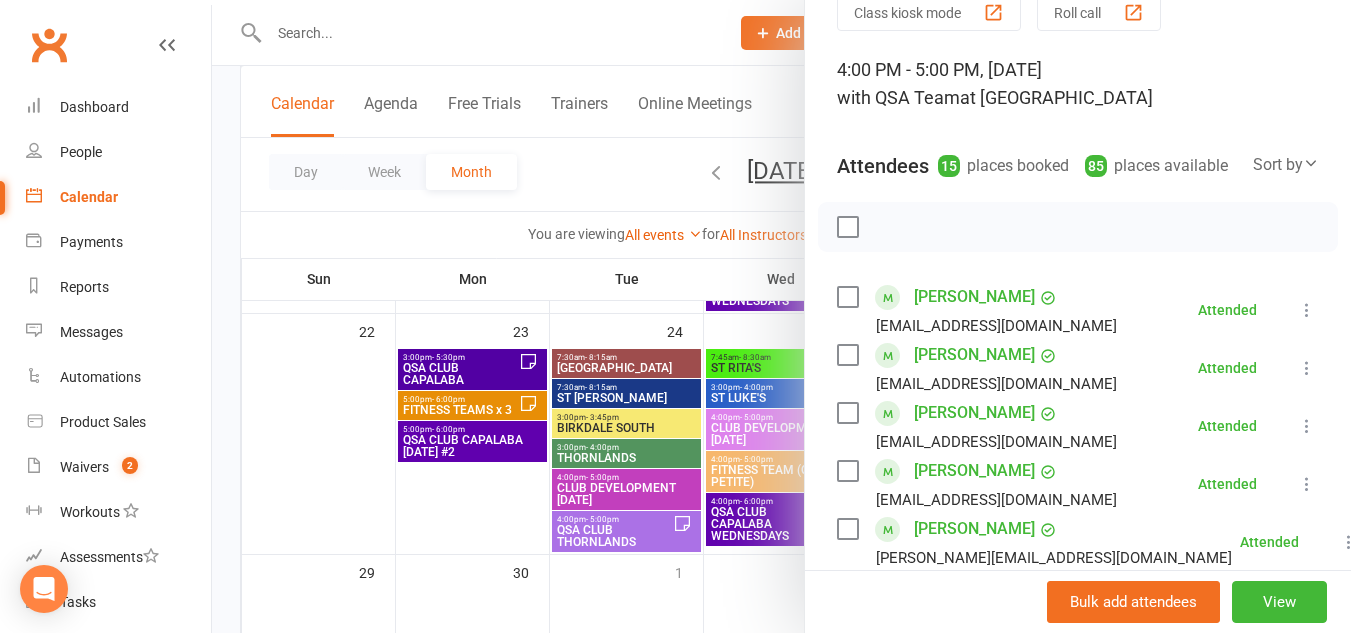 scroll, scrollTop: 0, scrollLeft: 0, axis: both 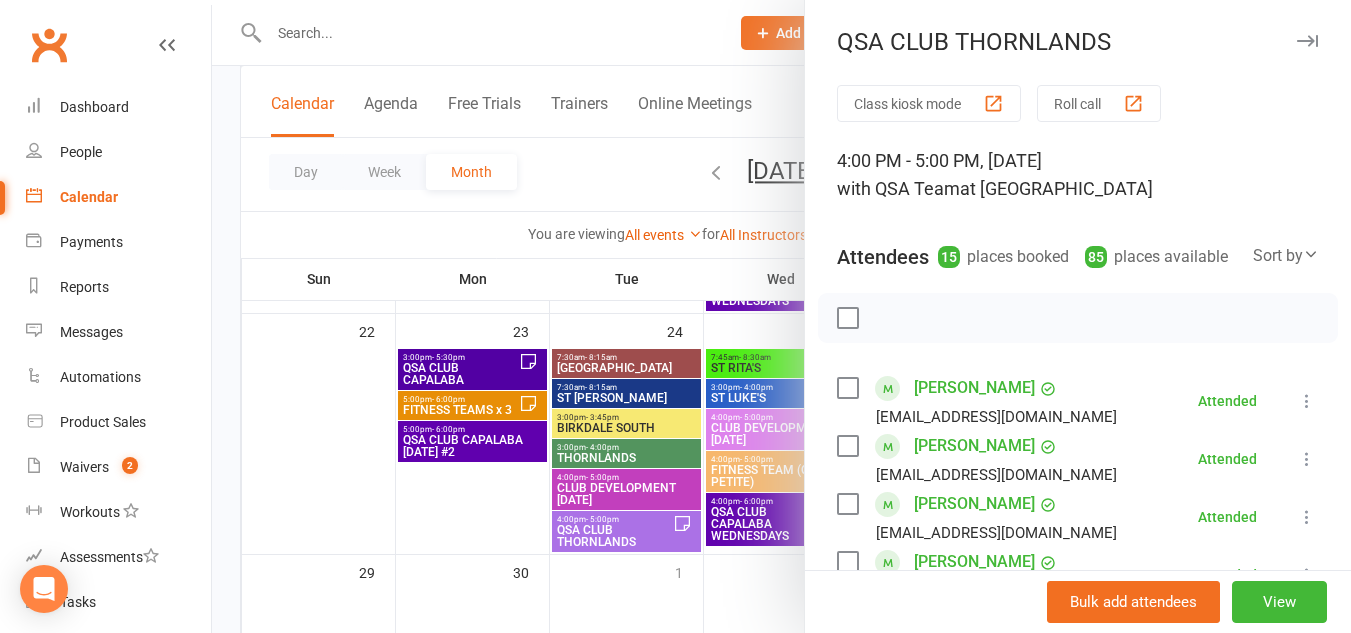 type on "[PERSON_NAME] been diagnosed with [MEDICAL_DATA]- Talk to mum and reassure her if we can help in any way. *Miss [PERSON_NAME] spoke to [PERSON_NAME] decided to wait outside for this class
[PERSON_NAME] ATTENDED - NOT ON ROLL?
[PERSON_NAME] away sick
Izzy W in [GEOGRAPHIC_DATA]" 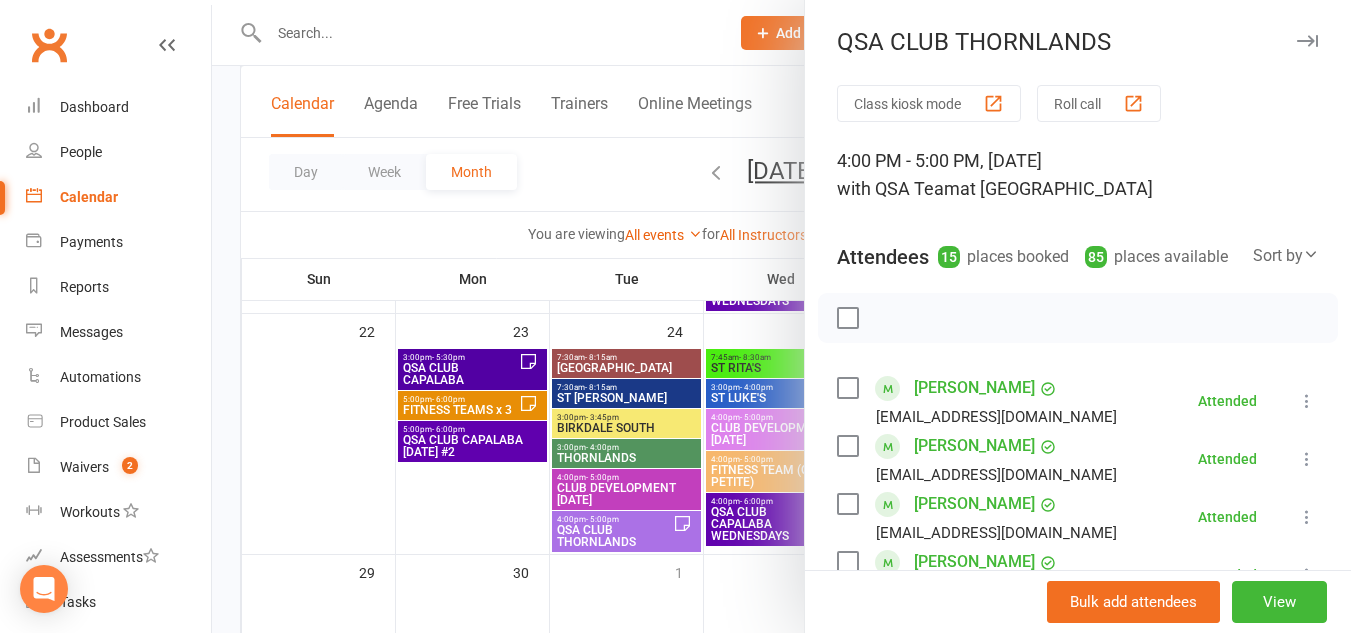 click at bounding box center (1307, 41) 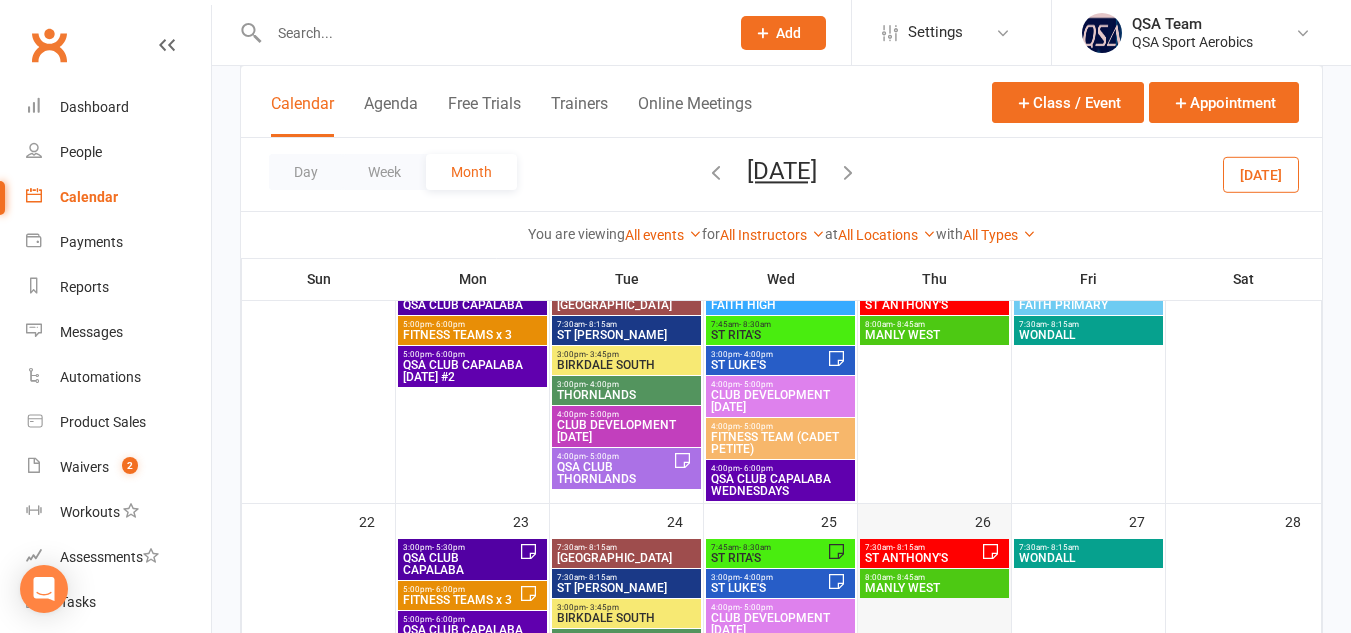 scroll, scrollTop: 633, scrollLeft: 0, axis: vertical 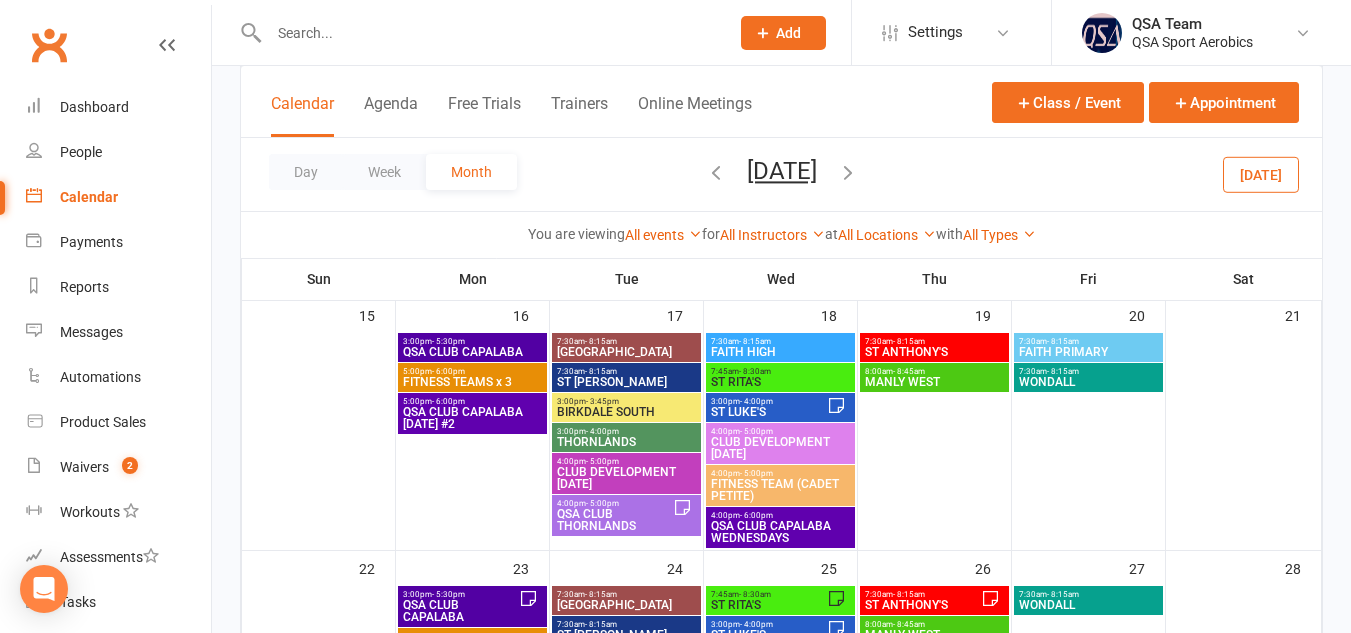 click on "QSA CLUB THORNLANDS" at bounding box center [614, 520] 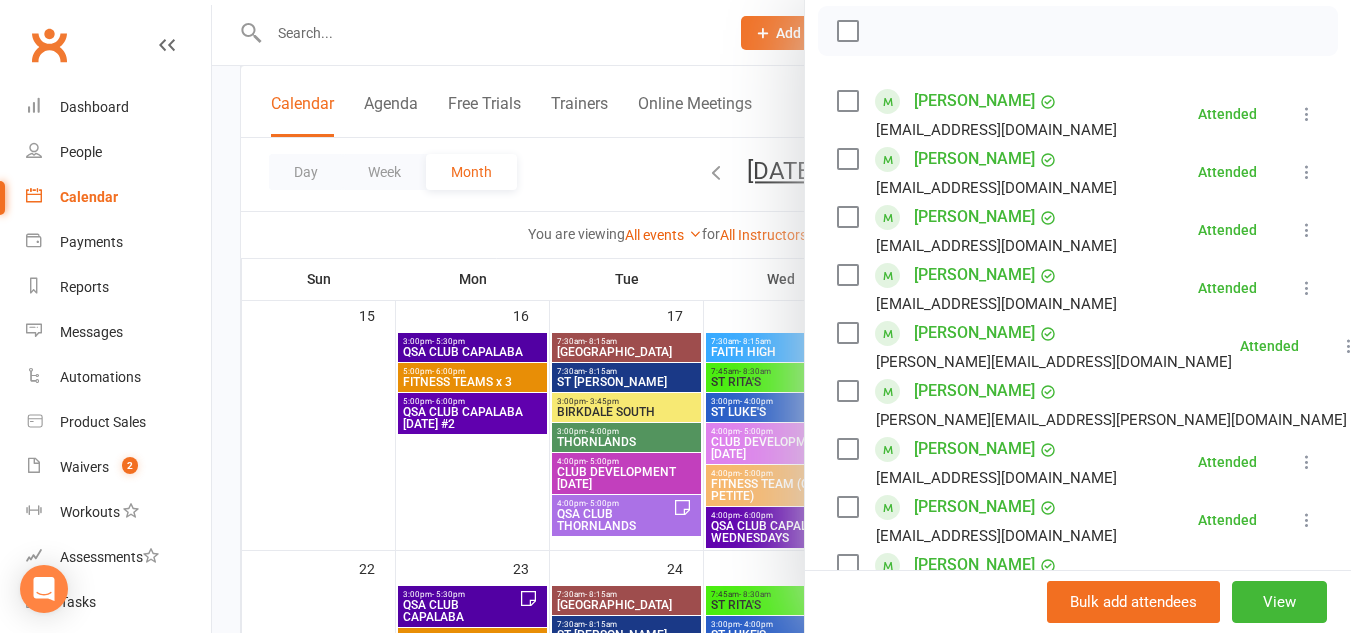 scroll, scrollTop: 1057, scrollLeft: 0, axis: vertical 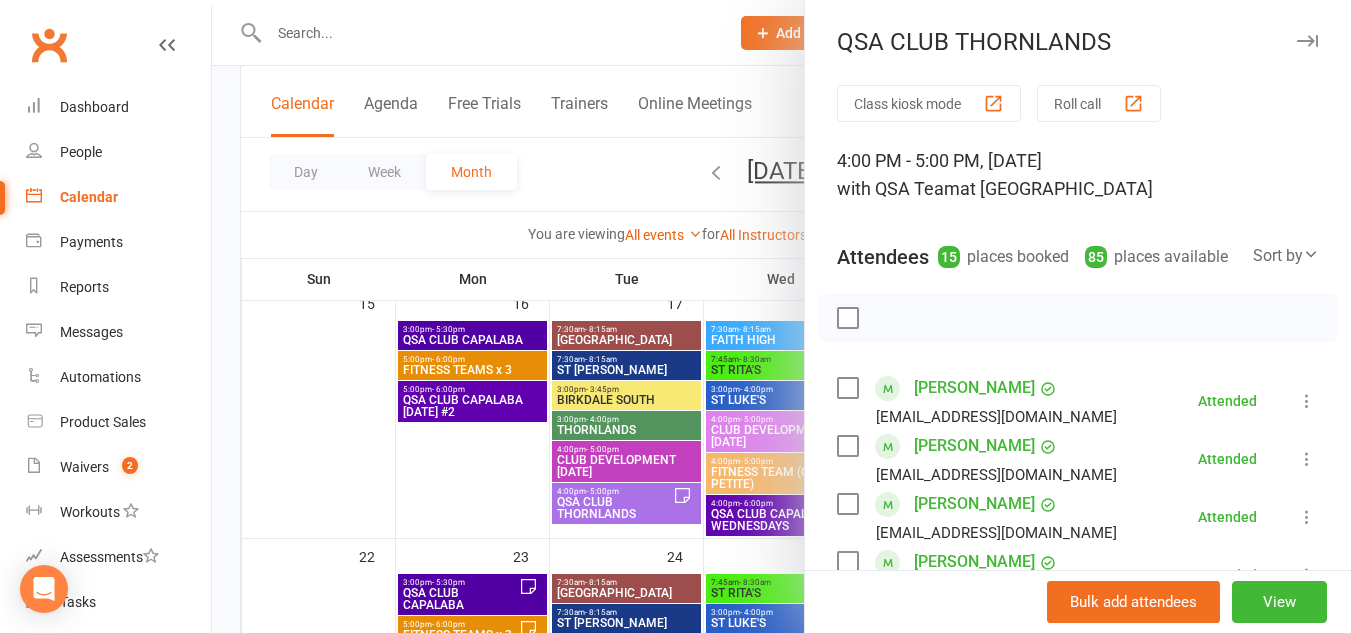 click at bounding box center (1307, 41) 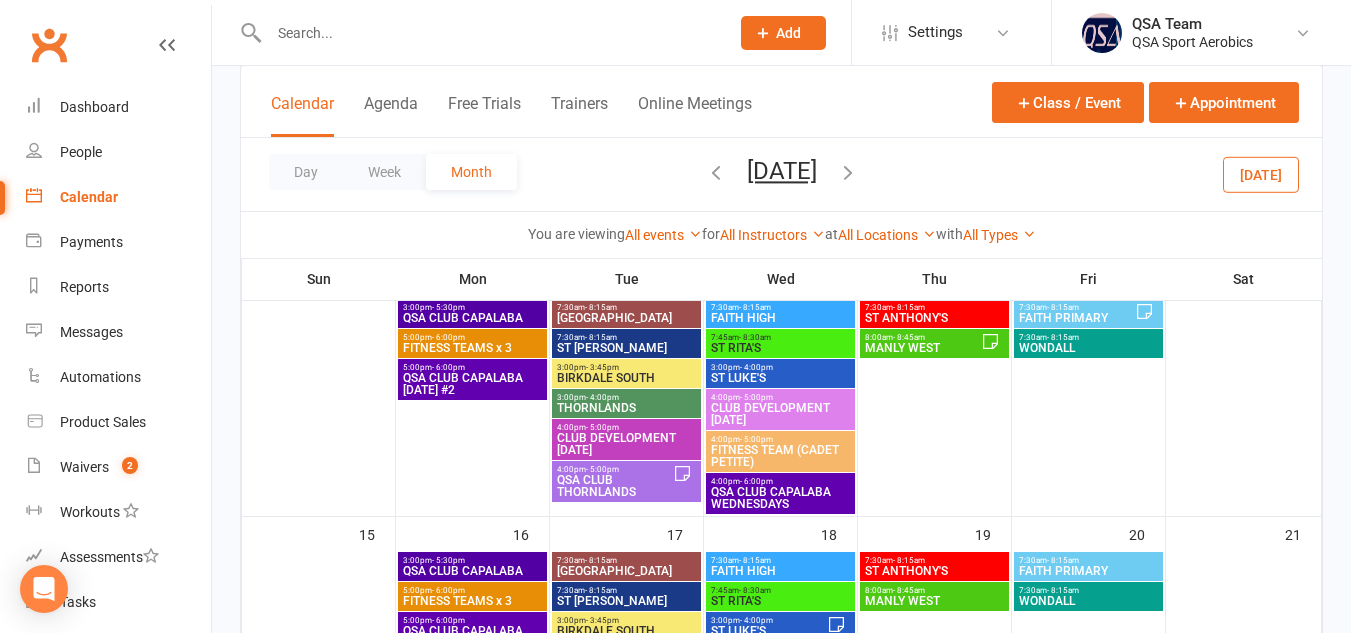 scroll, scrollTop: 413, scrollLeft: 0, axis: vertical 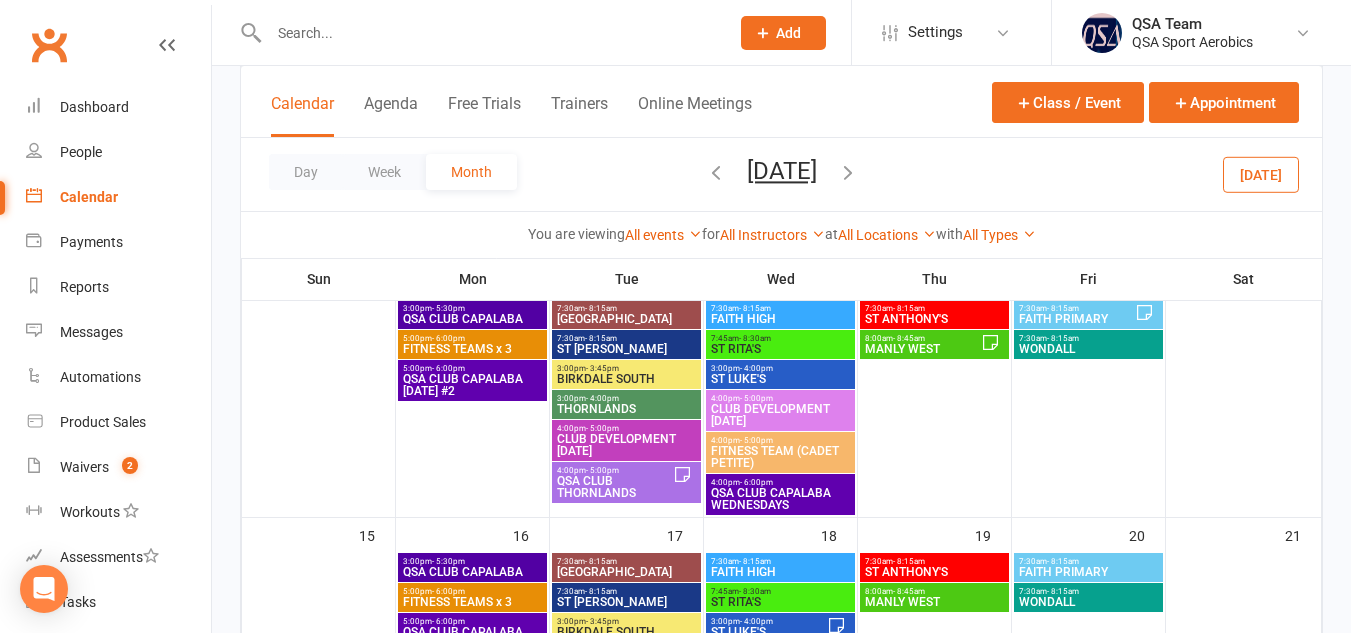 click on "QSA CLUB THORNLANDS" at bounding box center [614, 487] 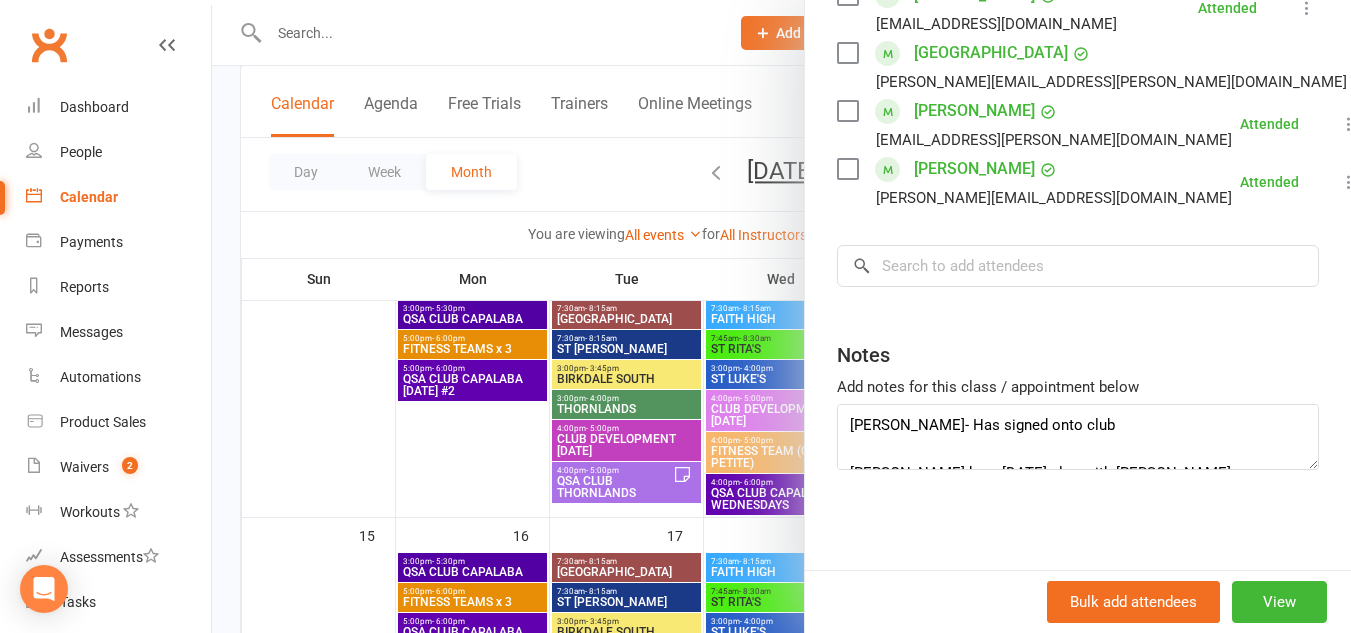 scroll, scrollTop: 999, scrollLeft: 0, axis: vertical 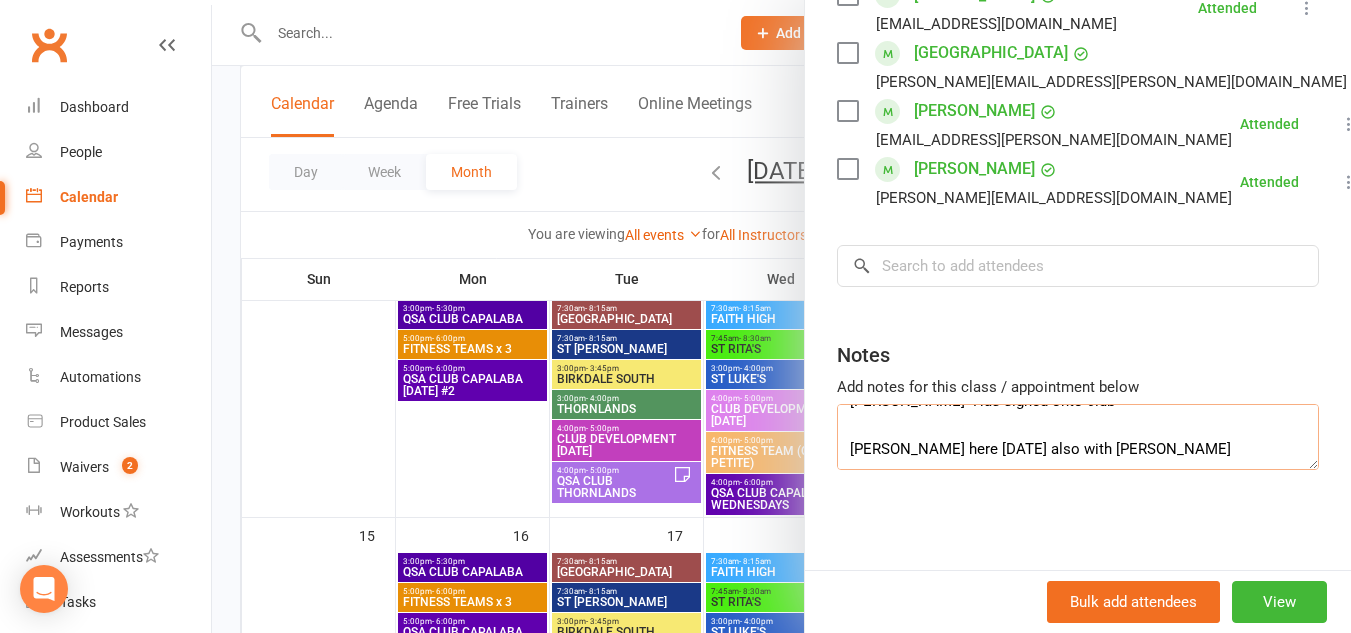 click on "[PERSON_NAME]- Has signed onto club
[PERSON_NAME] here [DATE] also with [PERSON_NAME]" at bounding box center [1078, 437] 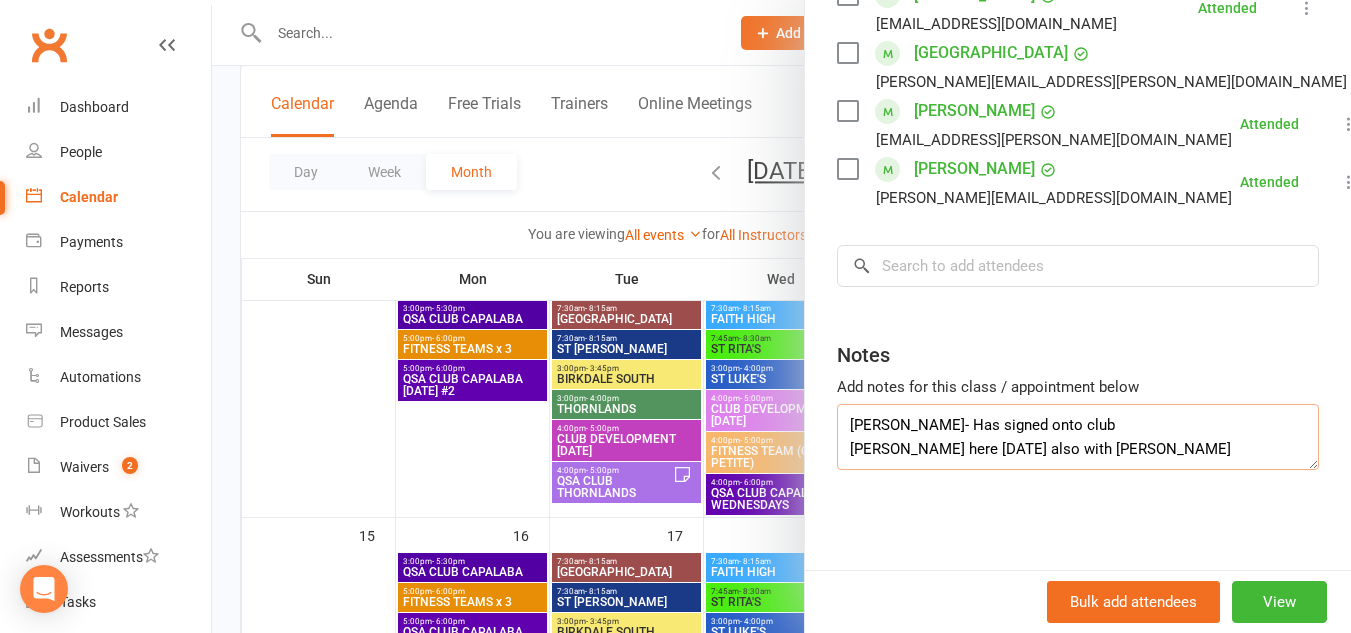 scroll, scrollTop: 0, scrollLeft: 0, axis: both 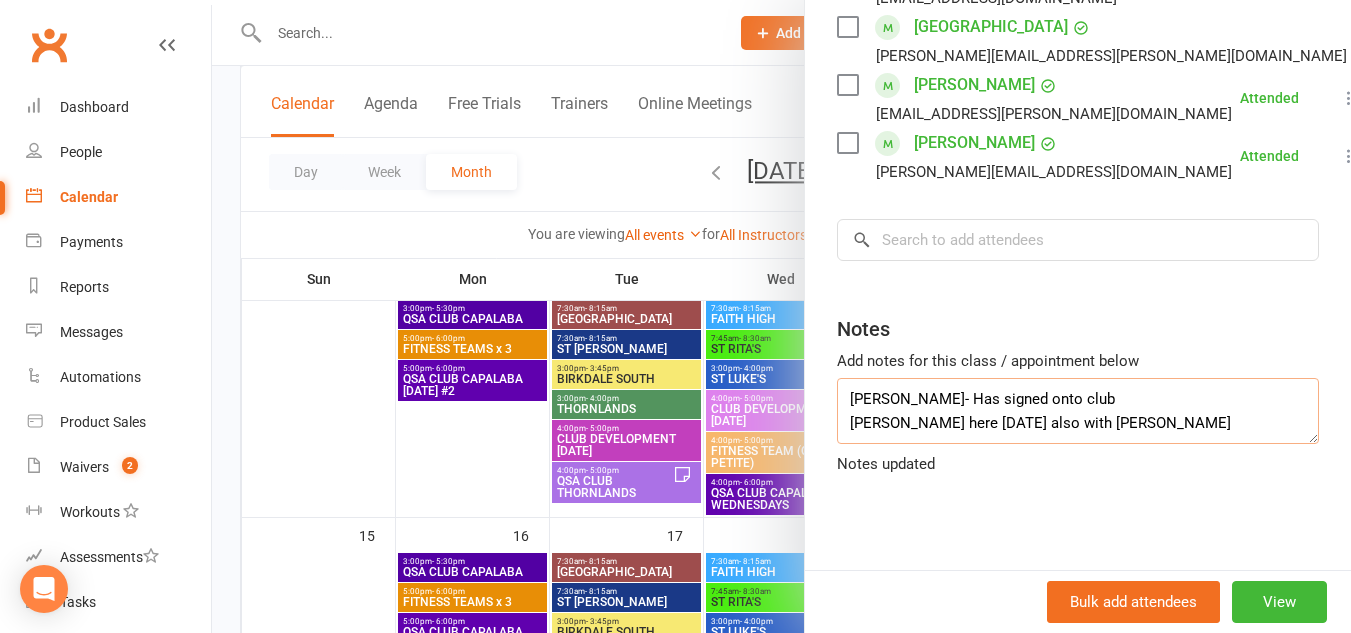 click on "[PERSON_NAME]- Has signed onto club
[PERSON_NAME] here [DATE] also with [PERSON_NAME]" at bounding box center (1078, 411) 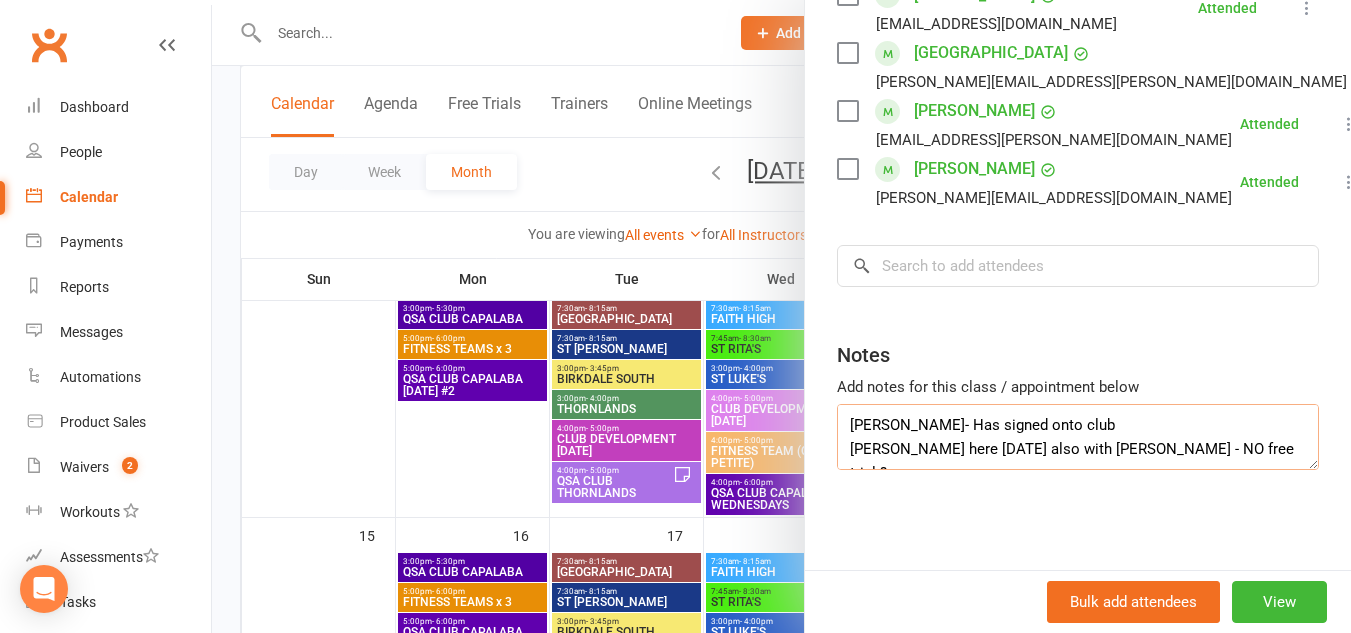 scroll, scrollTop: 999, scrollLeft: 0, axis: vertical 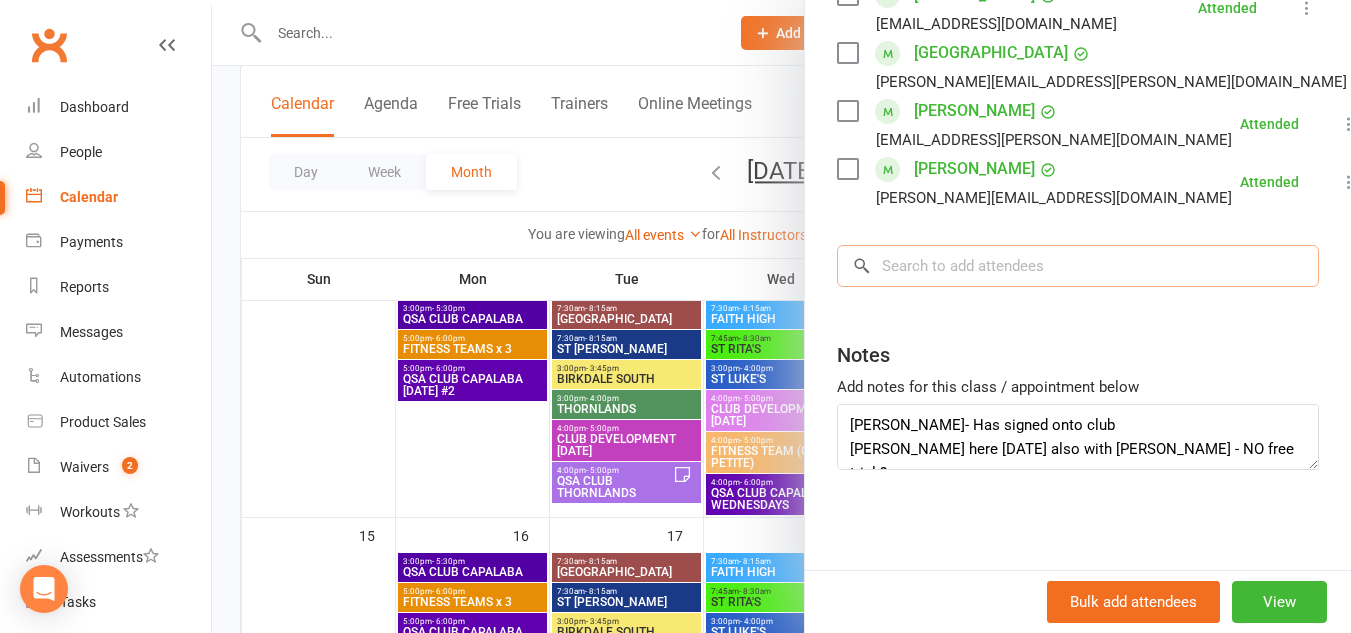 click at bounding box center (1078, 266) 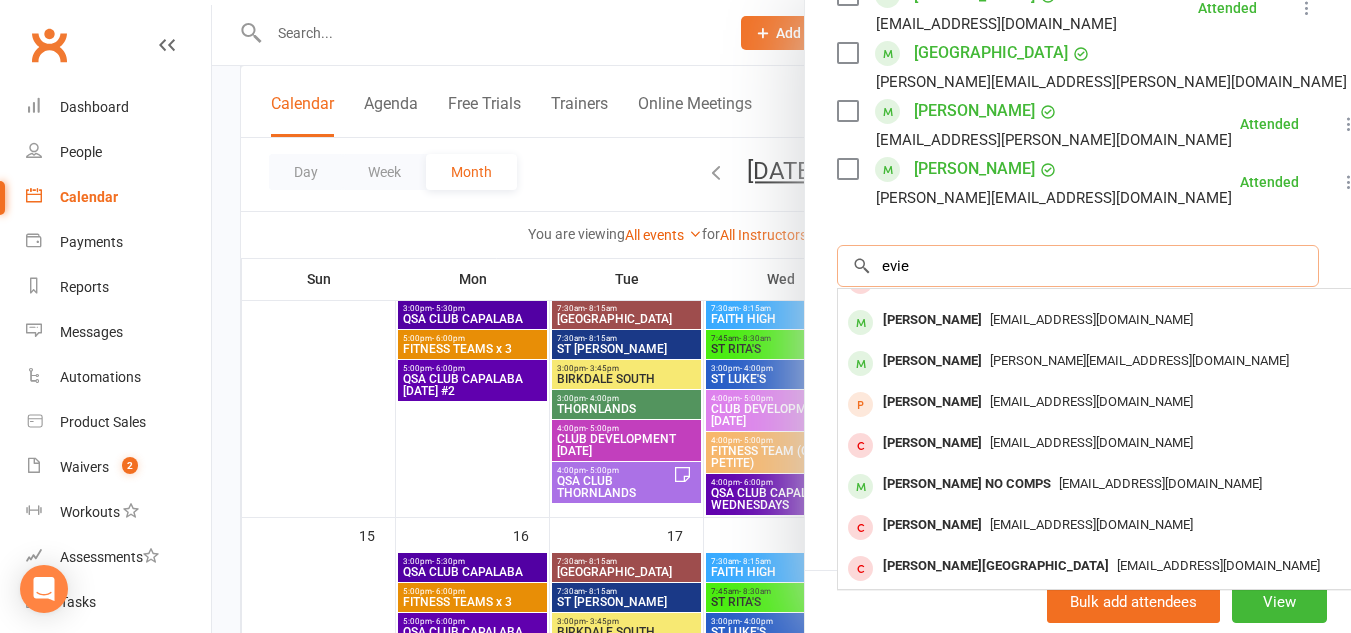 scroll, scrollTop: 0, scrollLeft: 0, axis: both 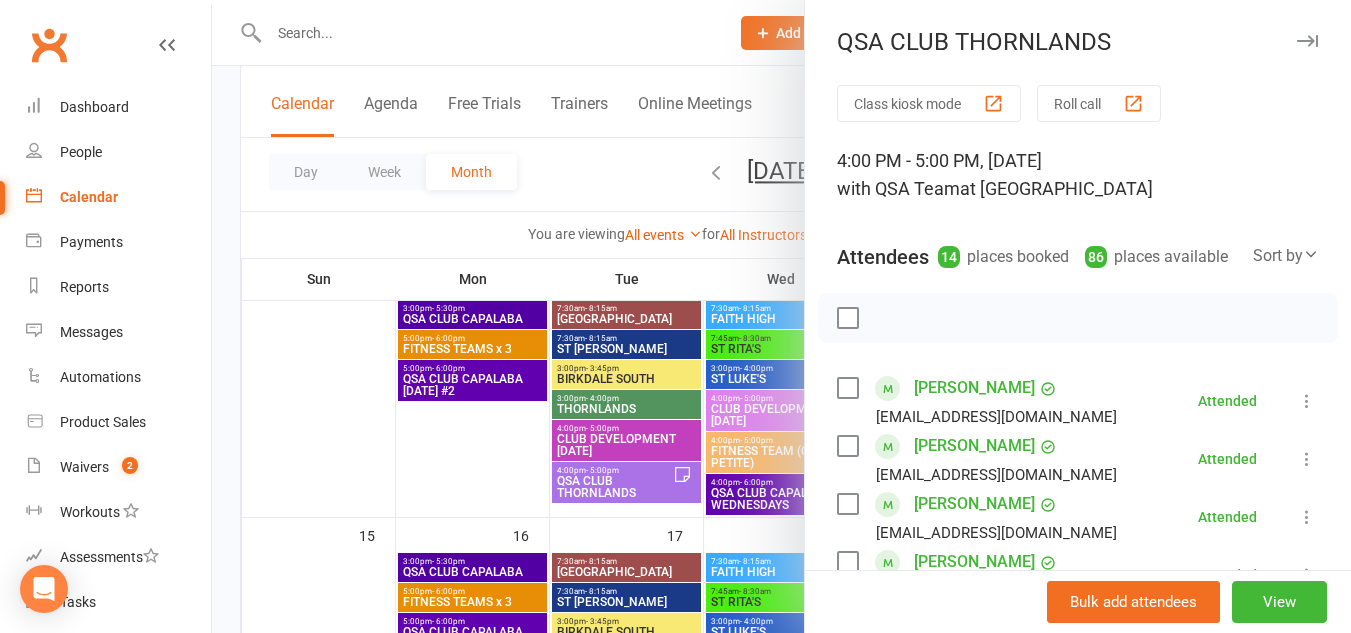 type on "evie" 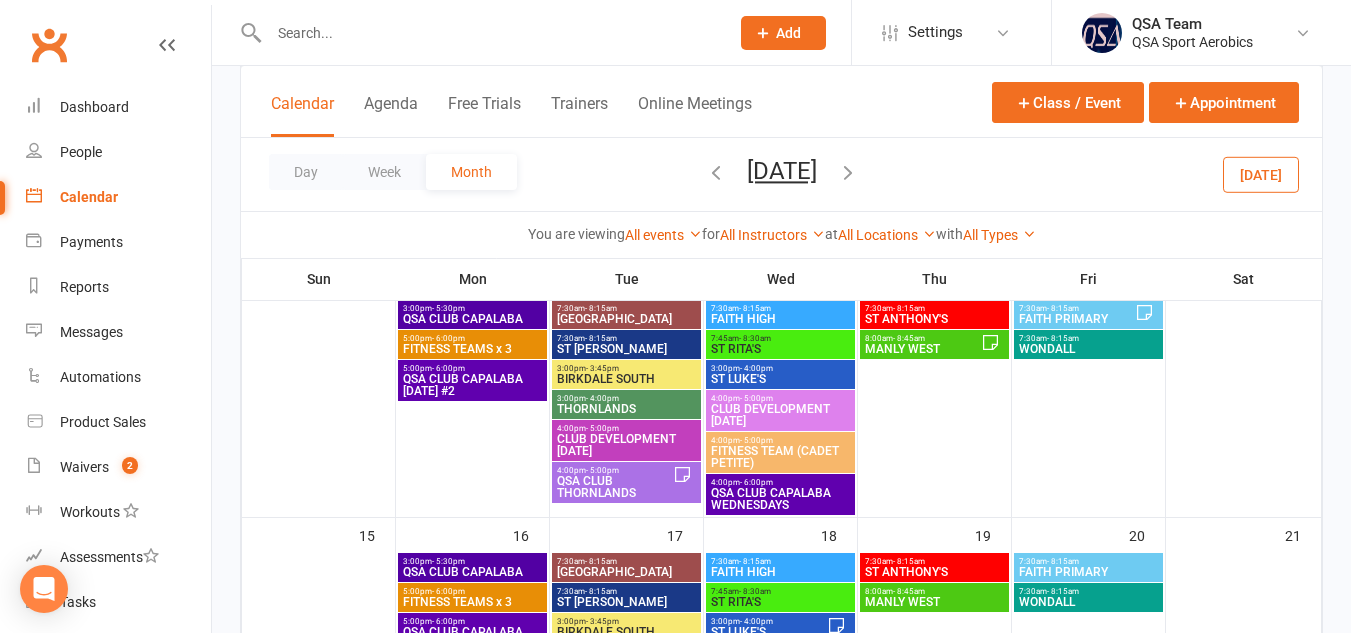 click at bounding box center [489, 33] 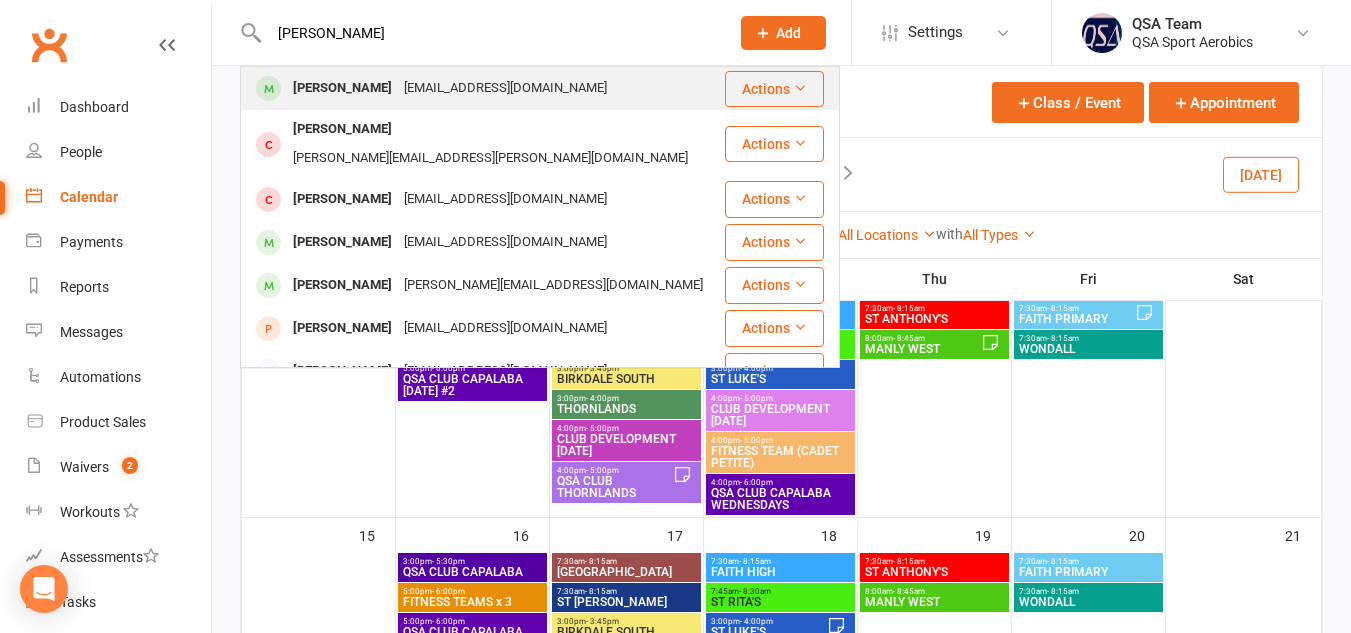 type on "[PERSON_NAME]" 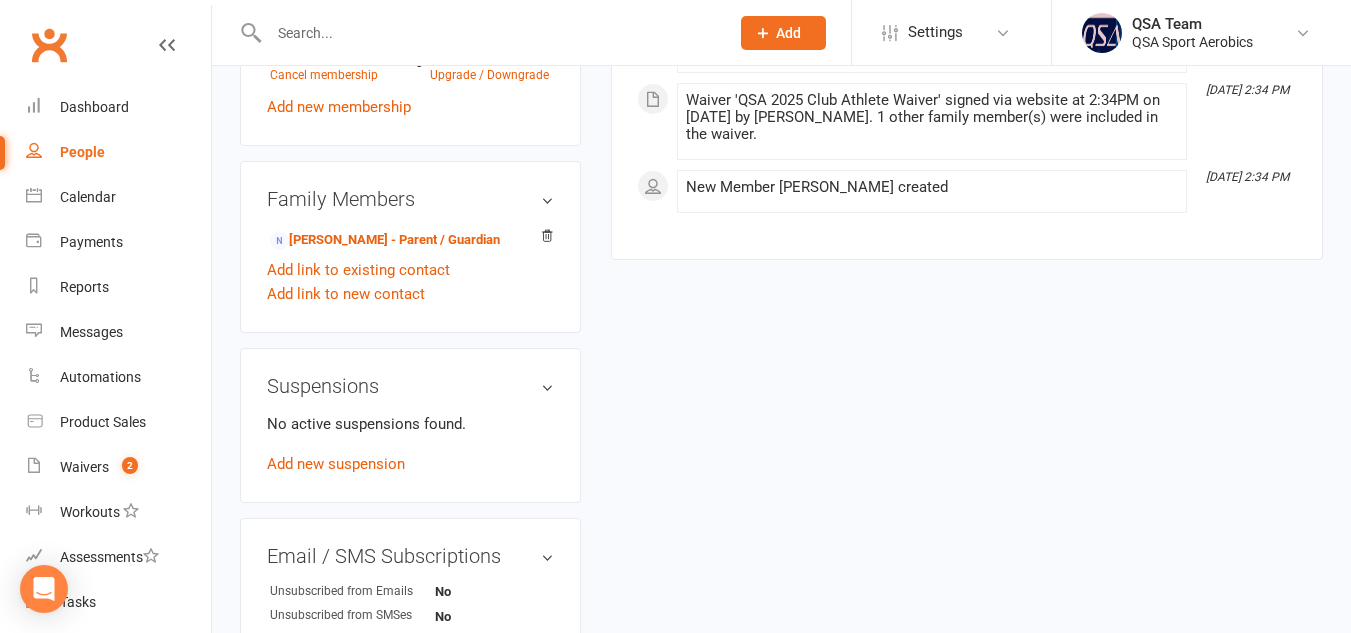 scroll, scrollTop: 0, scrollLeft: 0, axis: both 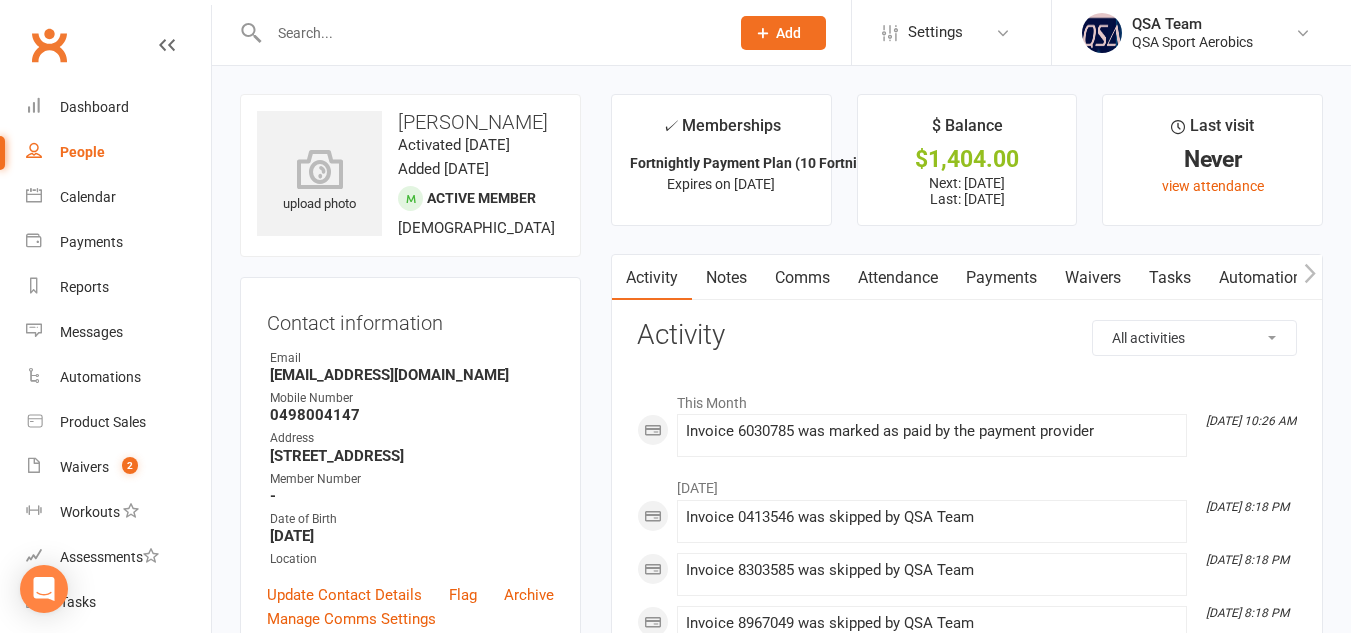 click on "Notes" at bounding box center (726, 278) 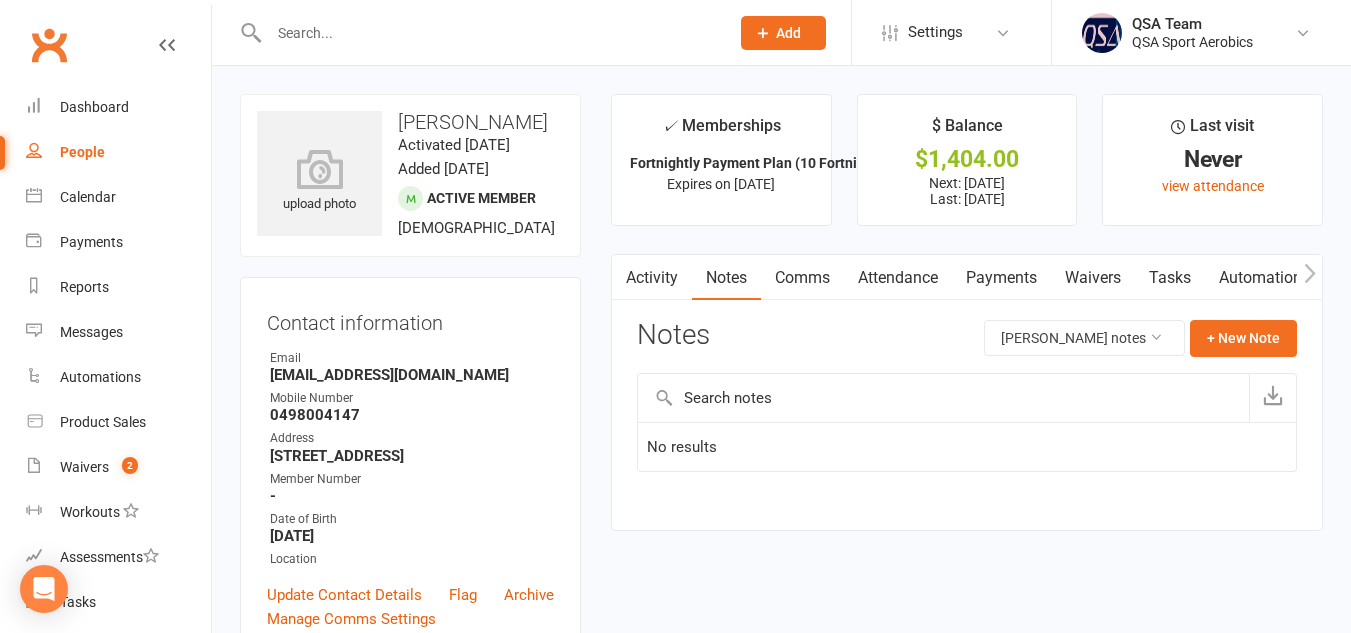 click on "Payments" at bounding box center (1001, 278) 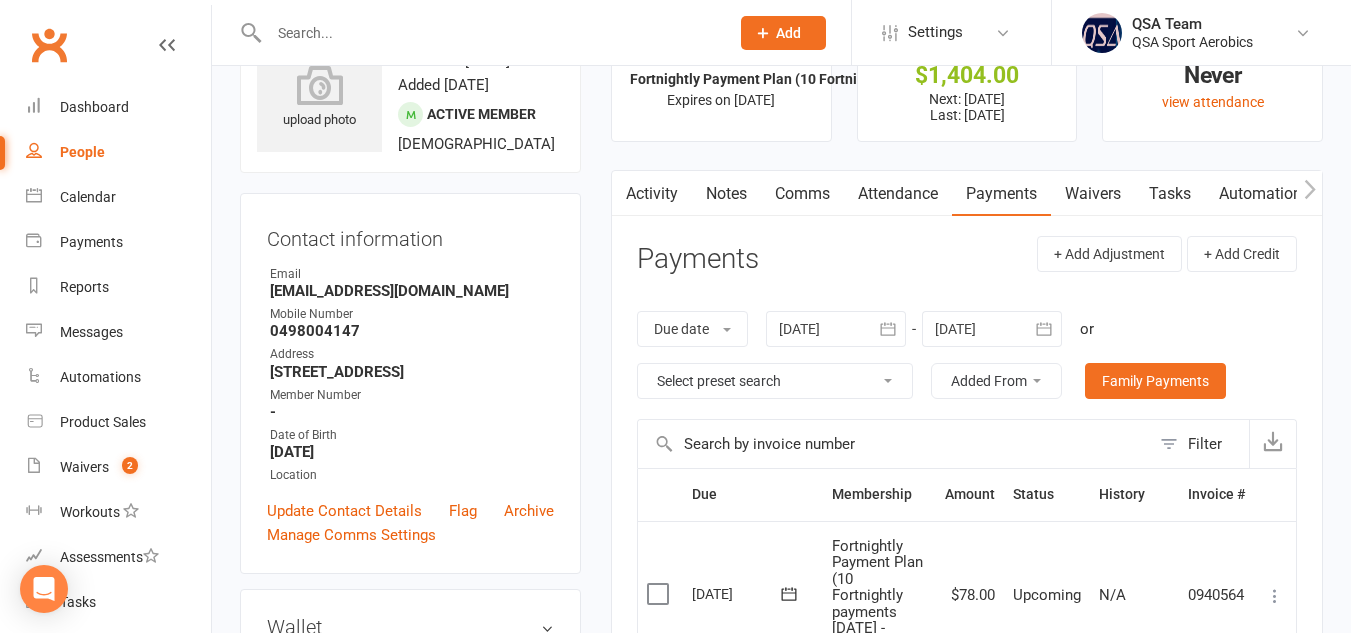 scroll, scrollTop: 0, scrollLeft: 0, axis: both 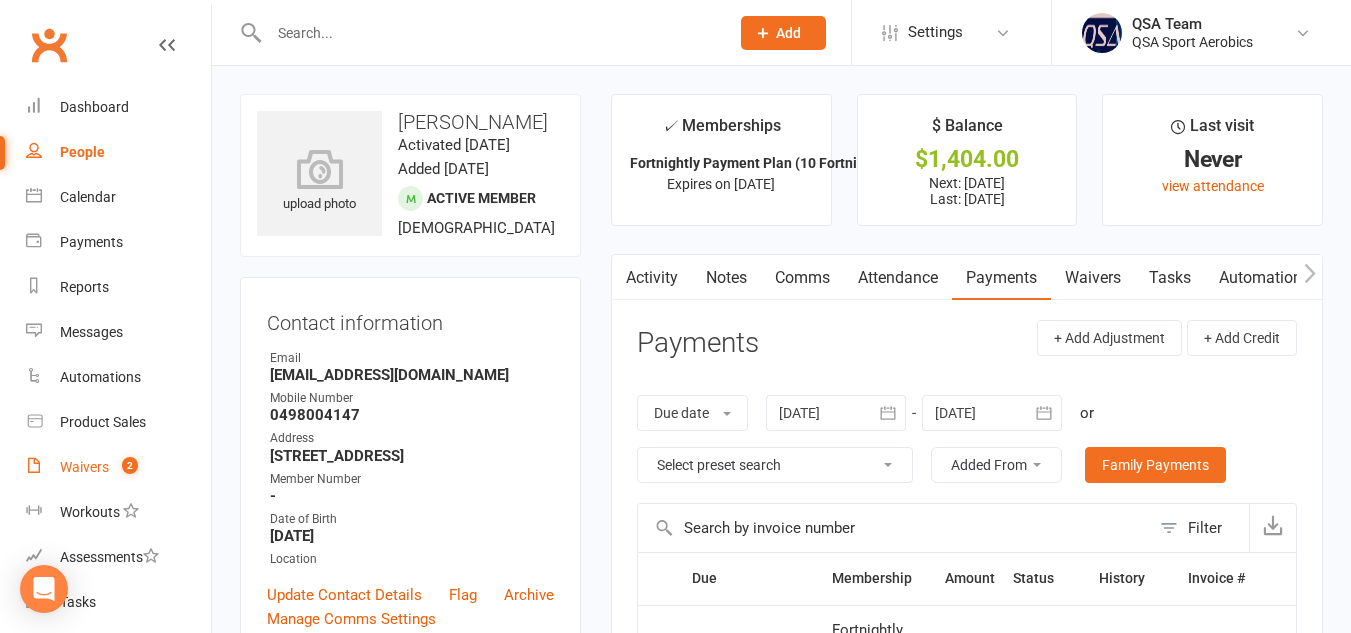 click on "Waivers" at bounding box center [84, 467] 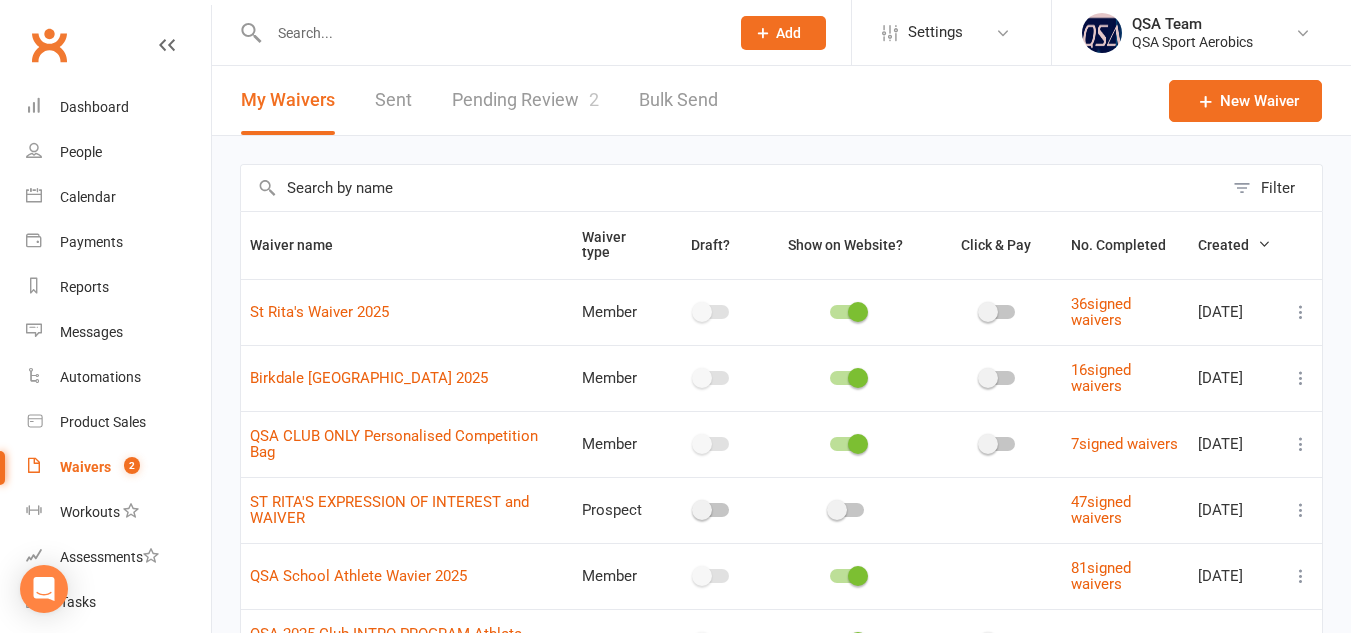 click on "Pending Review 2" at bounding box center (525, 100) 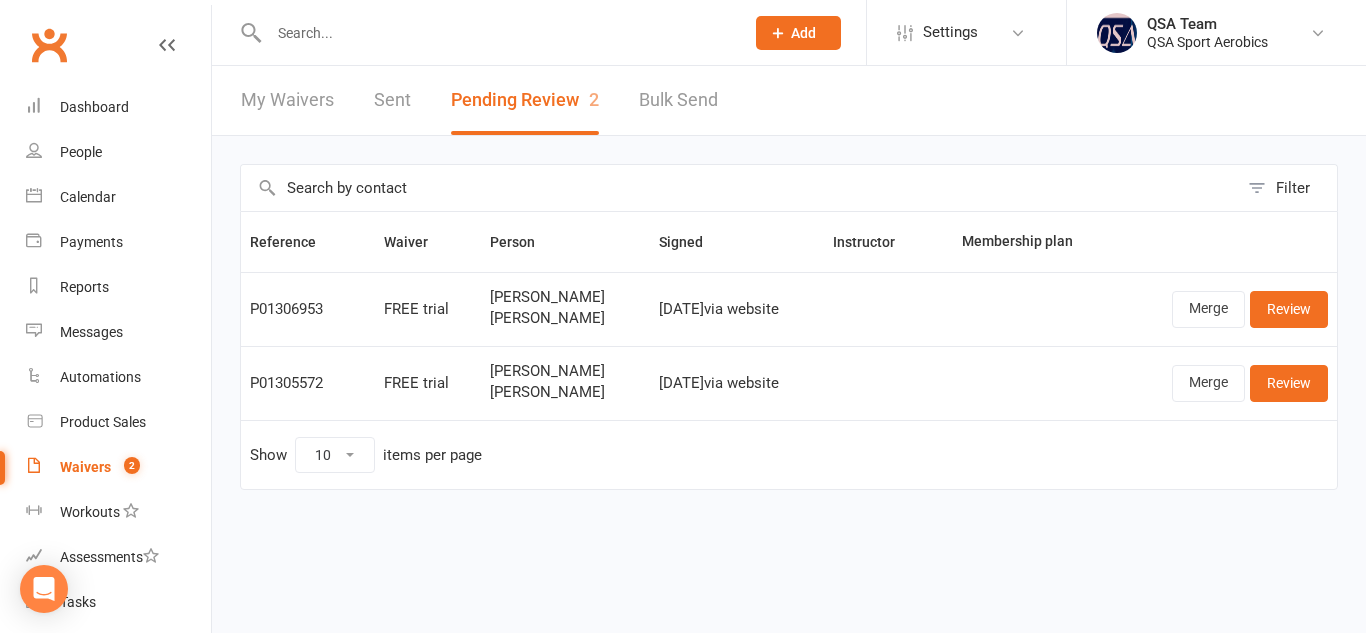 click at bounding box center (496, 33) 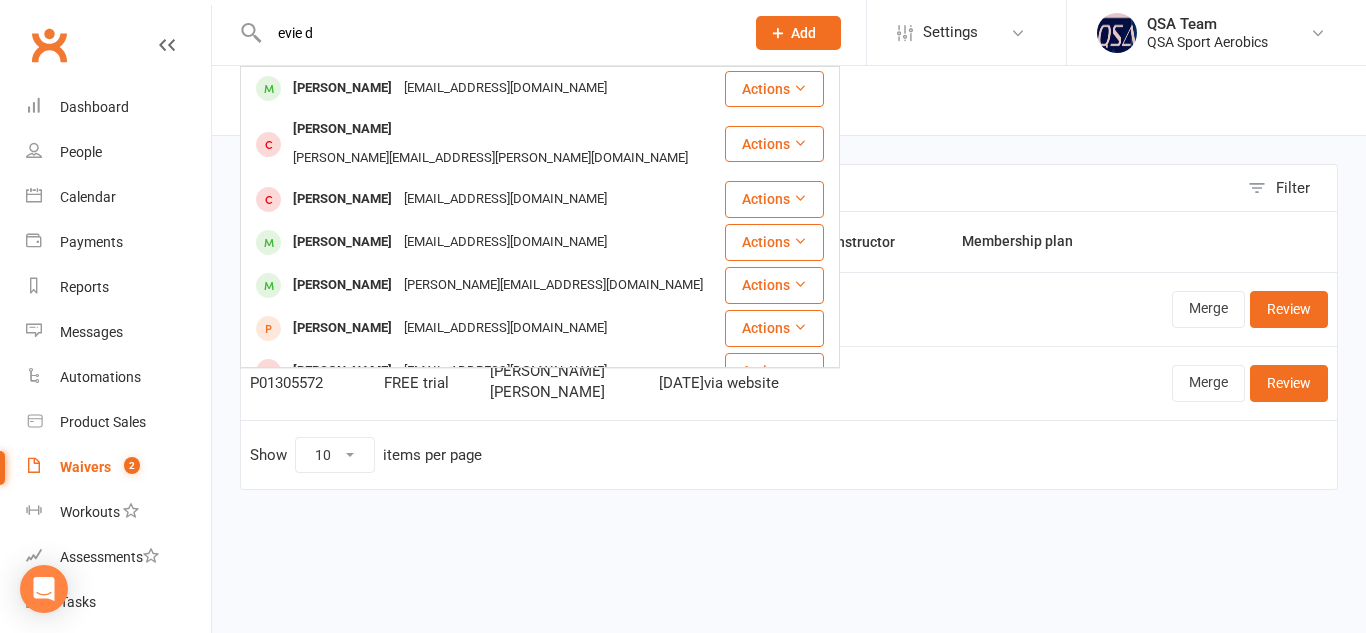 type on "evie d" 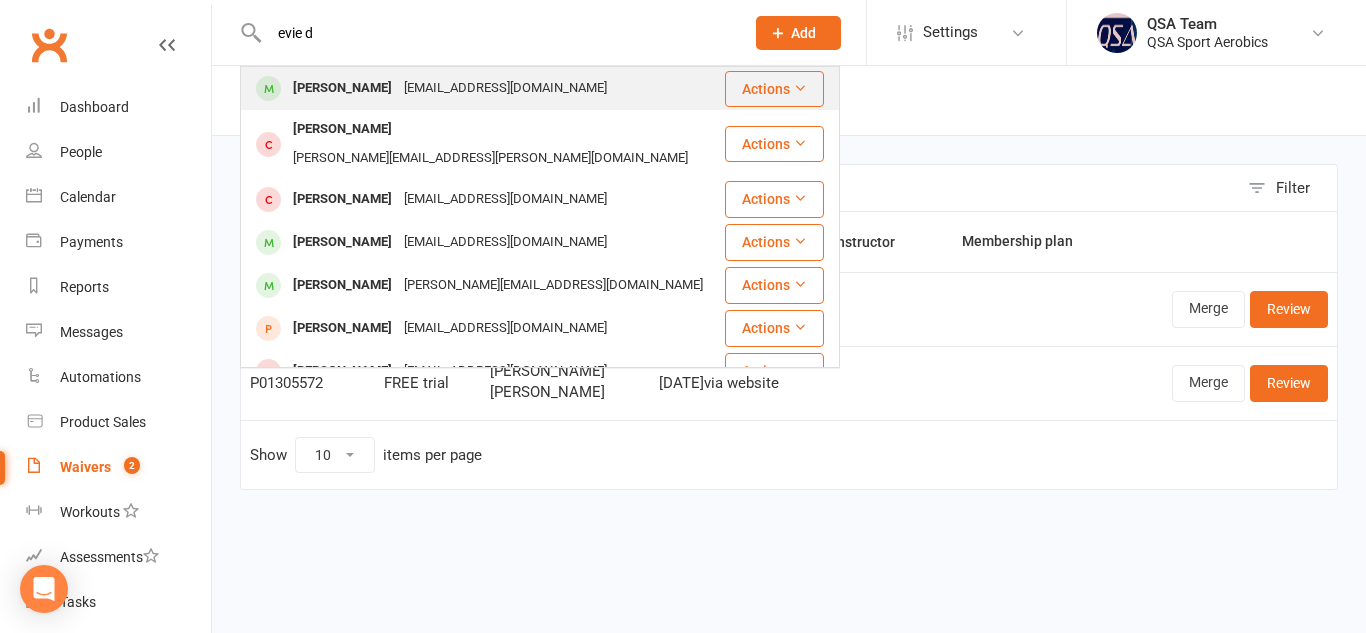 click on "[EMAIL_ADDRESS][DOMAIN_NAME]" at bounding box center [505, 88] 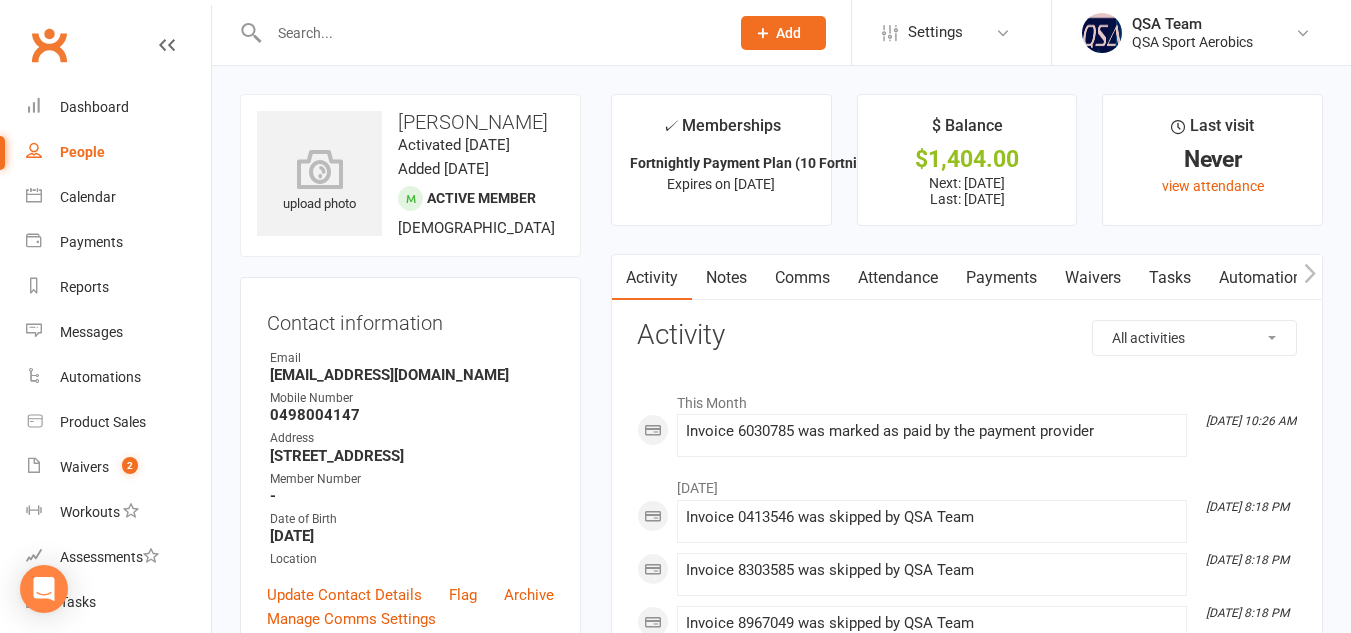 click on "Waivers" at bounding box center (1093, 278) 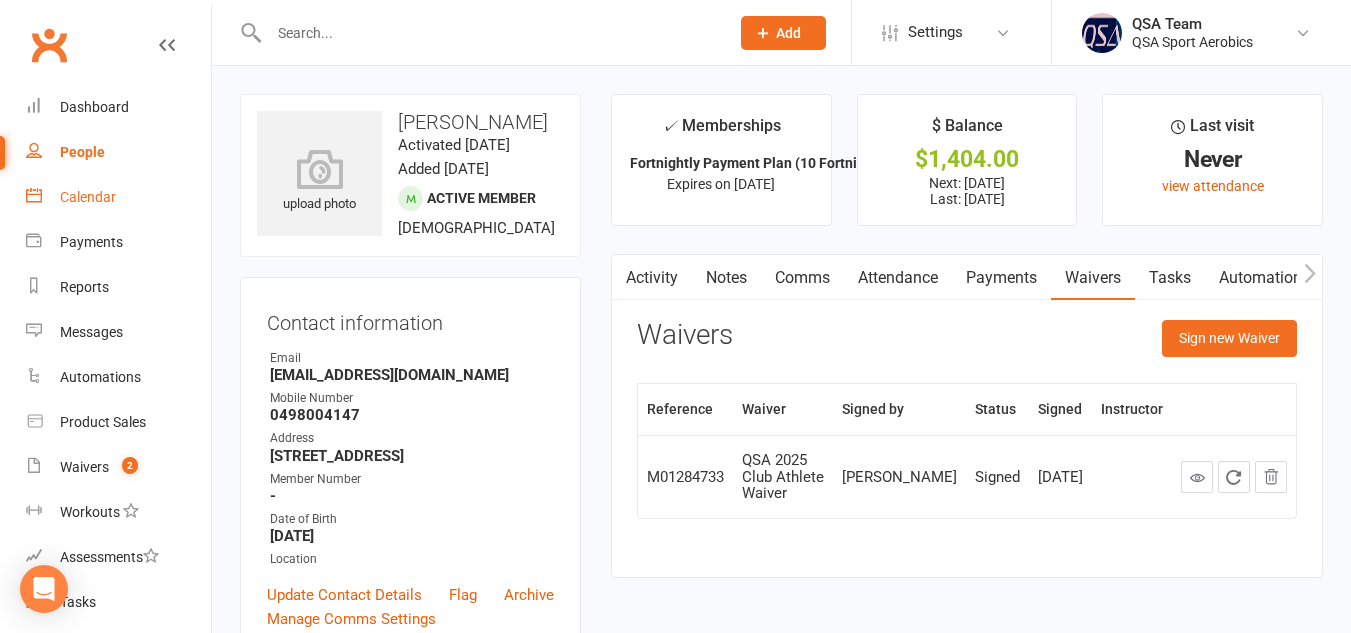 click on "Calendar" at bounding box center [118, 197] 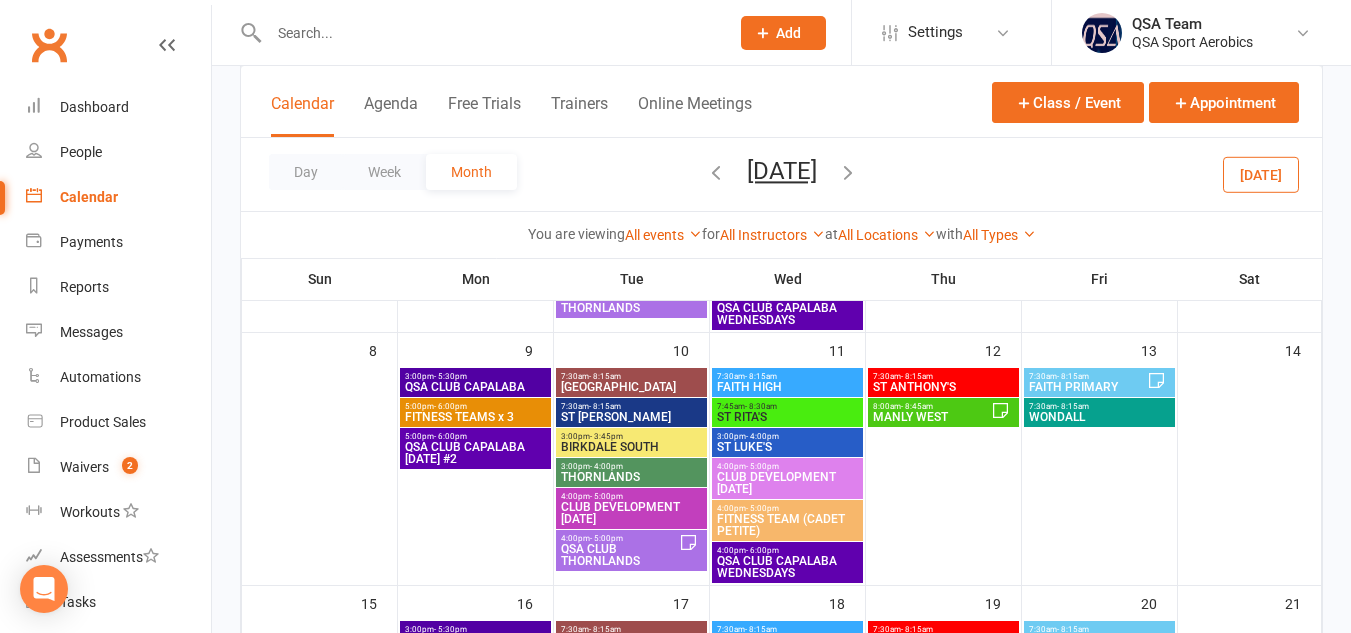 scroll, scrollTop: 346, scrollLeft: 0, axis: vertical 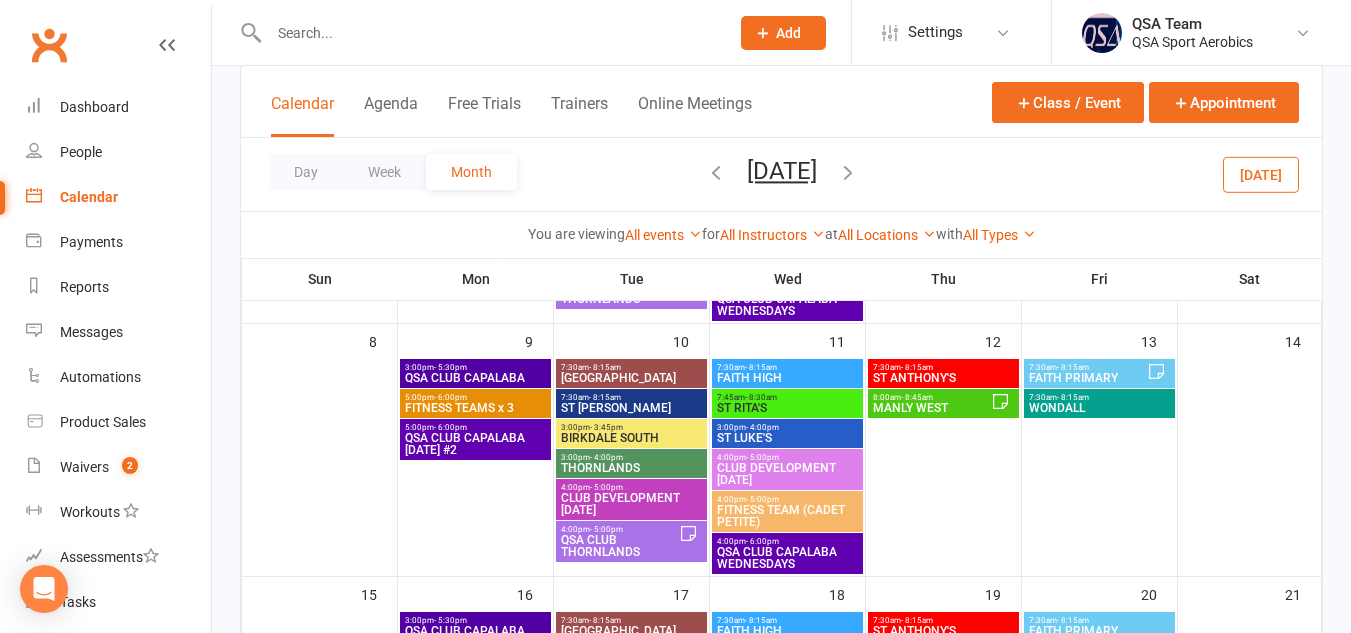 click at bounding box center [477, 32] 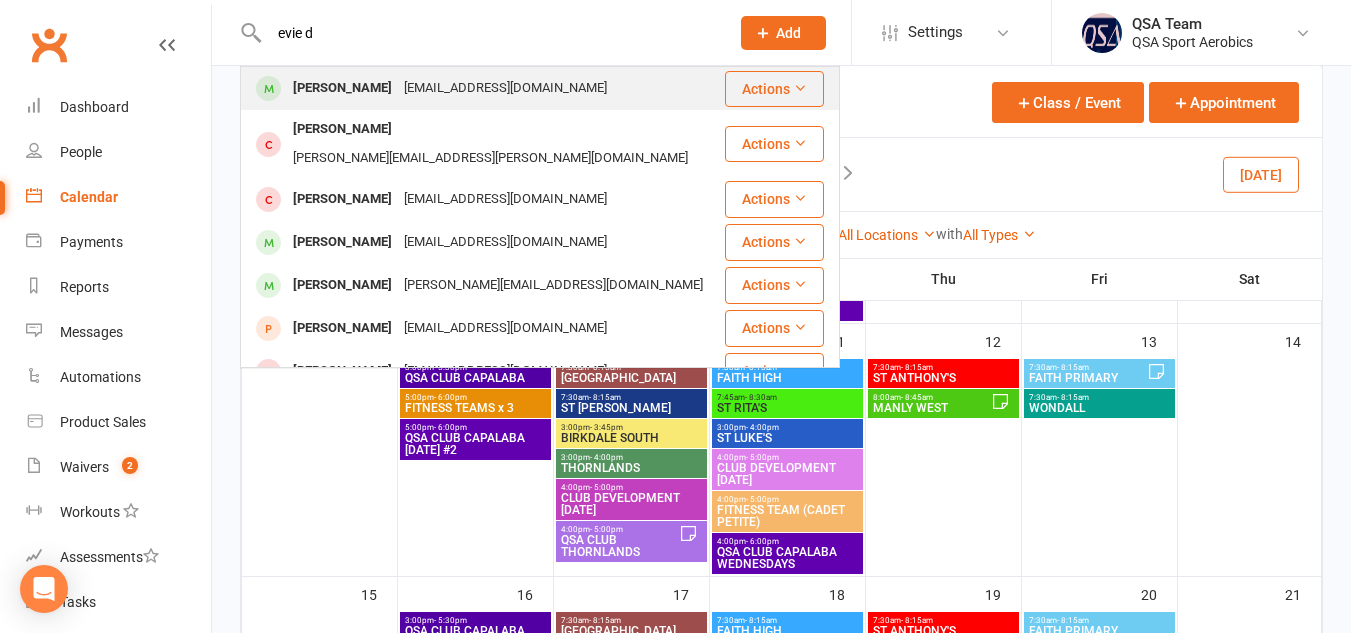 type on "evie d" 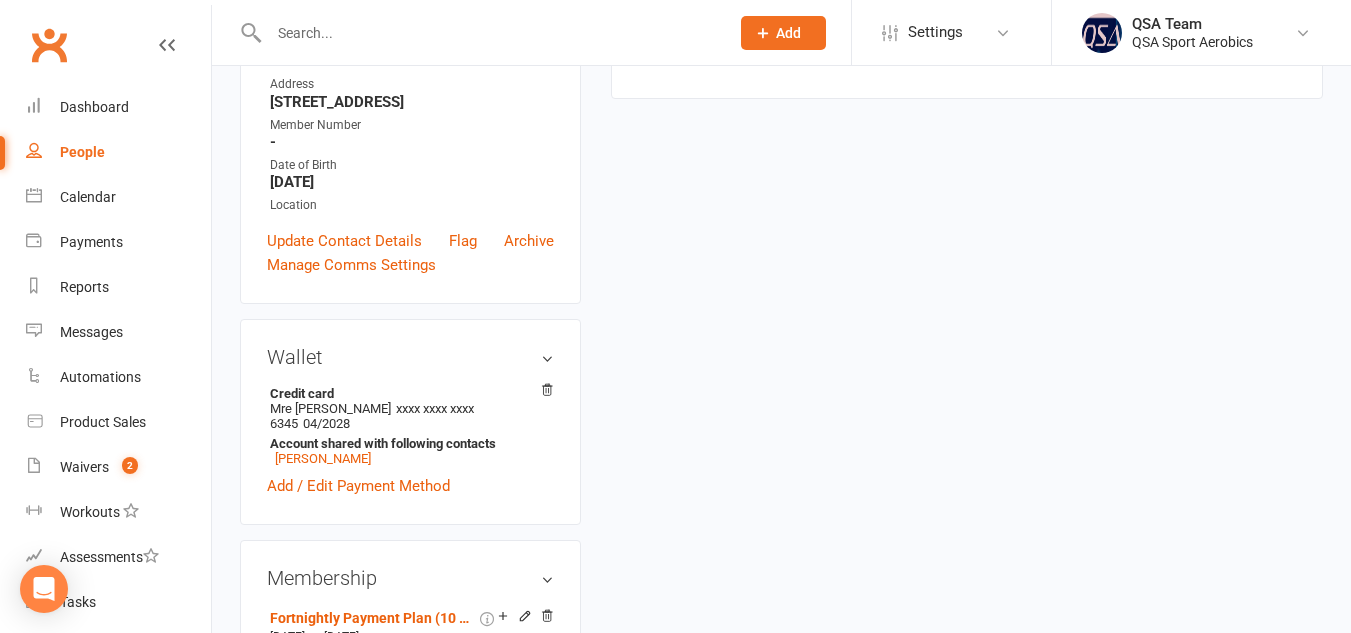 scroll, scrollTop: 0, scrollLeft: 0, axis: both 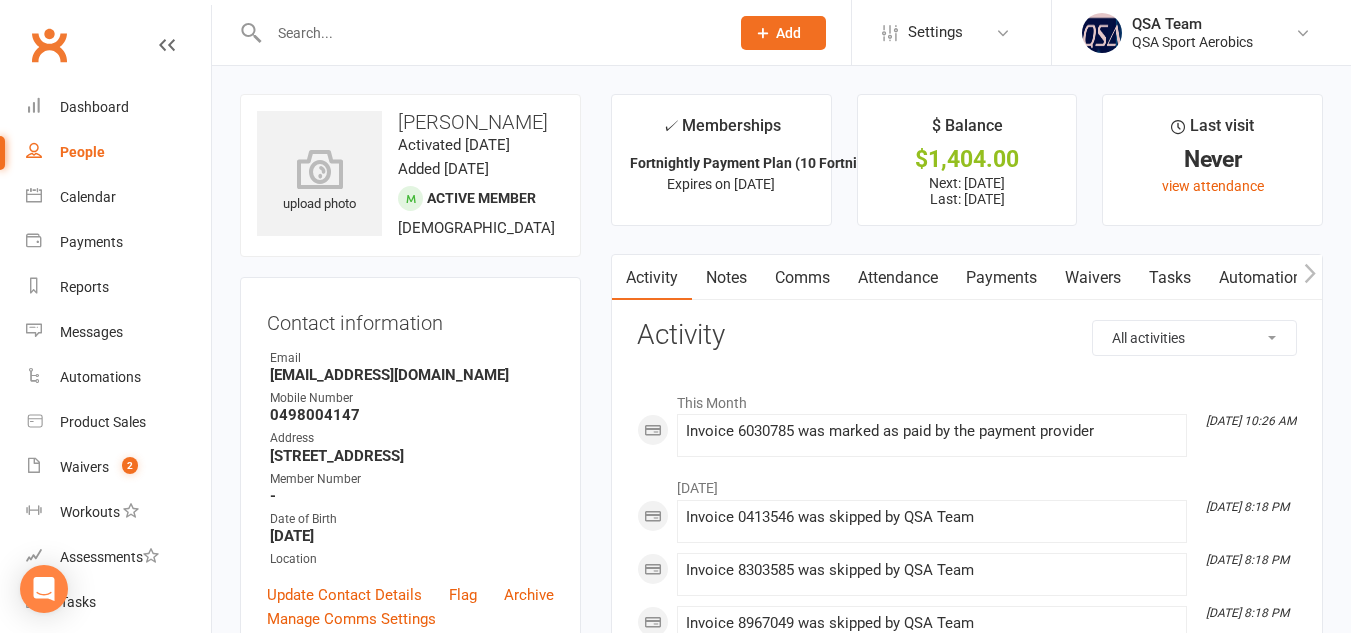 click 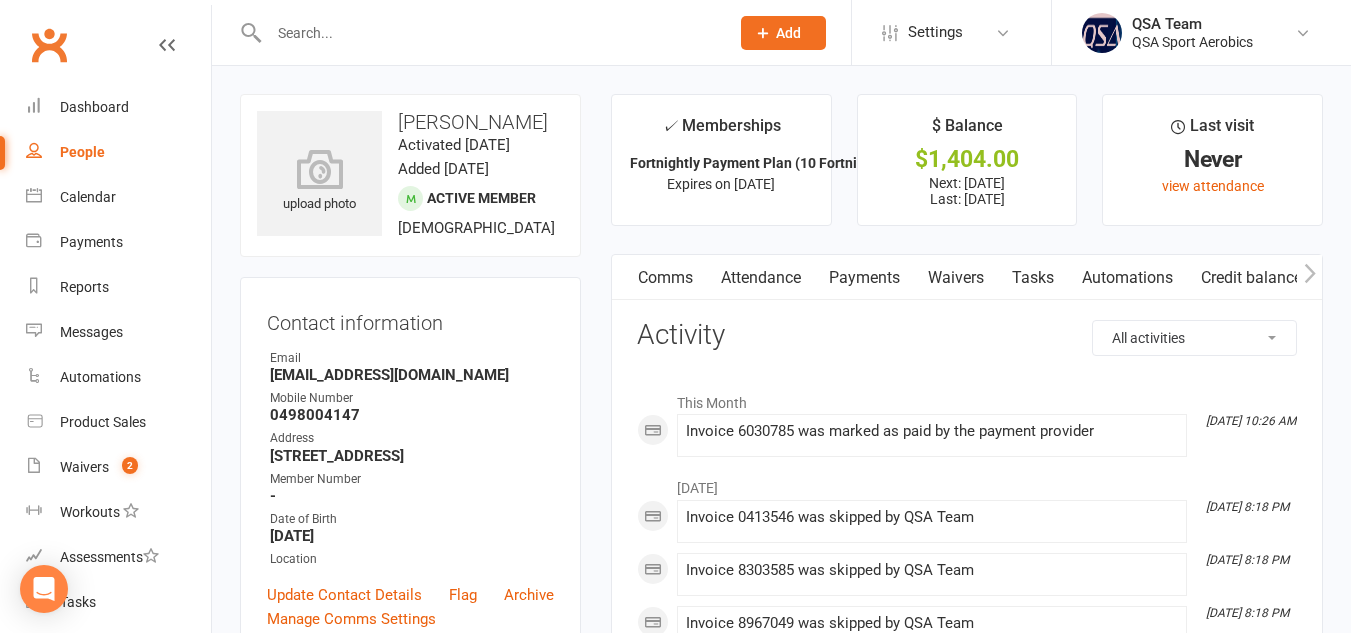 scroll, scrollTop: 0, scrollLeft: 137, axis: horizontal 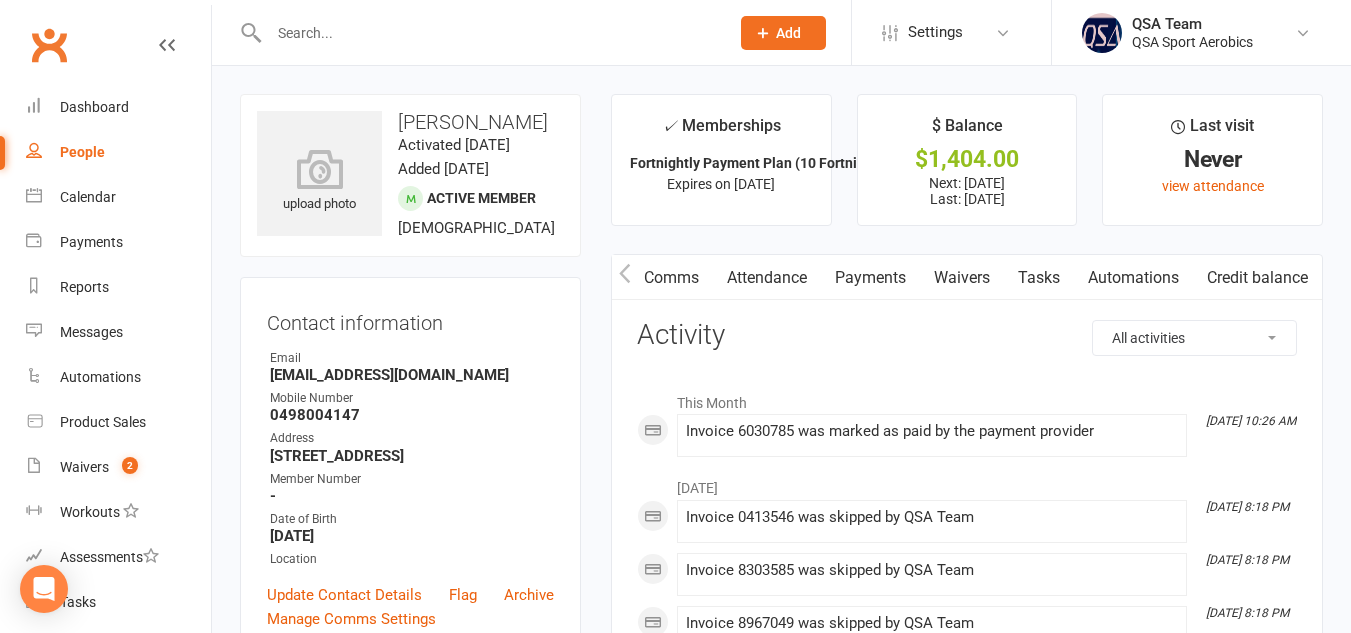 click 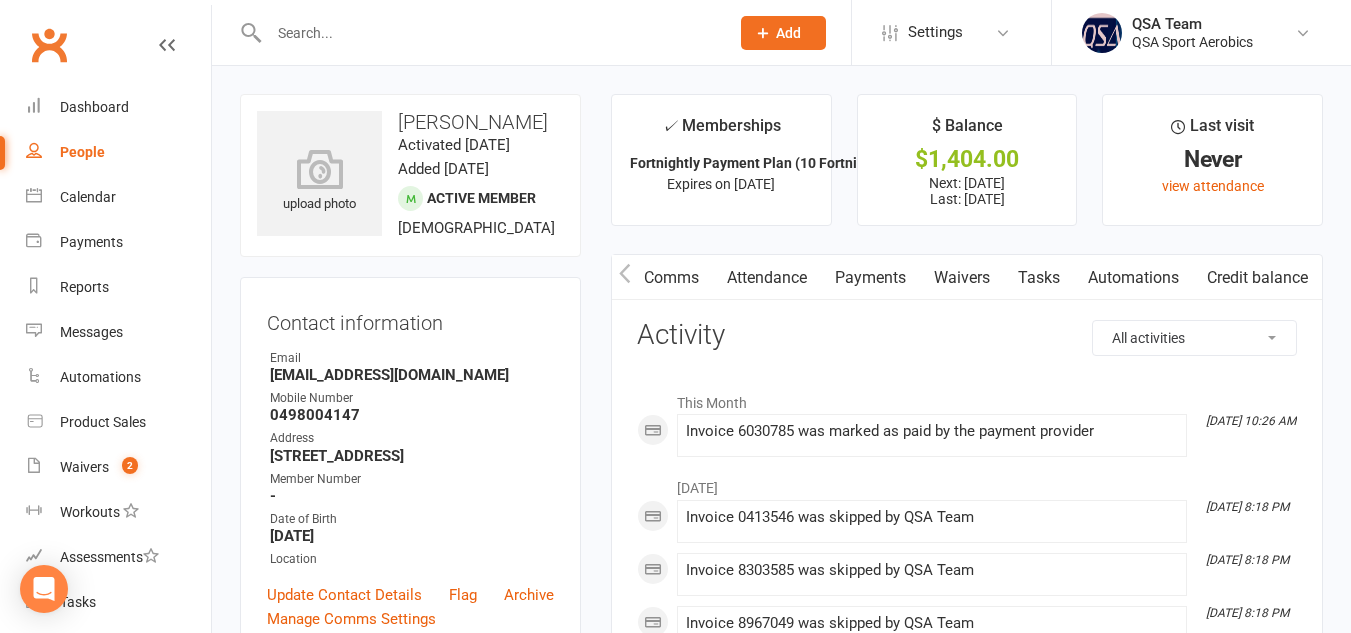 click 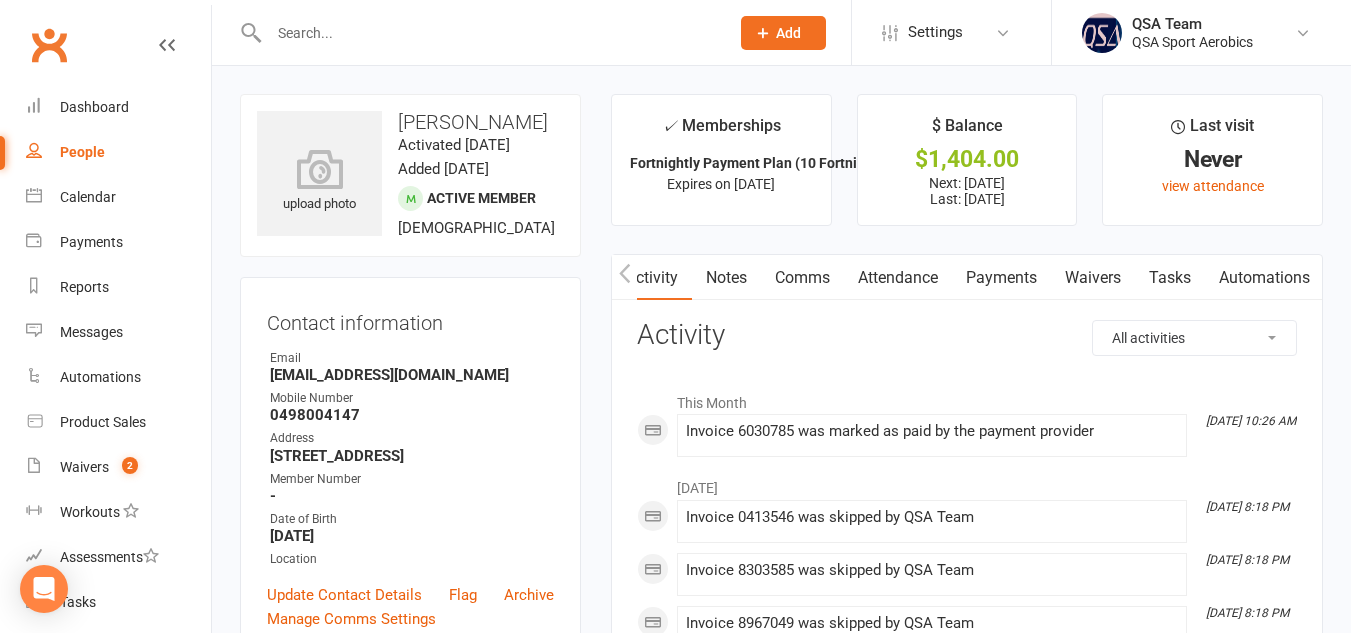 scroll, scrollTop: 0, scrollLeft: 0, axis: both 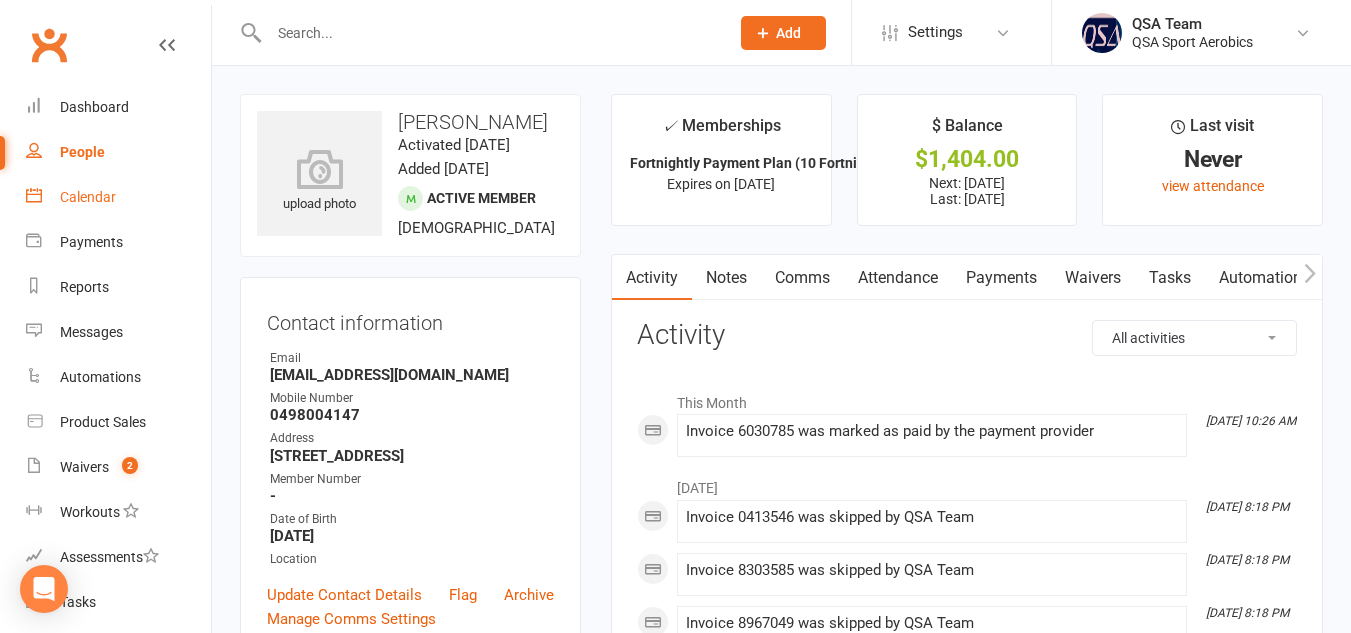 click on "Calendar" at bounding box center (118, 197) 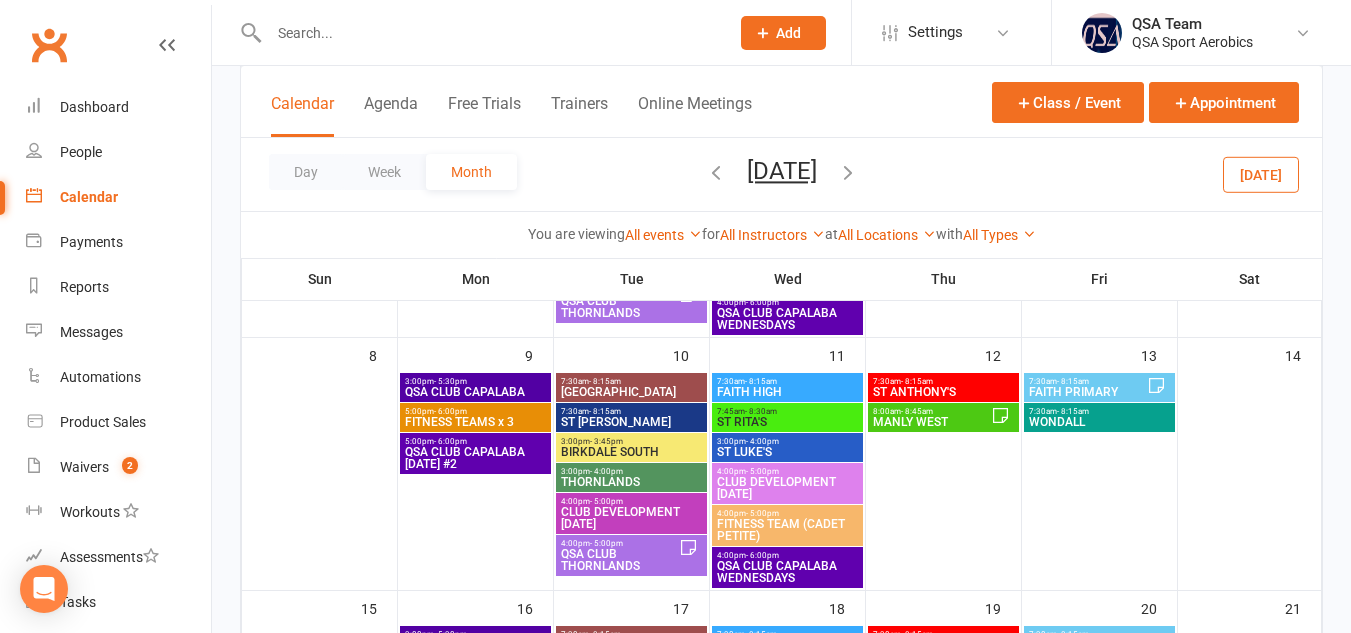 scroll, scrollTop: 342, scrollLeft: 0, axis: vertical 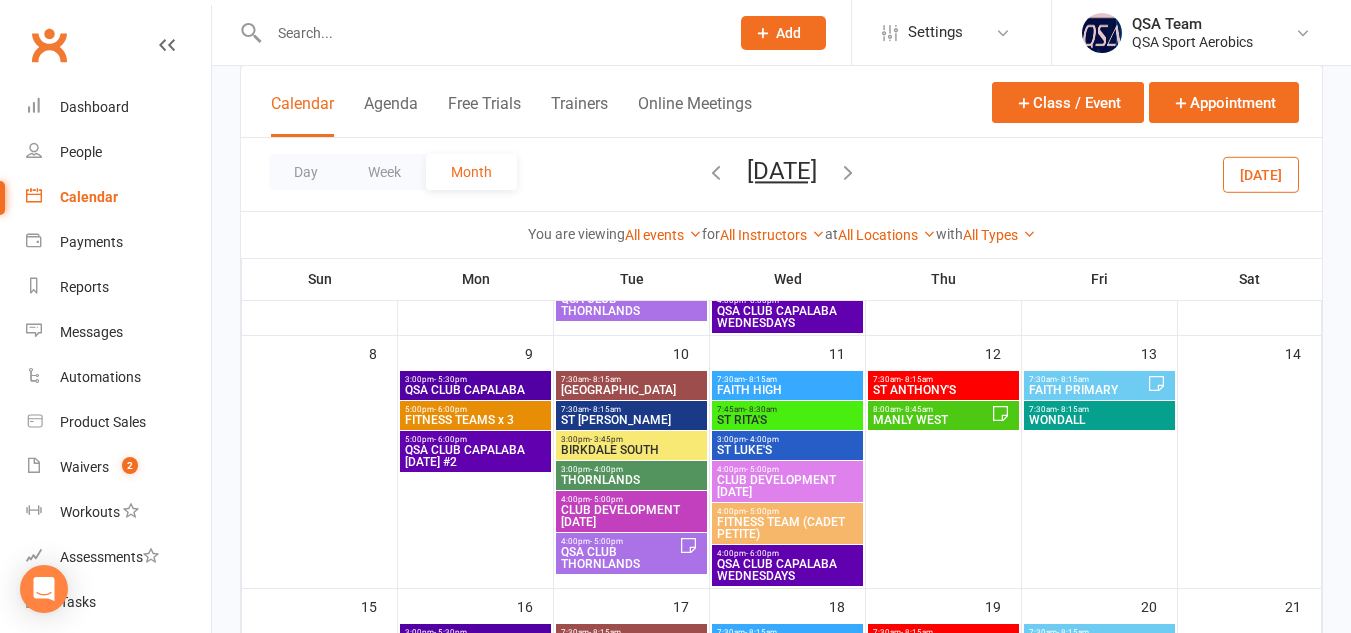click on "QSA CLUB THORNLANDS" at bounding box center (619, 558) 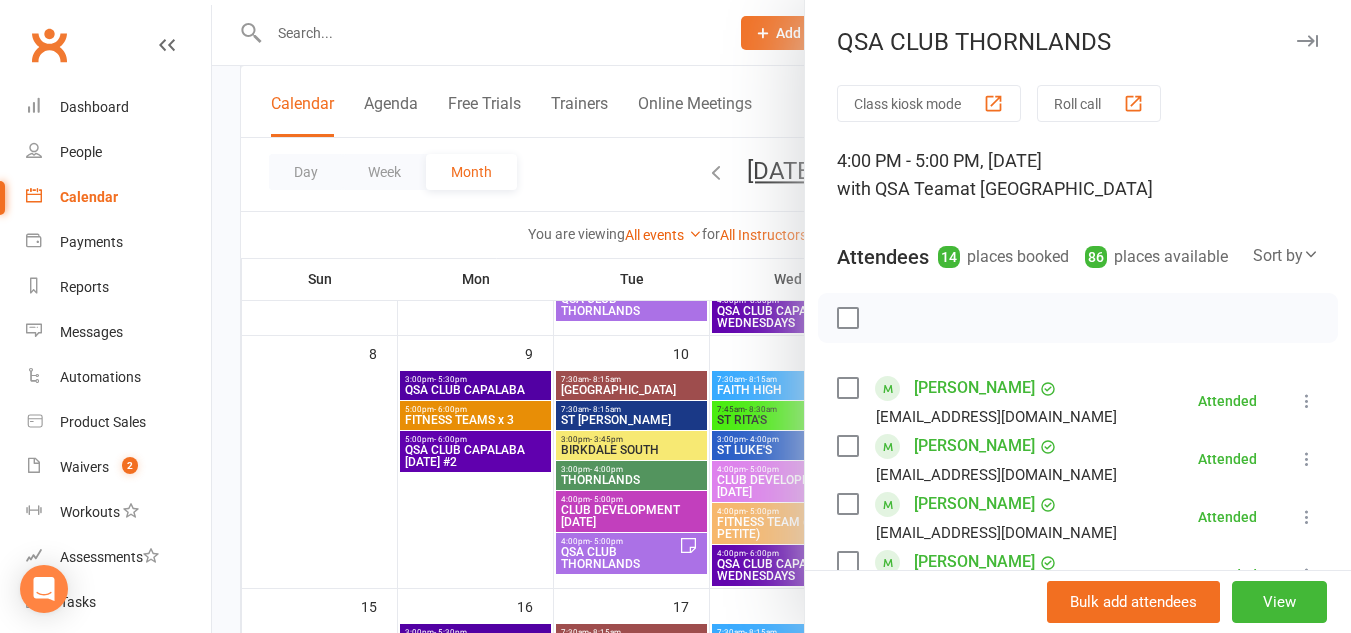 scroll, scrollTop: 999, scrollLeft: 0, axis: vertical 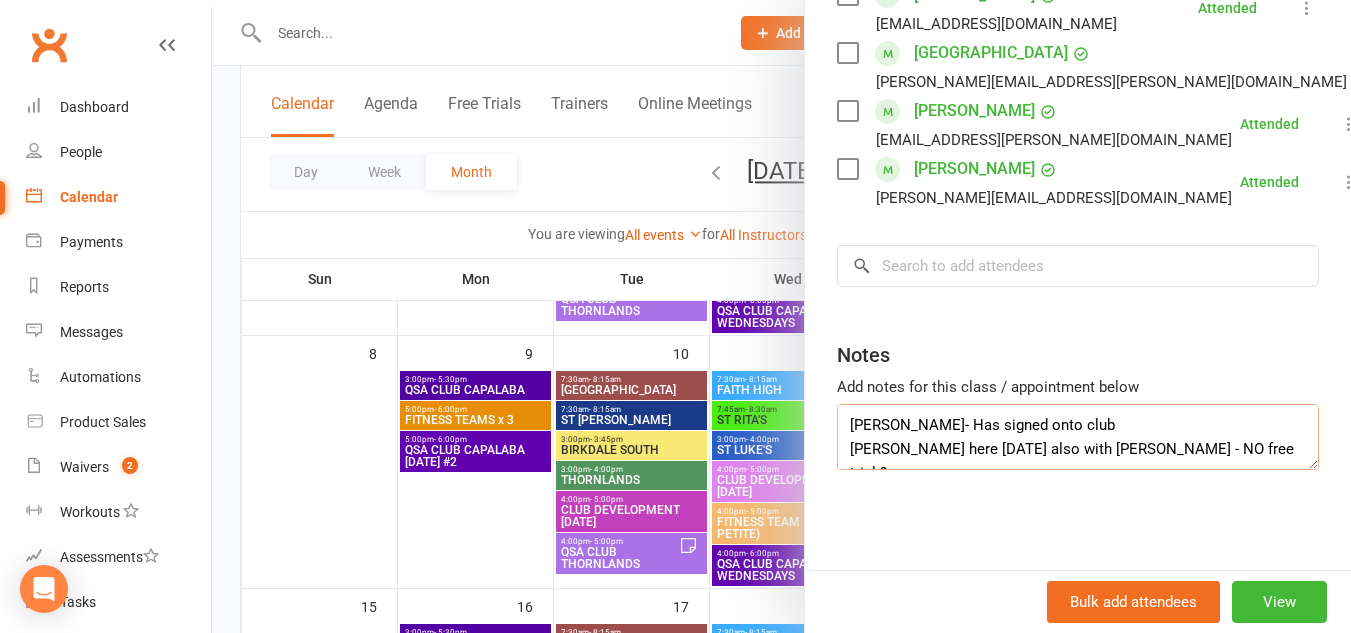 click on "[PERSON_NAME]- Has signed onto club
[PERSON_NAME] here [DATE] also with [PERSON_NAME] - NO free trial ?" at bounding box center [1078, 437] 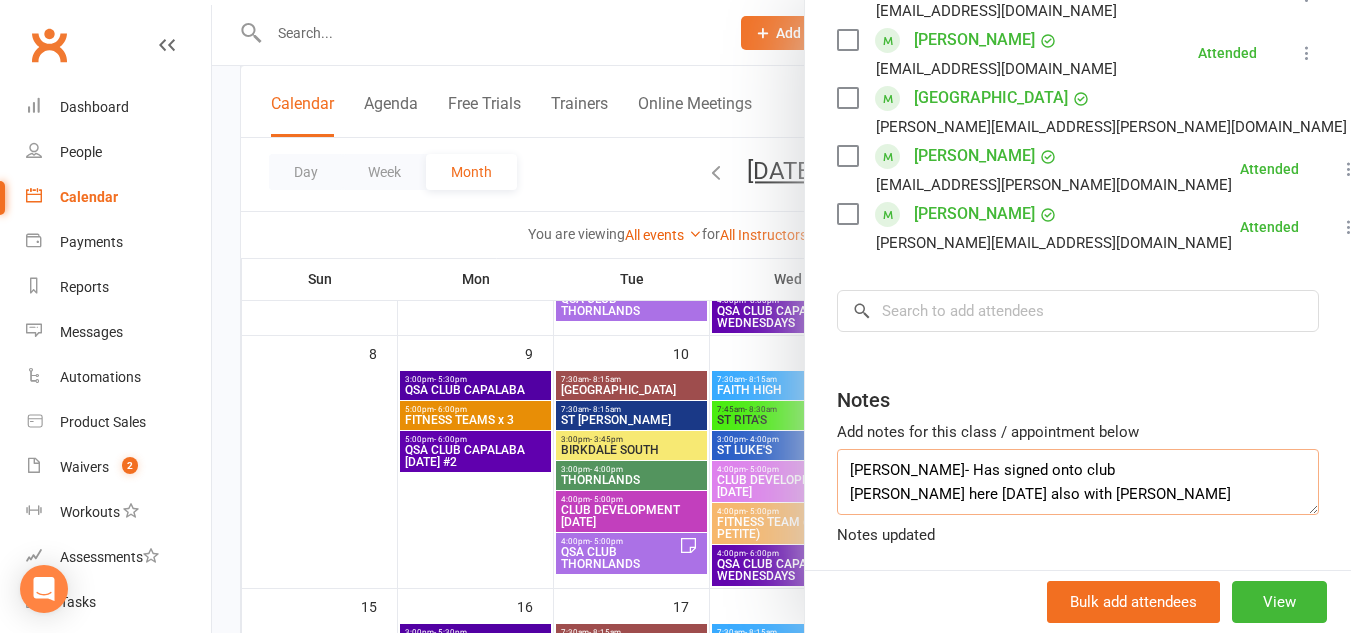scroll, scrollTop: 1031, scrollLeft: 0, axis: vertical 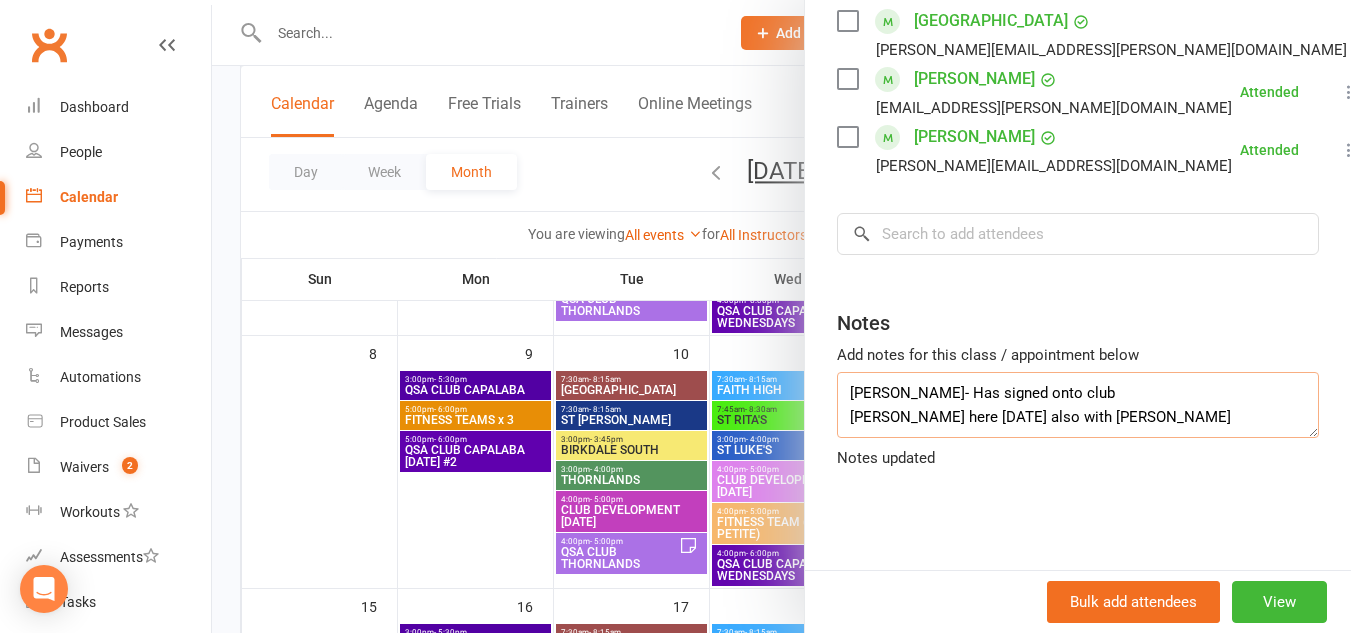 type on "[PERSON_NAME]- Has signed onto club
[PERSON_NAME] here [DATE] also with [PERSON_NAME]" 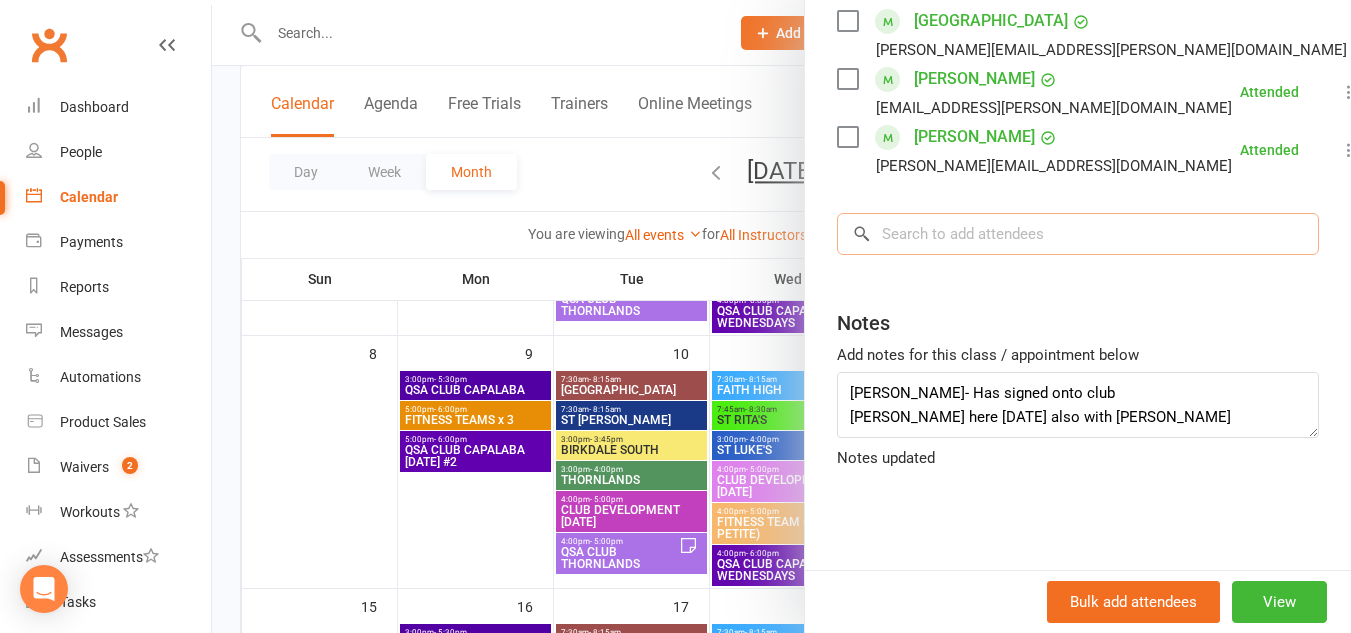 click at bounding box center [1078, 234] 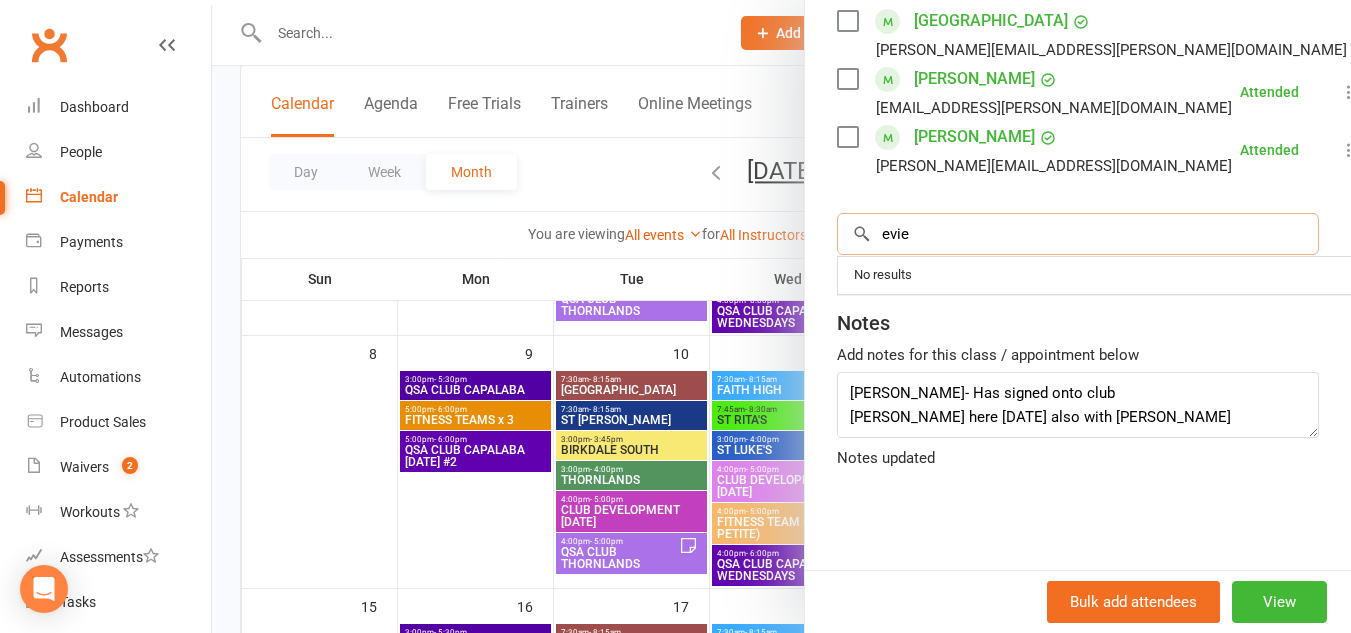 scroll, scrollTop: 1014, scrollLeft: 0, axis: vertical 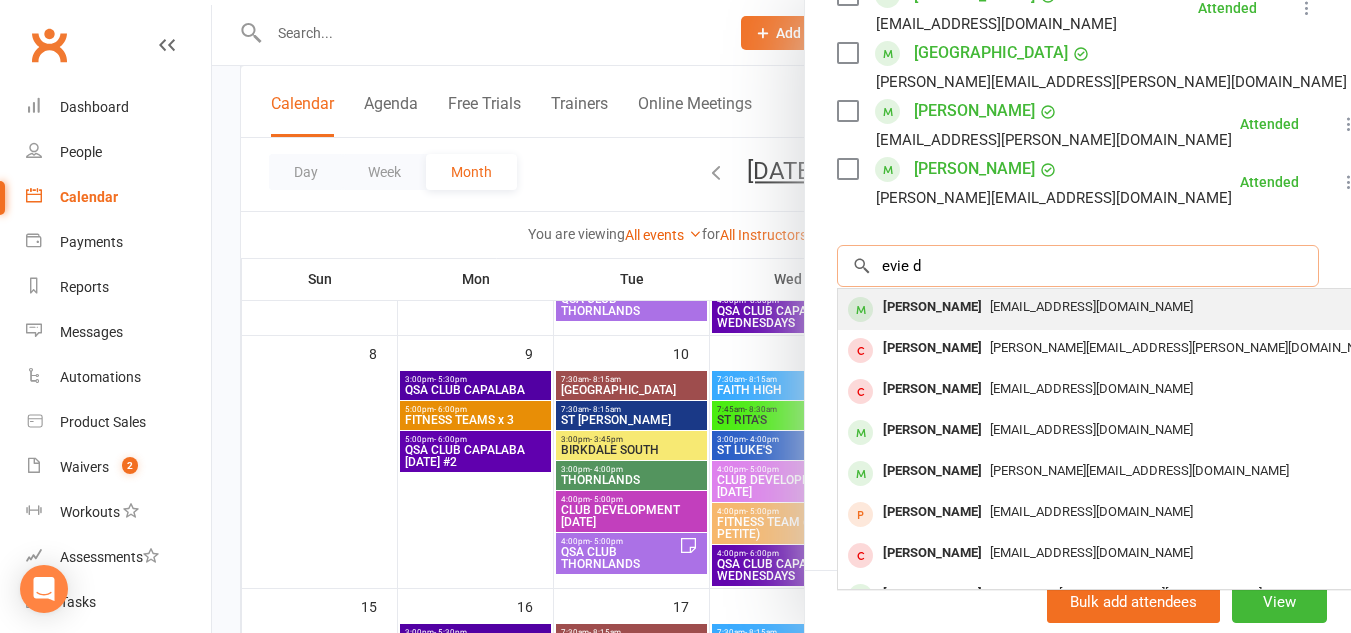 type on "evie d" 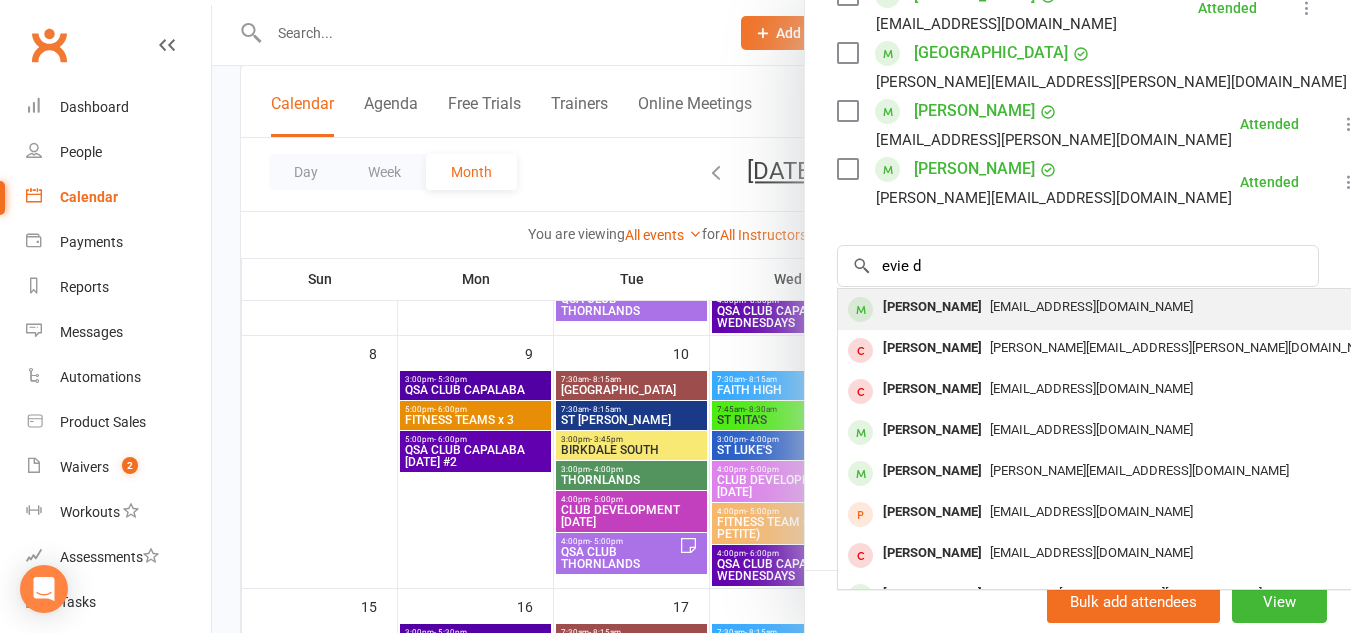 click on "[EMAIL_ADDRESS][DOMAIN_NAME]" at bounding box center (1091, 306) 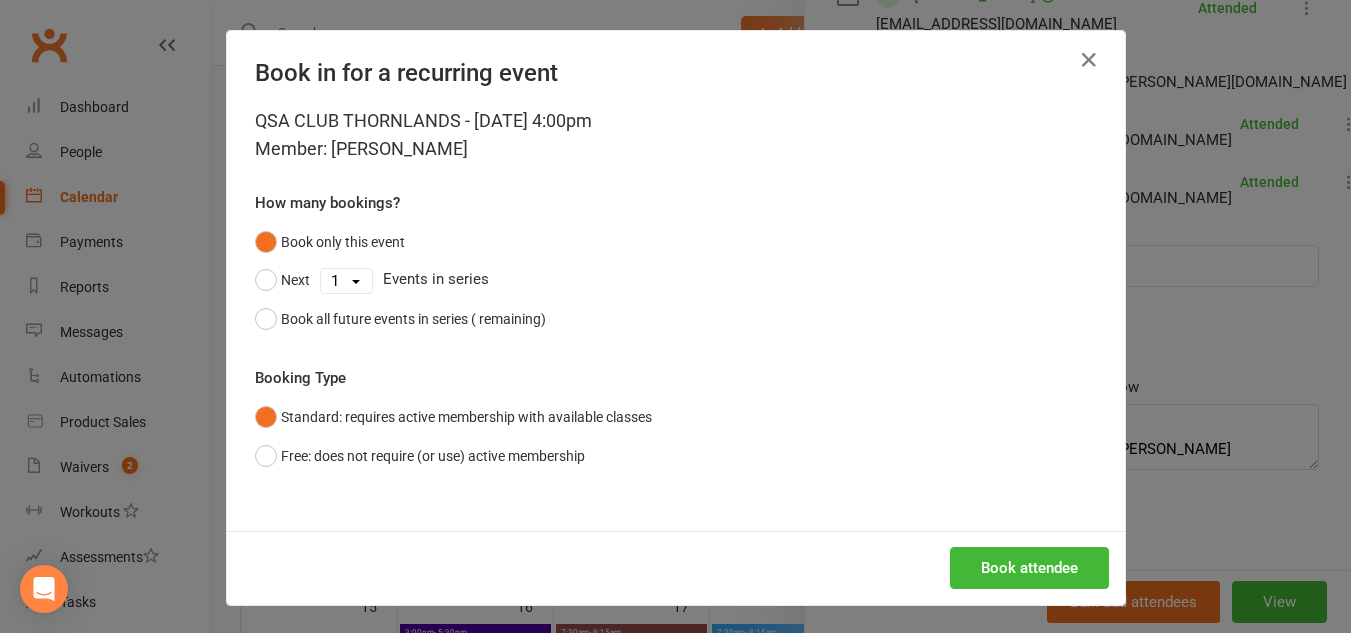 scroll, scrollTop: 999, scrollLeft: 0, axis: vertical 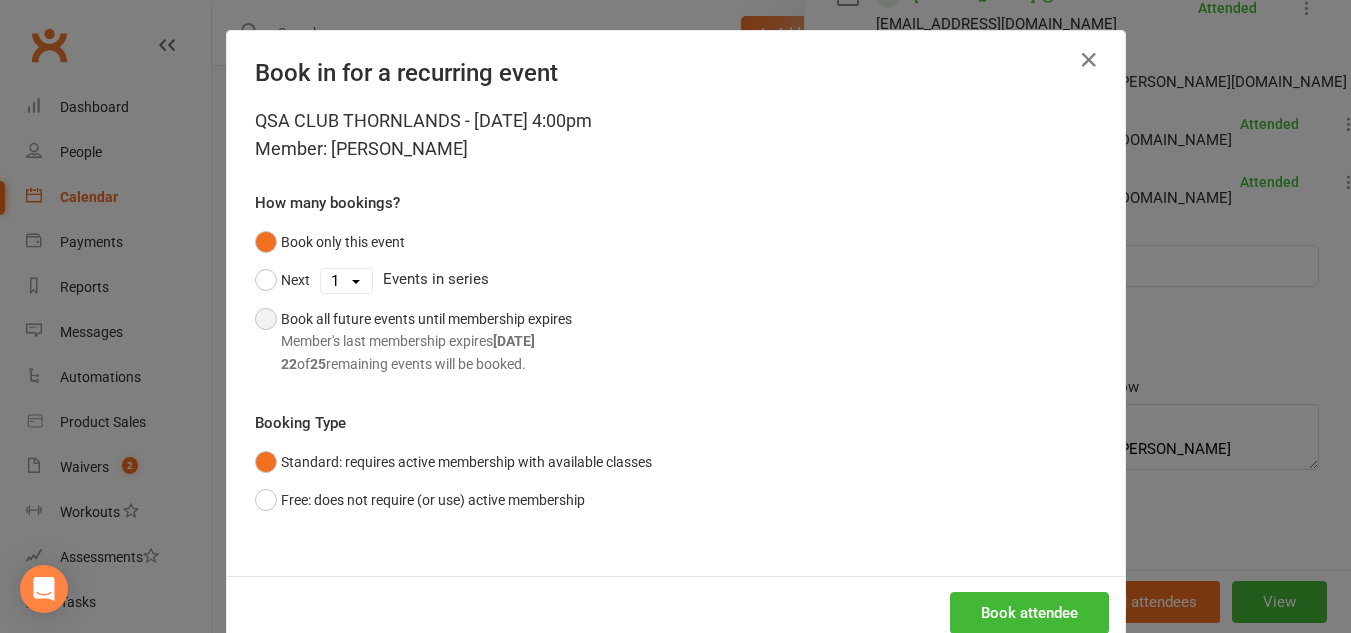click on "Book all future events until membership expires Member's last membership expires  [DATE] 22  of  25  remaining events will be booked." at bounding box center (413, 341) 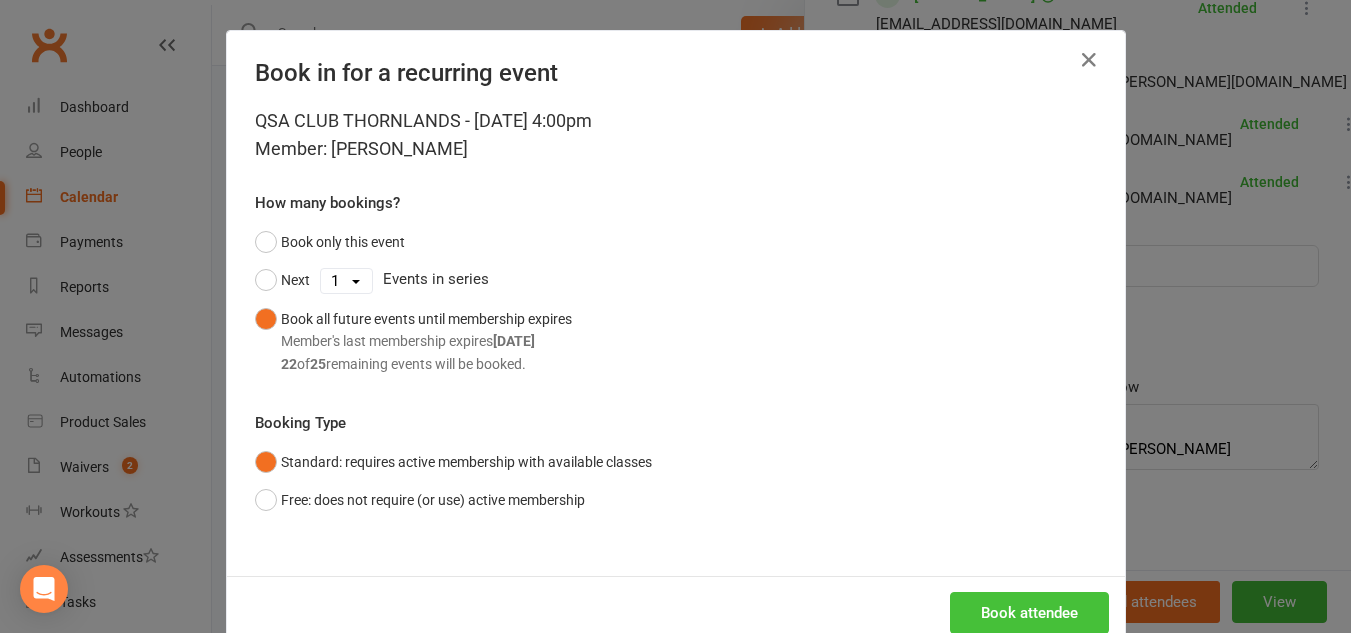 click on "Book attendee" at bounding box center [1029, 613] 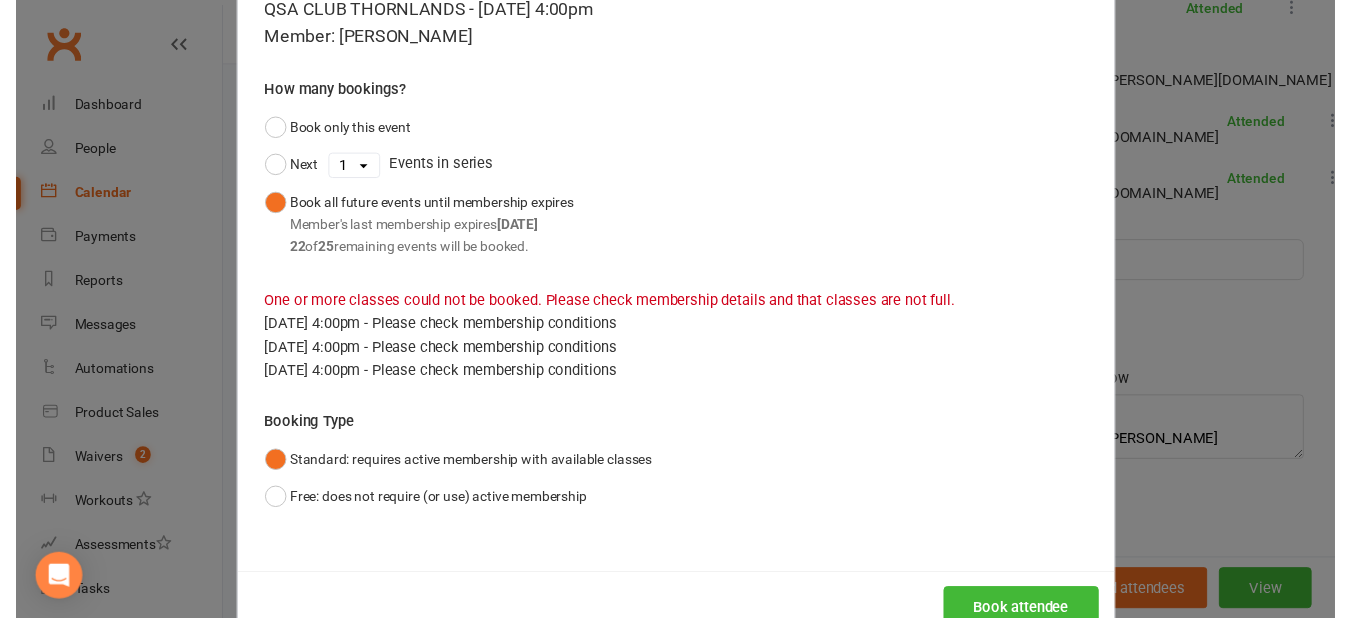 scroll, scrollTop: 113, scrollLeft: 0, axis: vertical 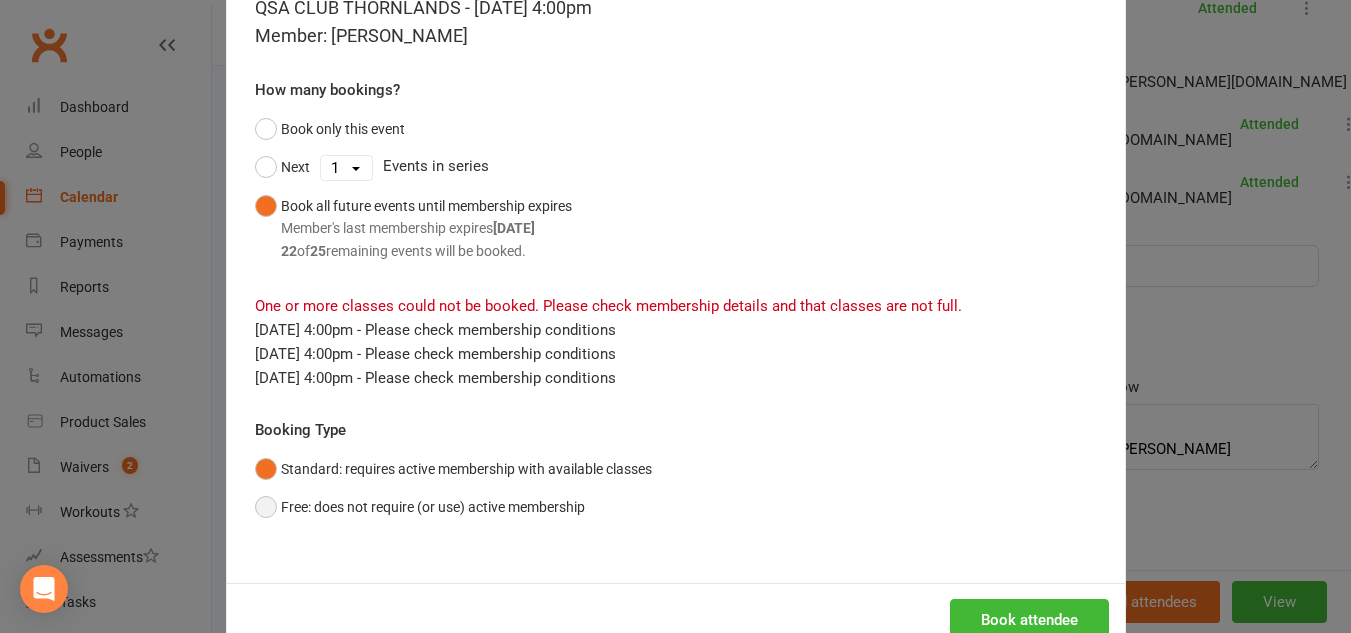 click on "Free: does not require (or use) active membership" at bounding box center [420, 507] 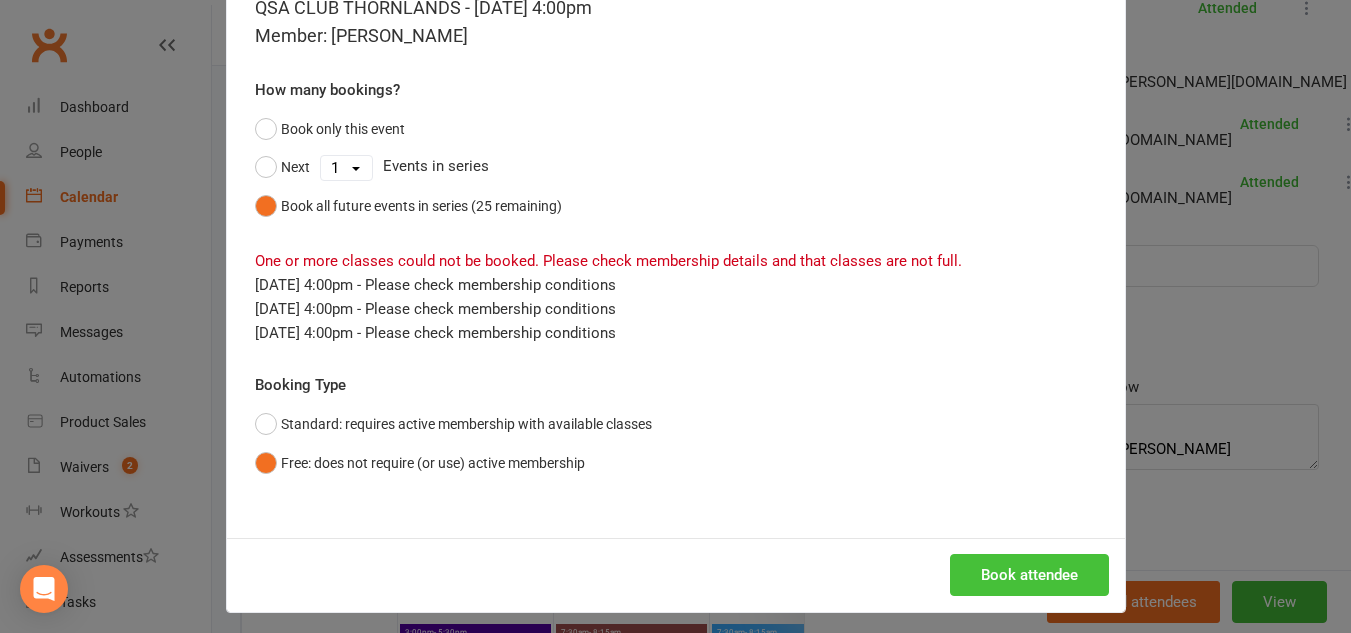 click on "Book attendee" at bounding box center (1029, 575) 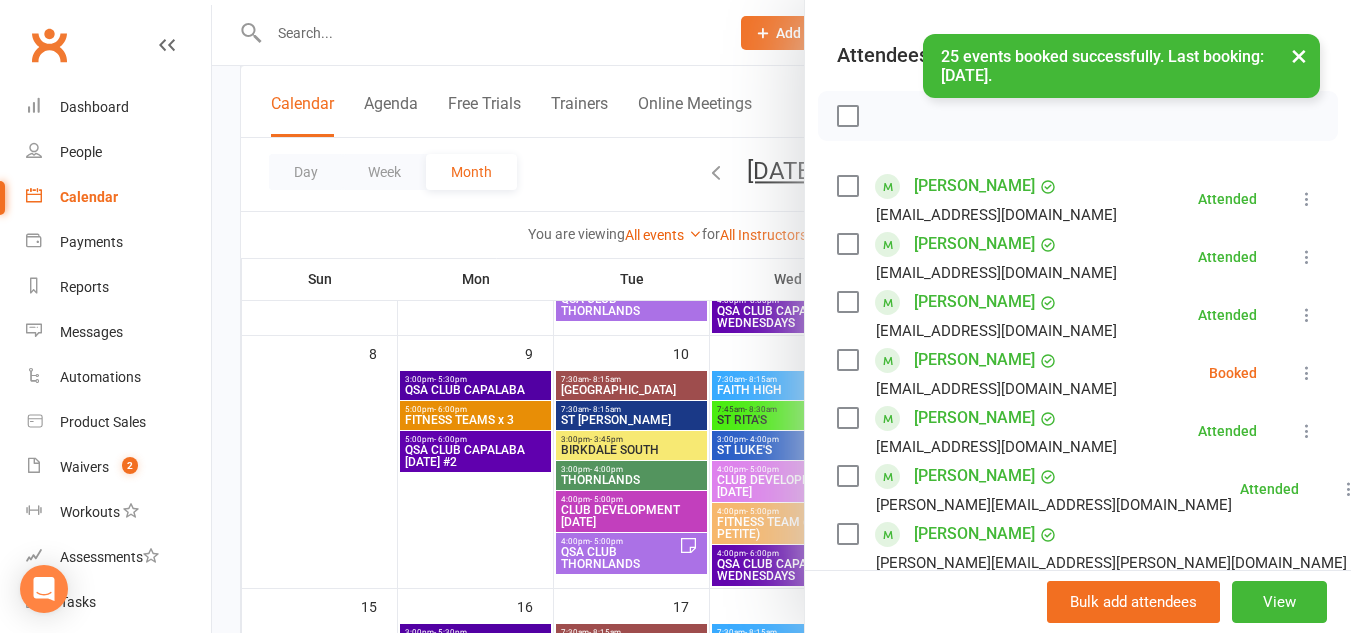 scroll, scrollTop: 282, scrollLeft: 0, axis: vertical 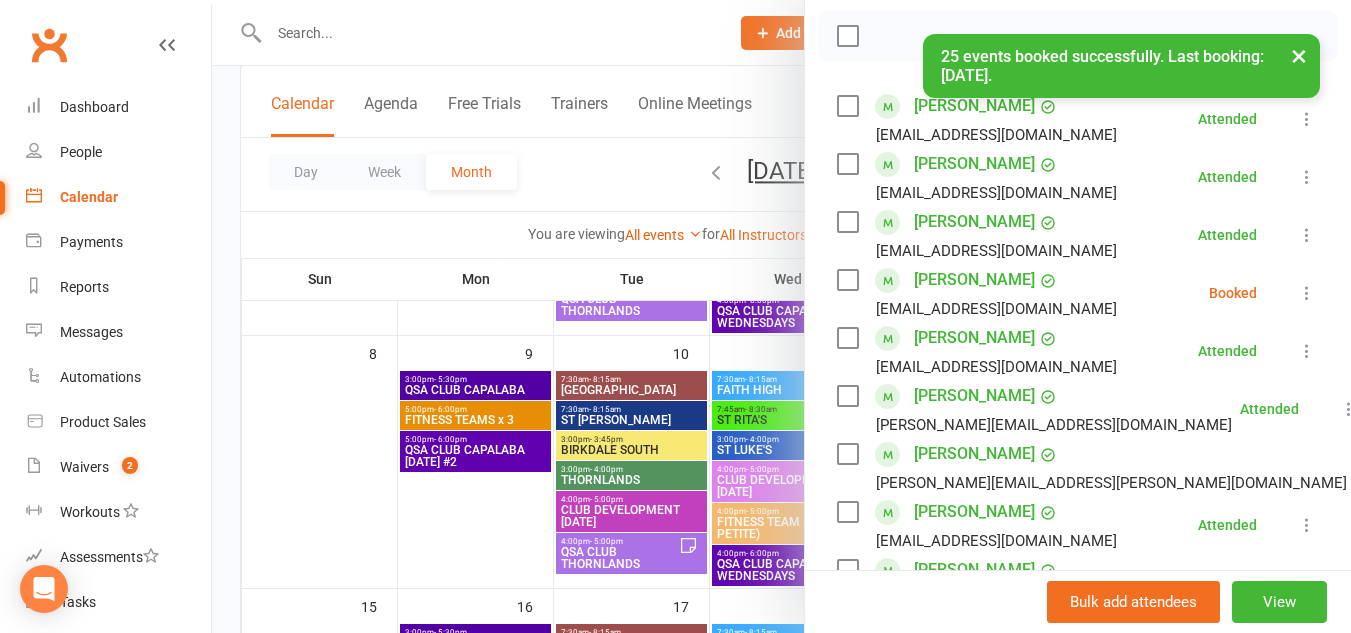 click at bounding box center (847, 280) 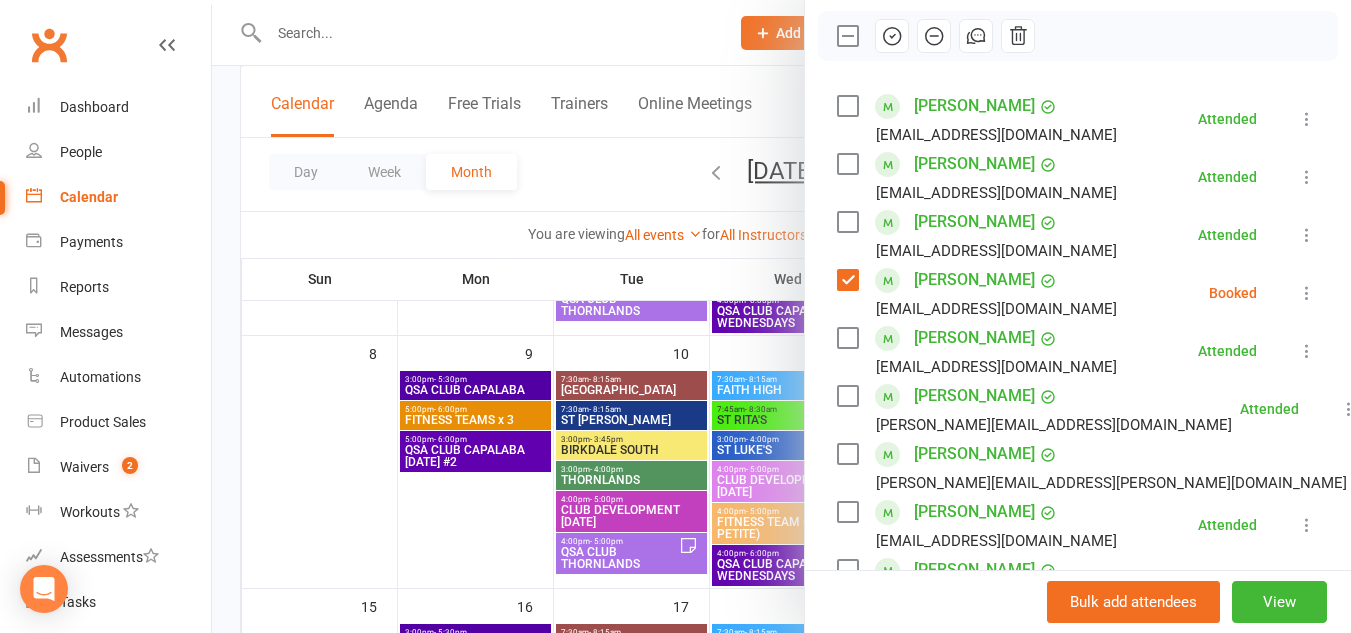 click at bounding box center (1307, 293) 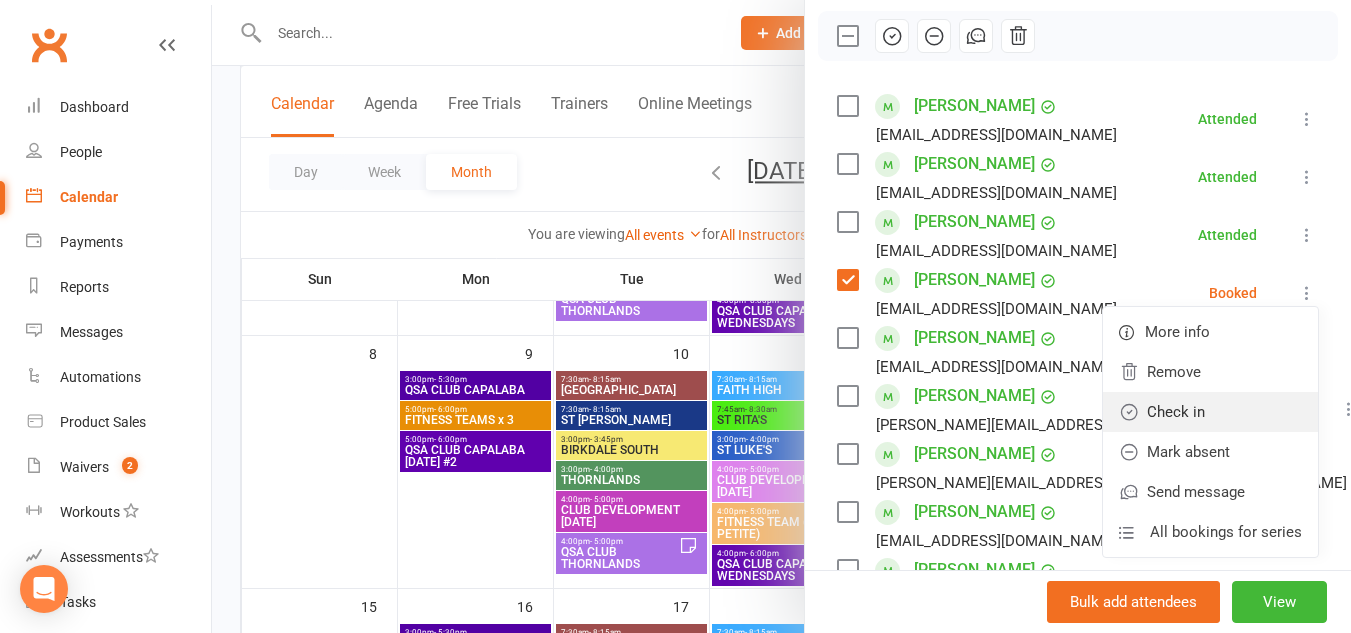 click on "Check in" at bounding box center [1210, 412] 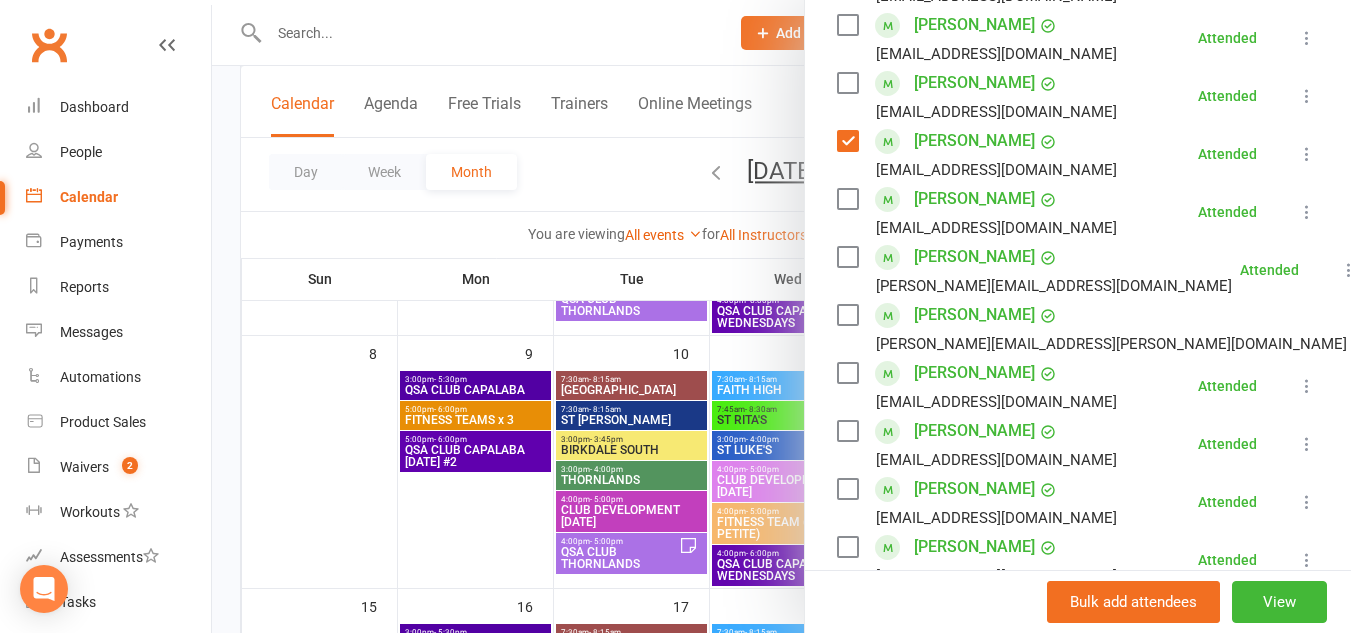 scroll, scrollTop: 423, scrollLeft: 0, axis: vertical 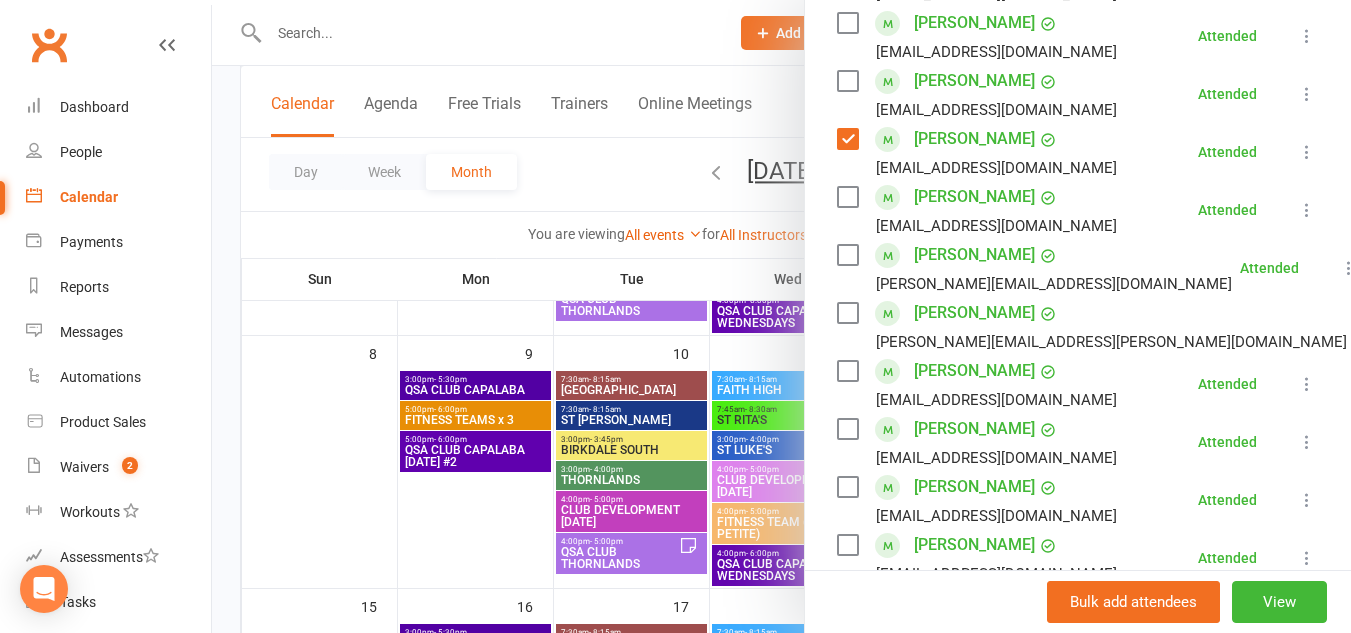 click at bounding box center (847, 139) 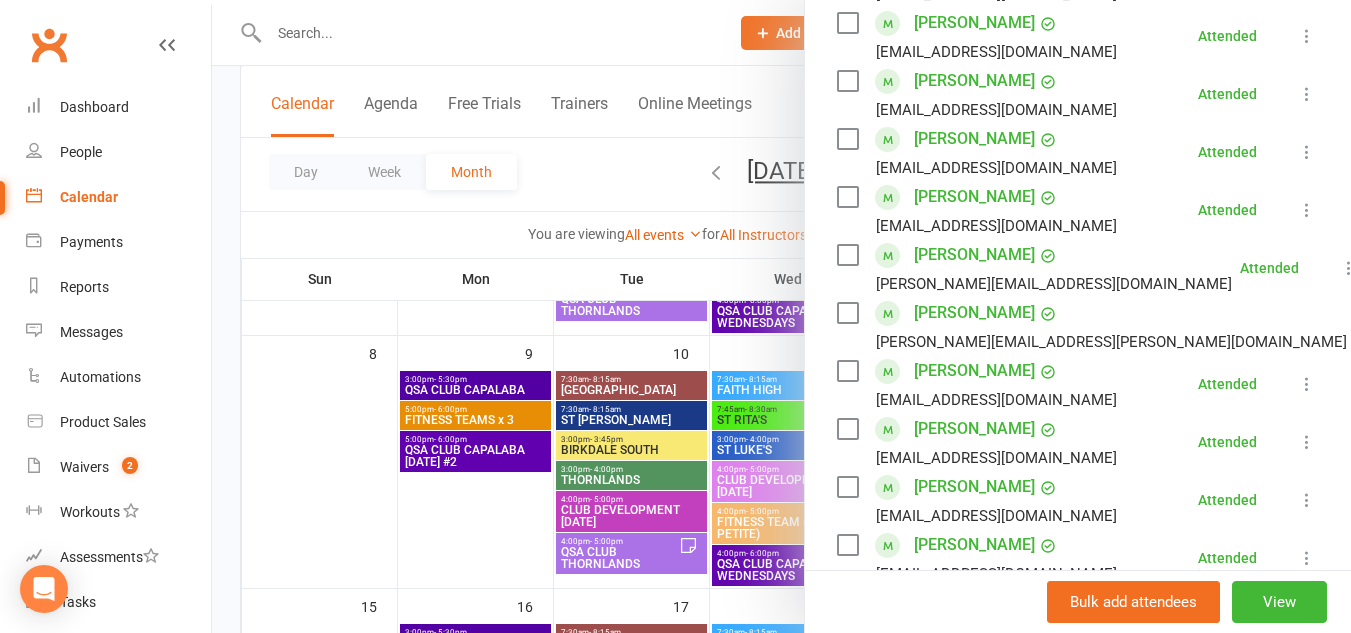 scroll, scrollTop: 1057, scrollLeft: 0, axis: vertical 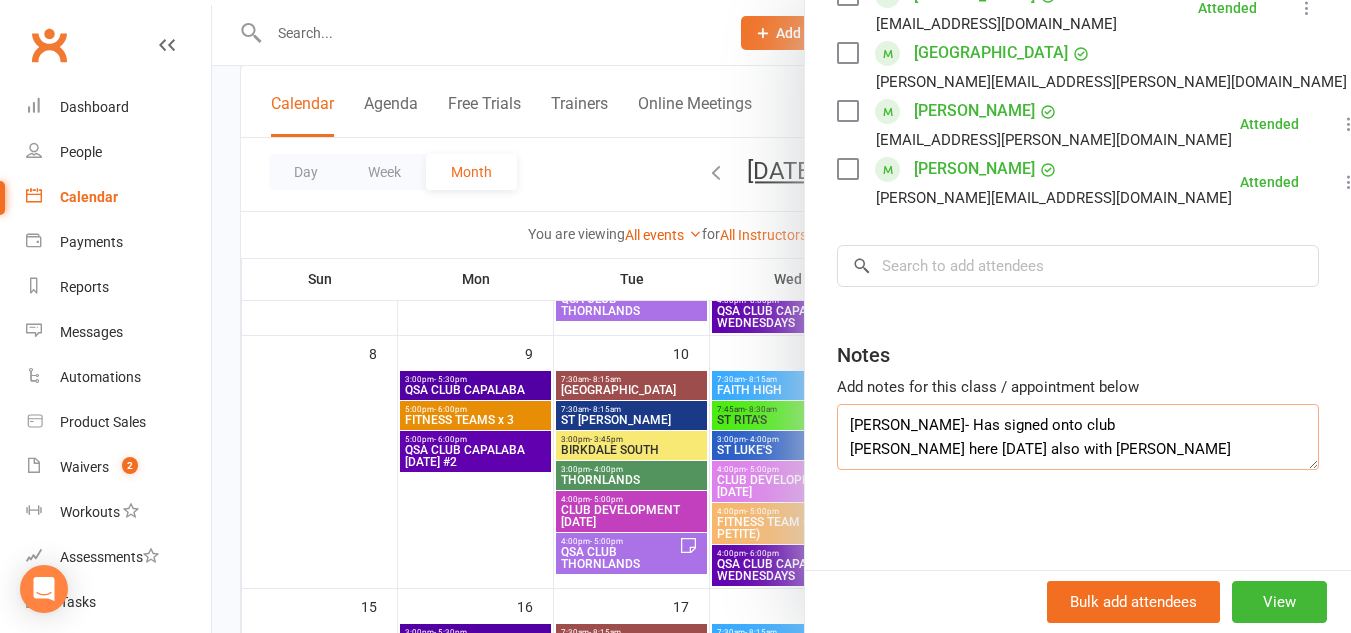 click on "[PERSON_NAME]- Has signed onto club
[PERSON_NAME] here [DATE] also with [PERSON_NAME]" at bounding box center (1078, 437) 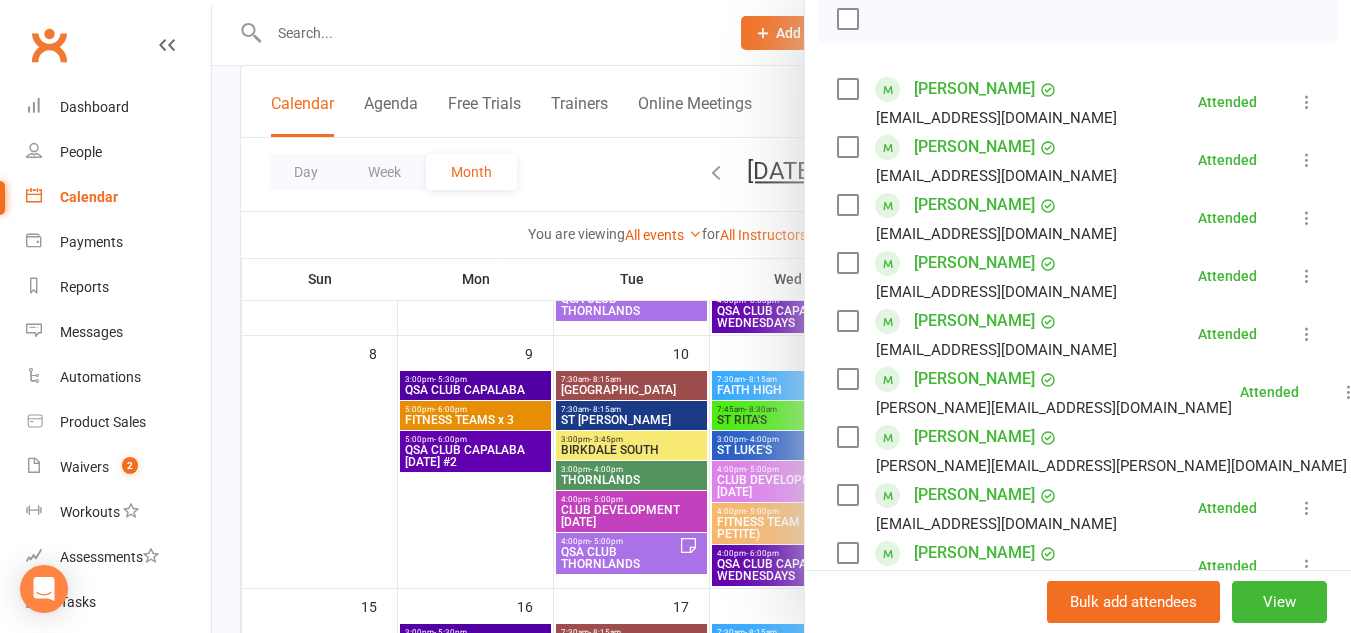 scroll, scrollTop: 298, scrollLeft: 0, axis: vertical 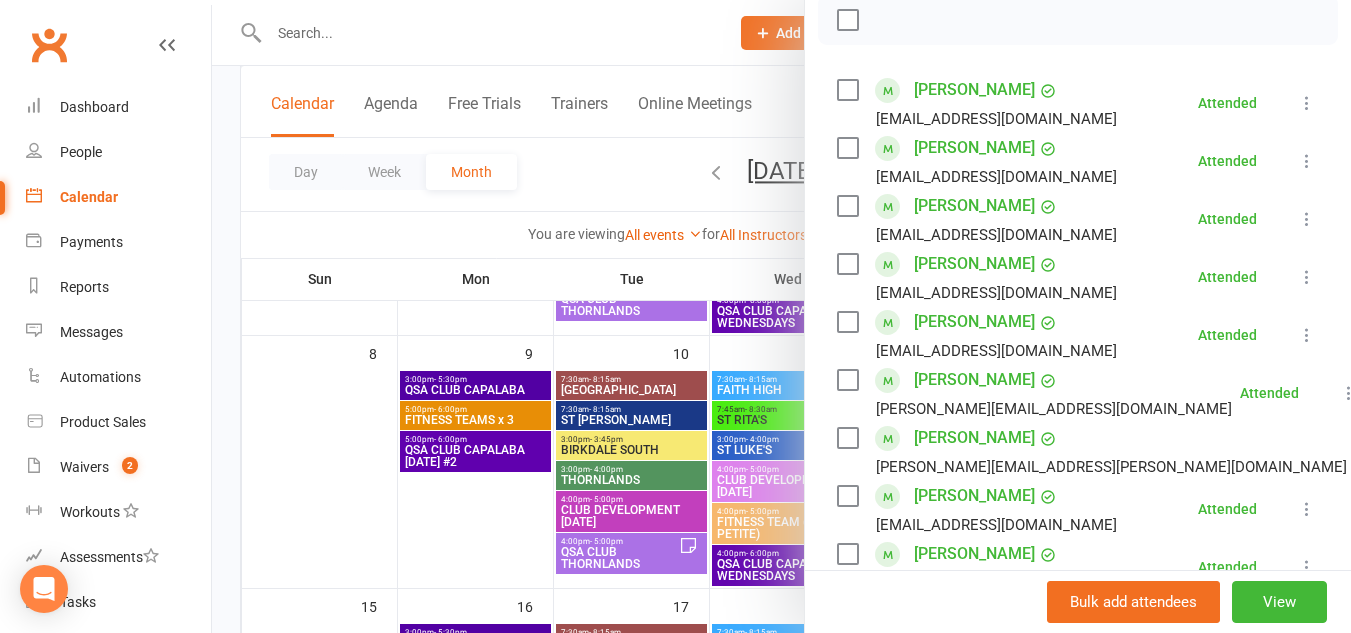 click at bounding box center [781, 316] 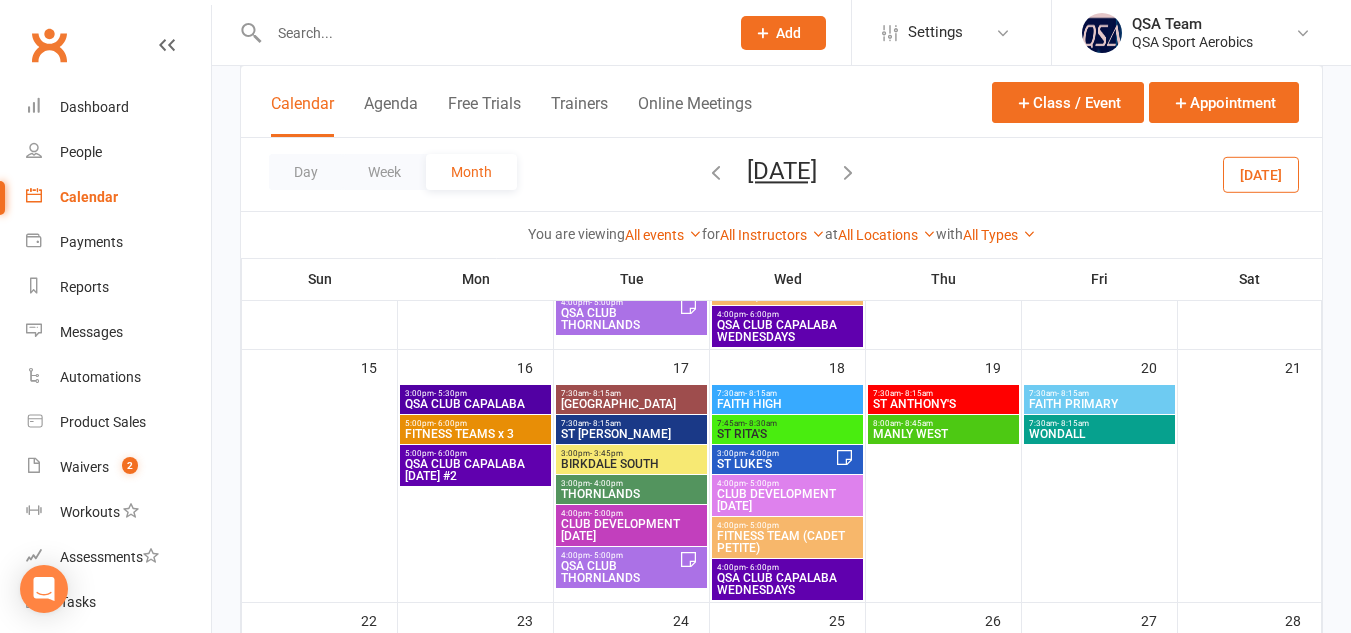 scroll, scrollTop: 582, scrollLeft: 0, axis: vertical 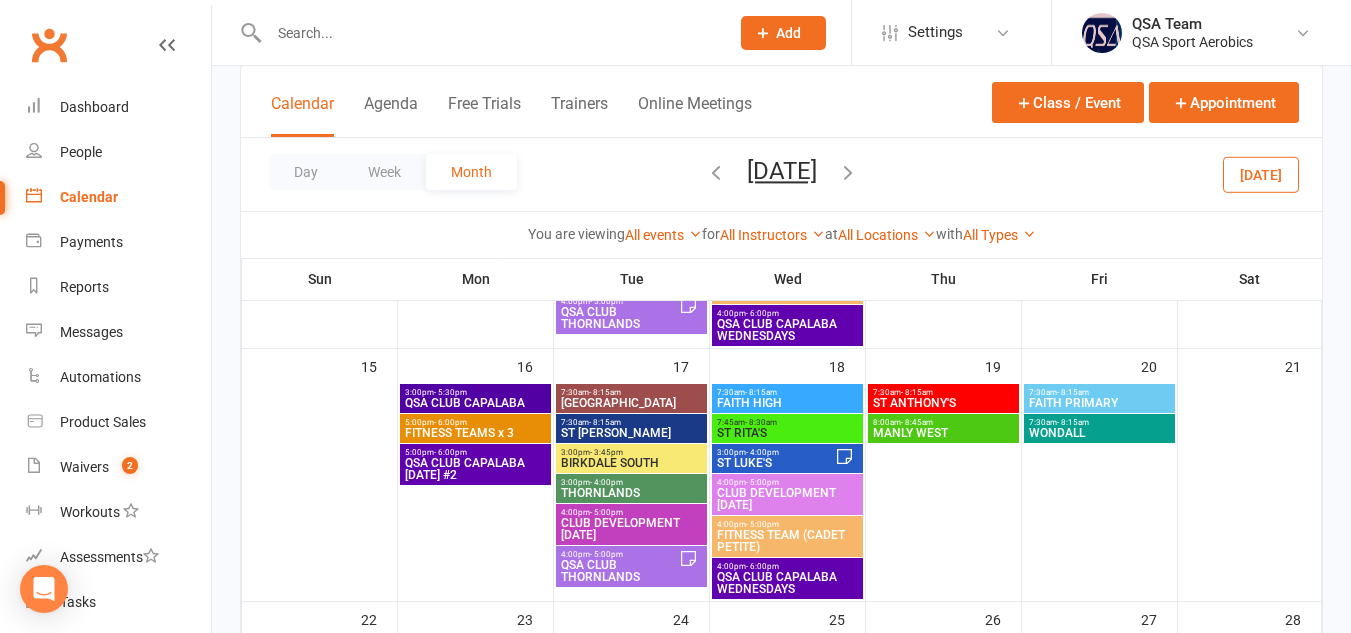click on "QSA CLUB THORNLANDS" at bounding box center (619, 571) 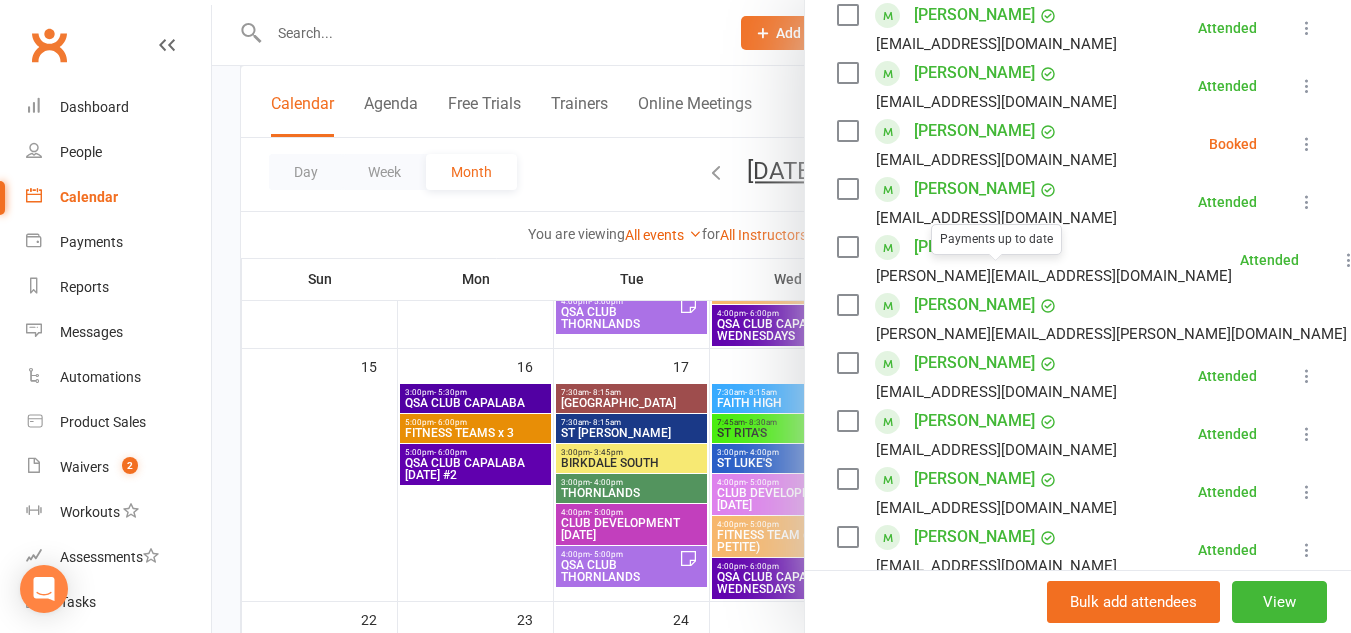 scroll, scrollTop: 1115, scrollLeft: 0, axis: vertical 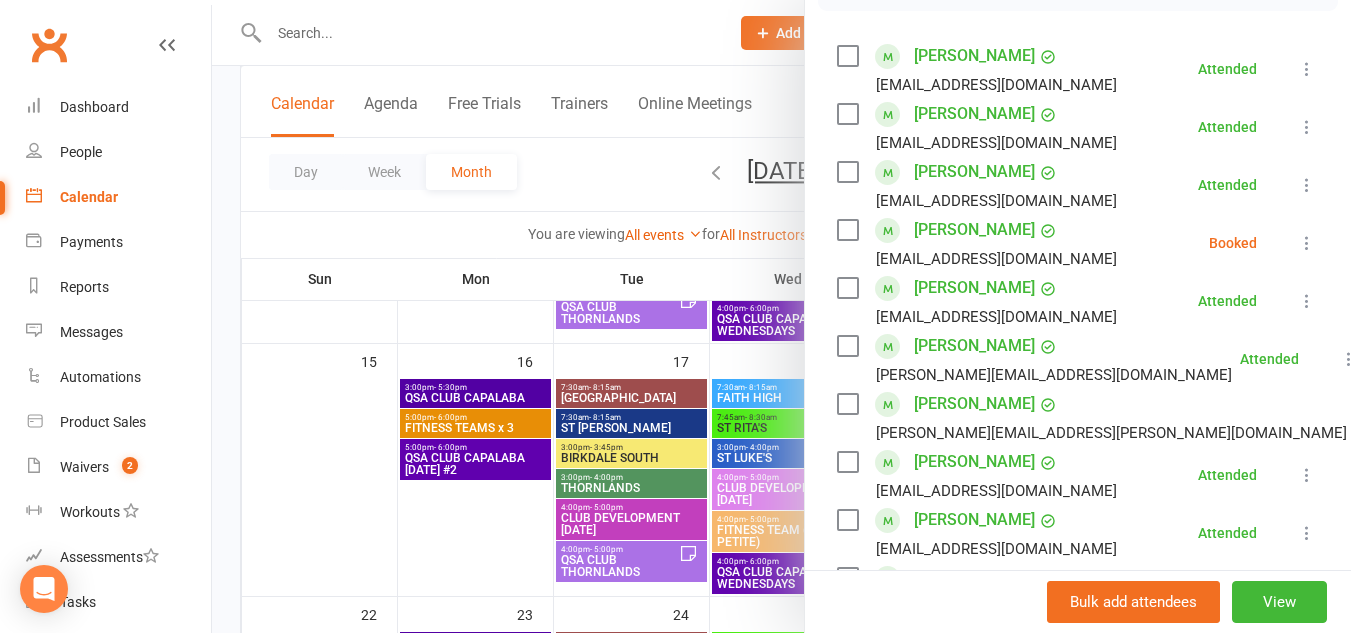click at bounding box center (847, 230) 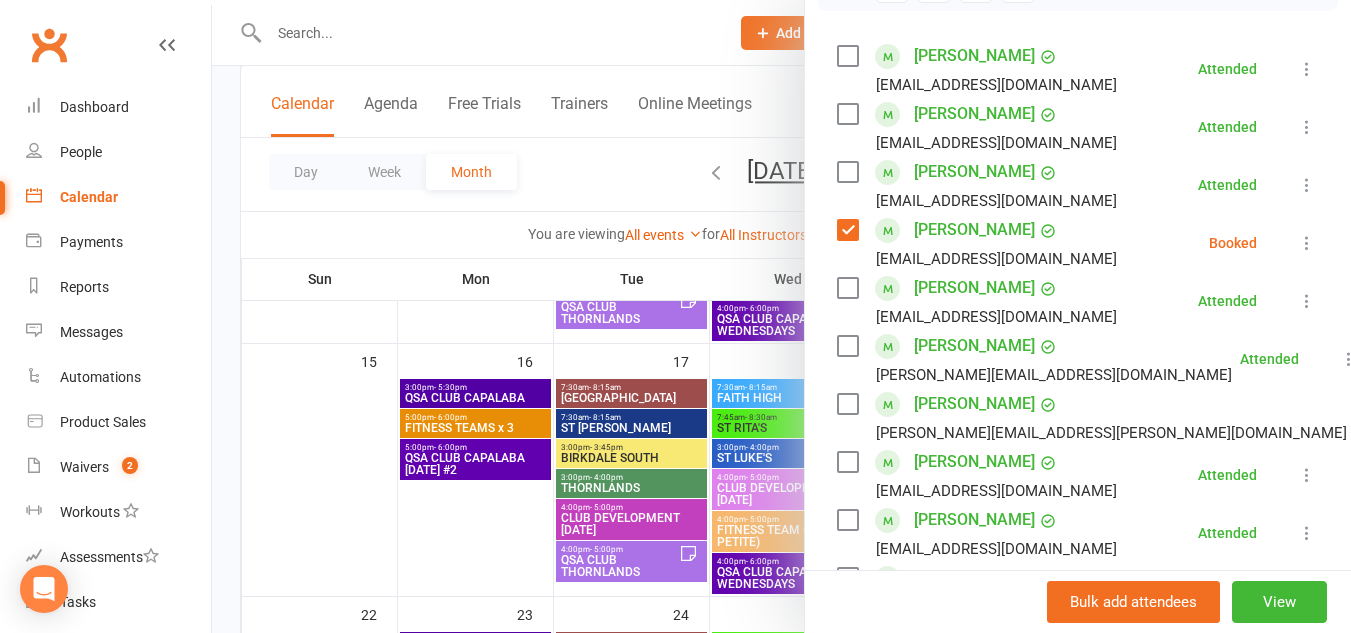 click at bounding box center (1307, 243) 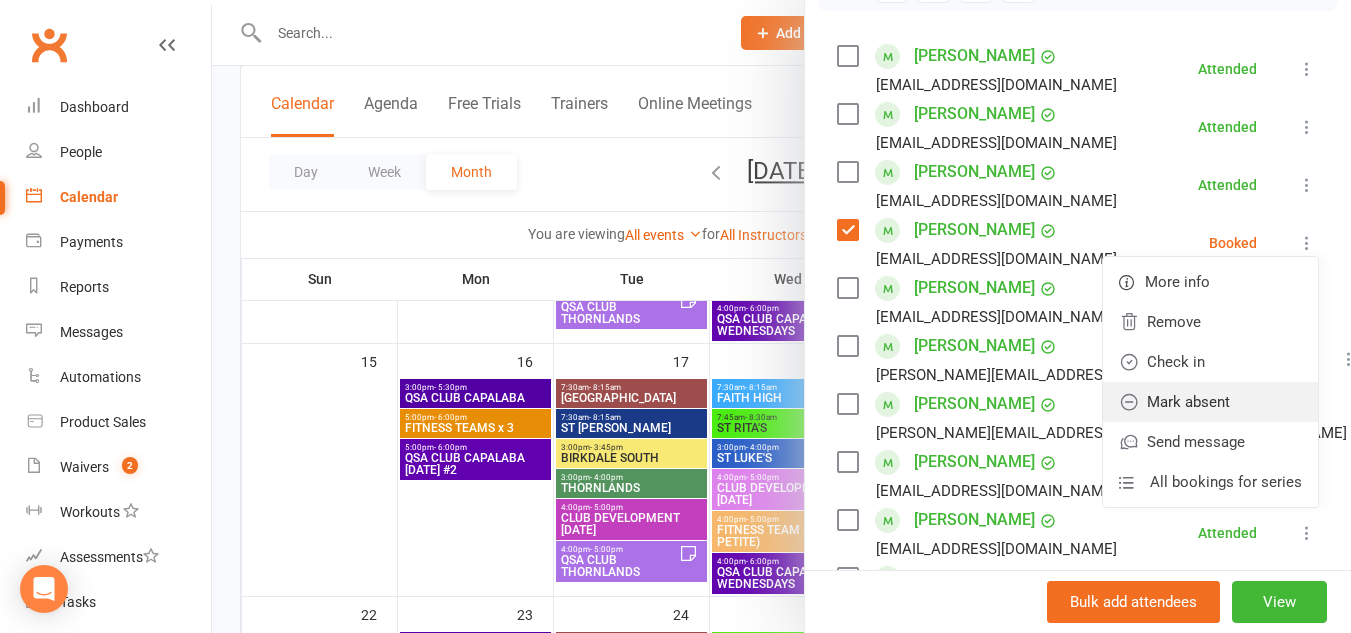 click on "Mark absent" at bounding box center [1210, 402] 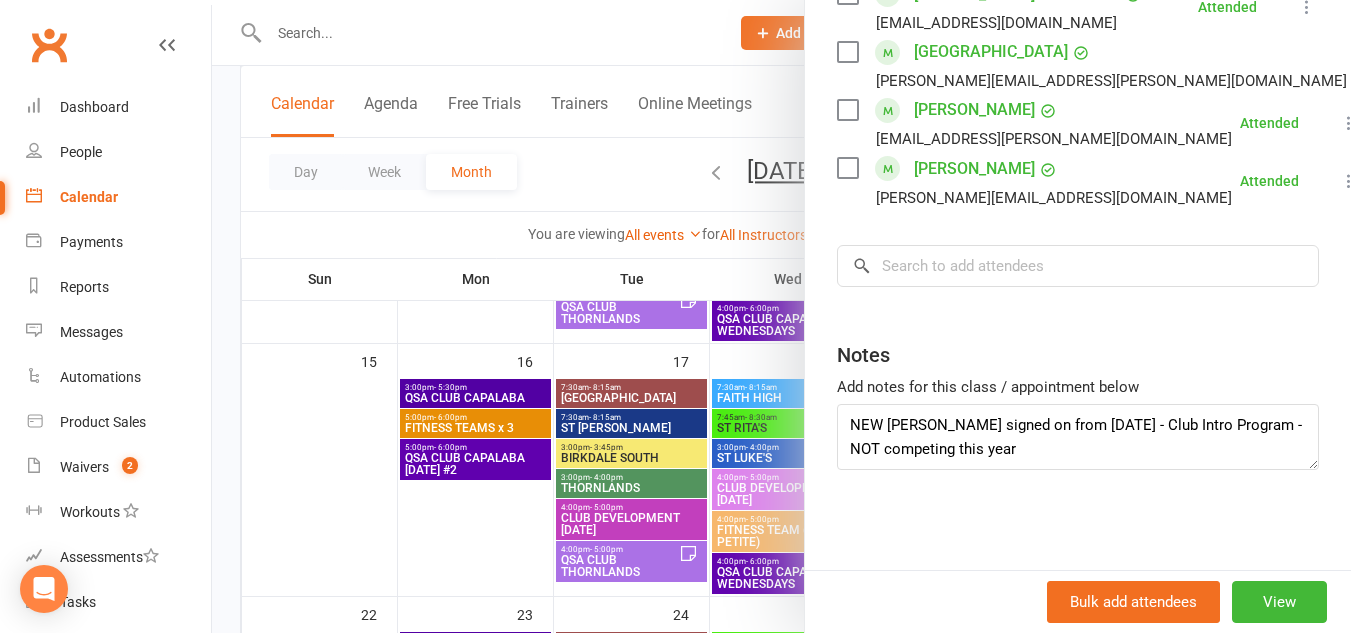 scroll, scrollTop: 1115, scrollLeft: 0, axis: vertical 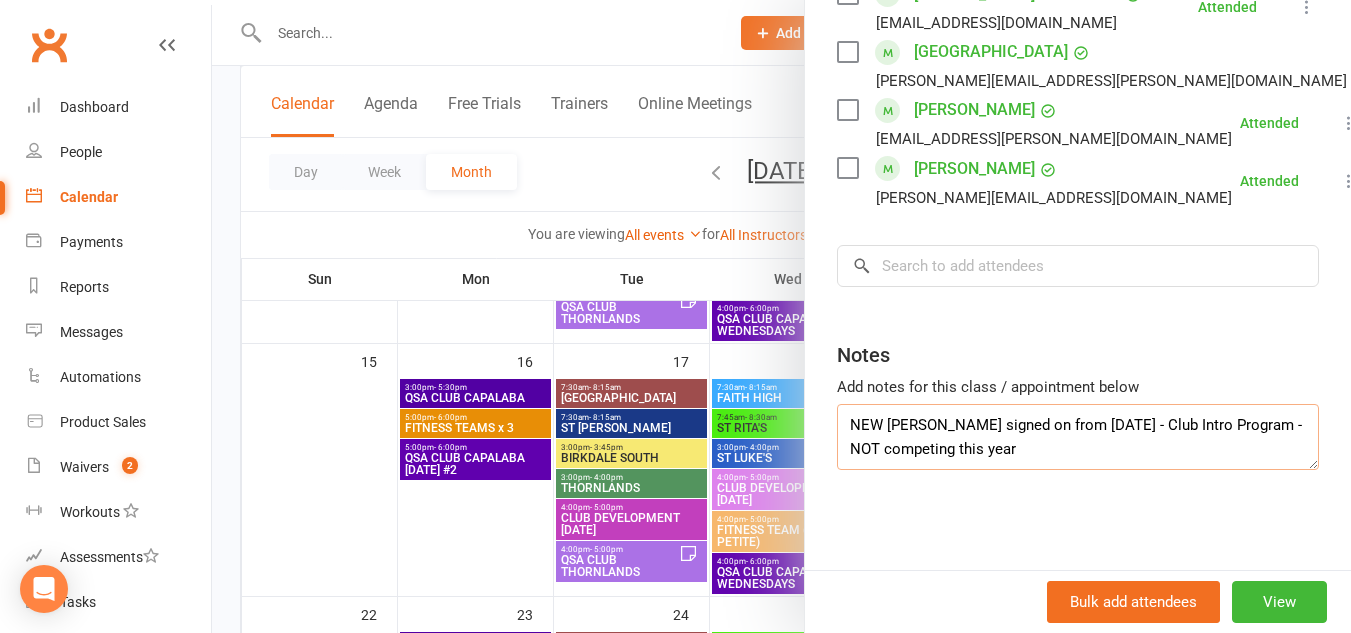 click on "NEW [PERSON_NAME] signed on from [DATE] - Club Intro Program - NOT competing this year" at bounding box center (1078, 437) 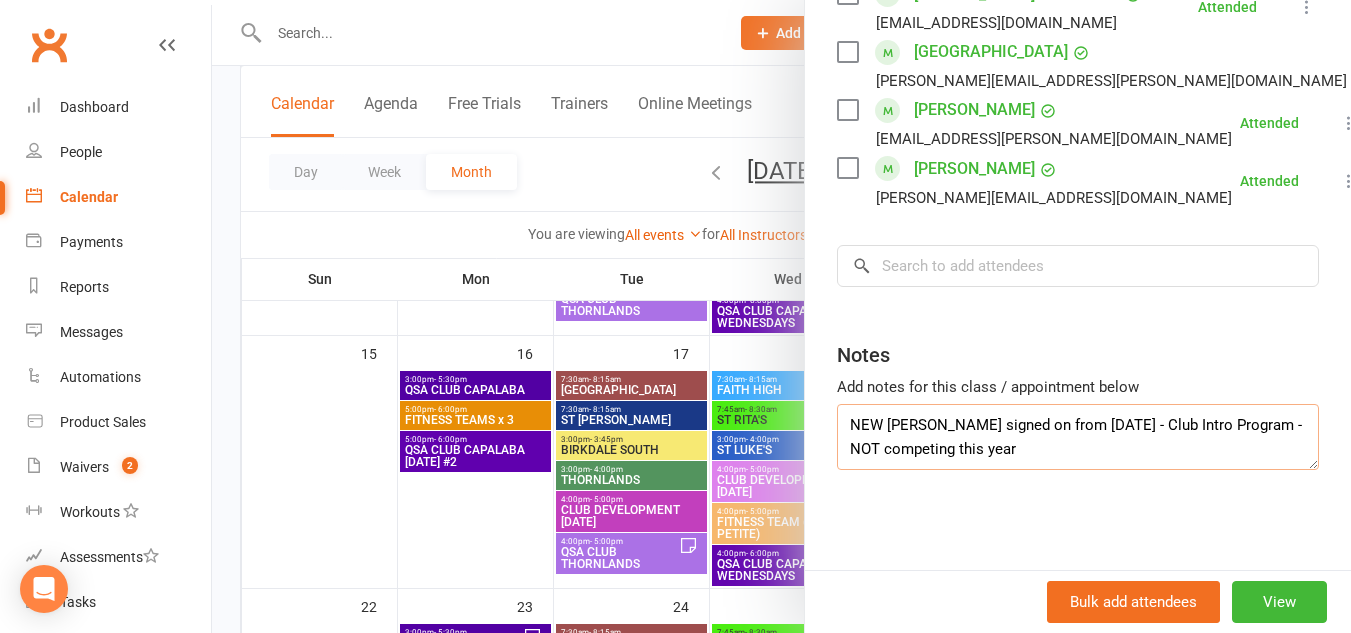 scroll, scrollTop: 597, scrollLeft: 0, axis: vertical 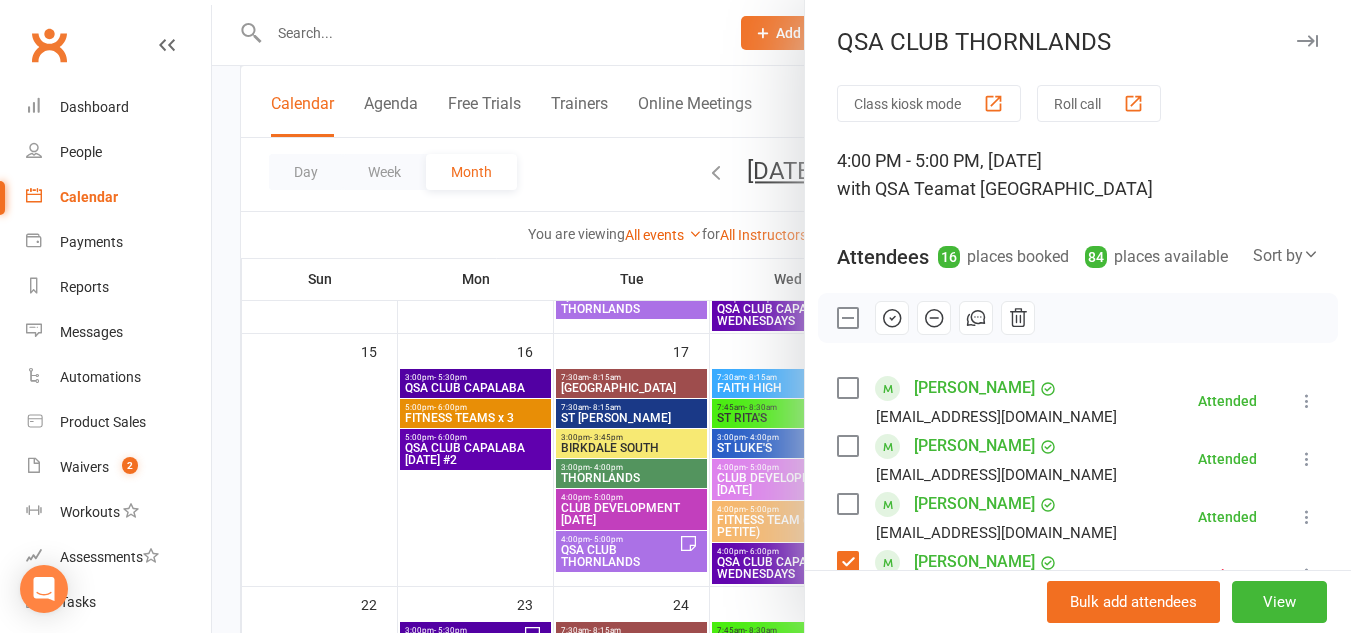 click at bounding box center [1307, 41] 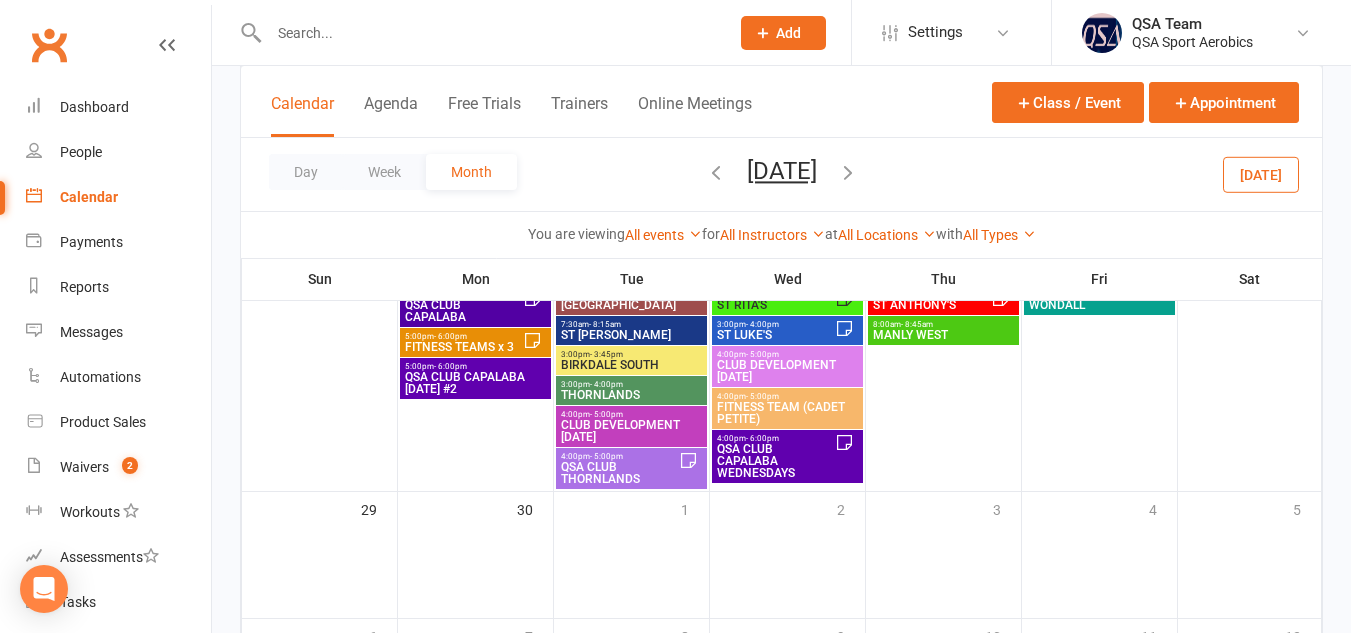scroll, scrollTop: 936, scrollLeft: 0, axis: vertical 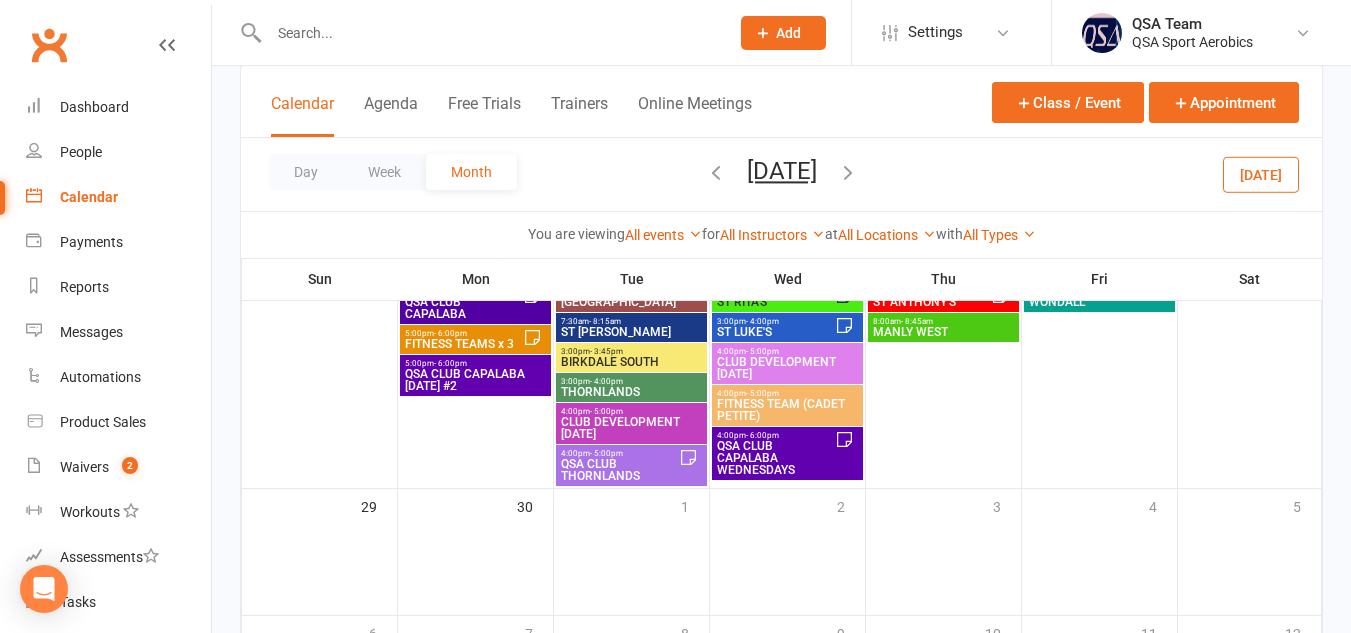 click on "QSA CLUB THORNLANDS" at bounding box center (619, 470) 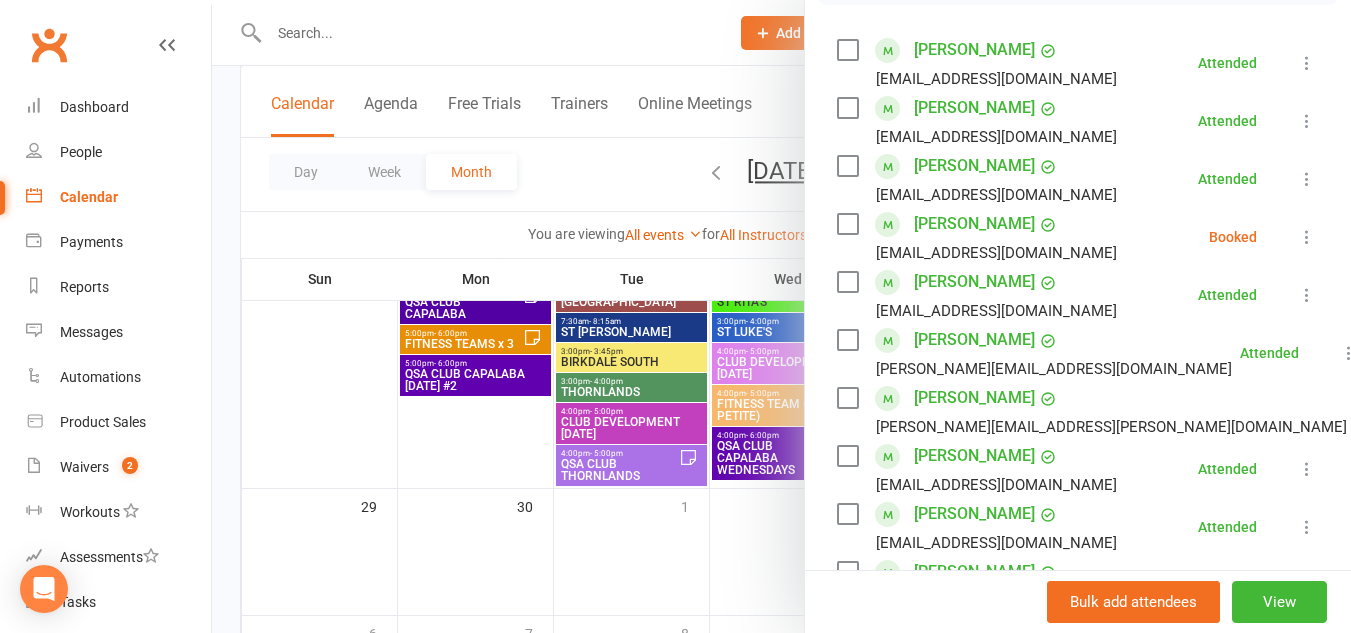 scroll, scrollTop: 339, scrollLeft: 0, axis: vertical 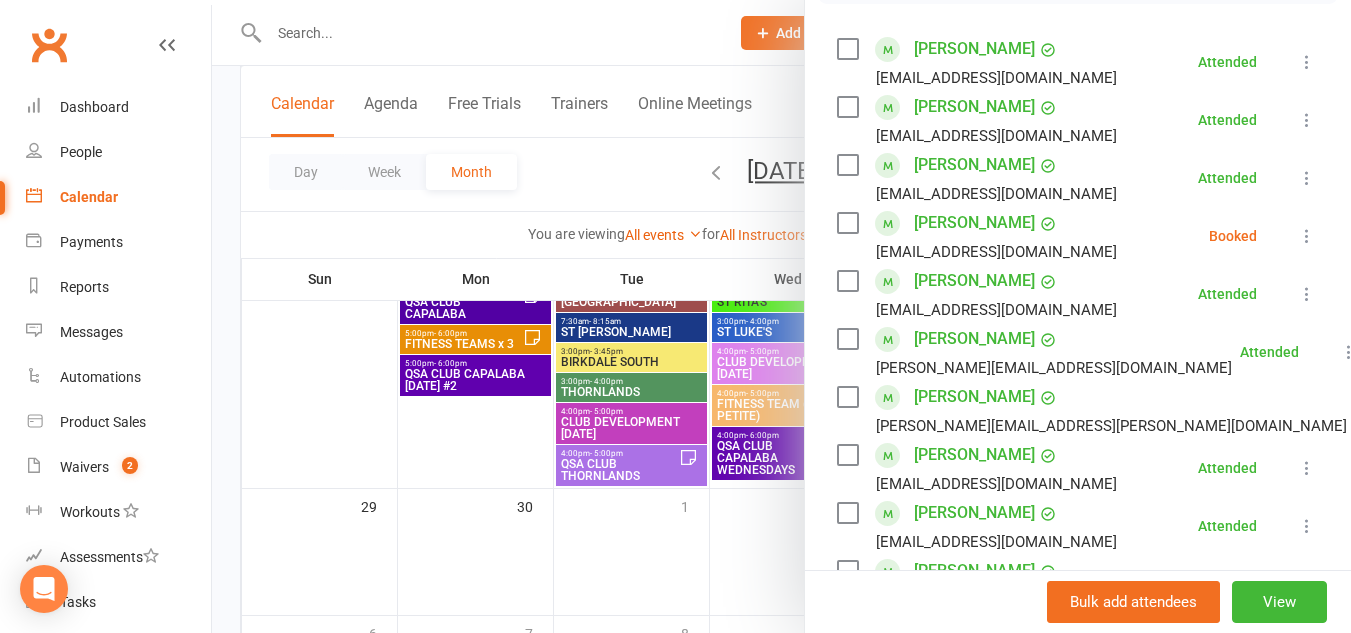 click at bounding box center [847, 223] 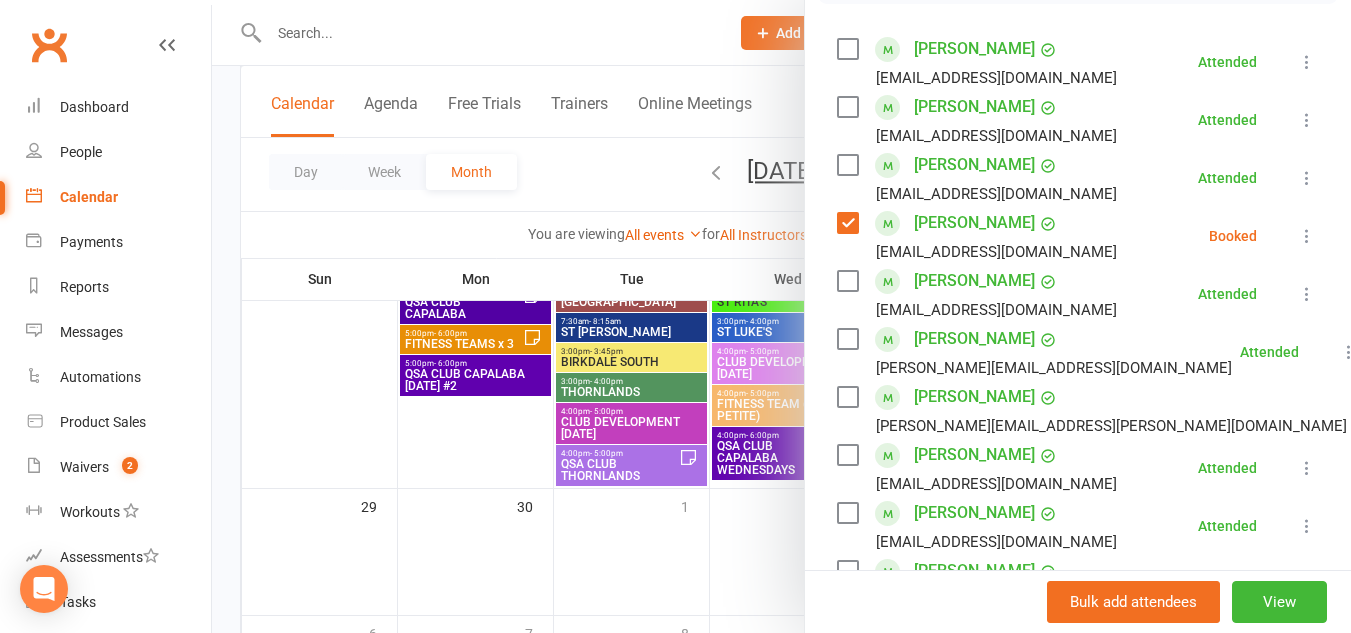 click at bounding box center (1307, 236) 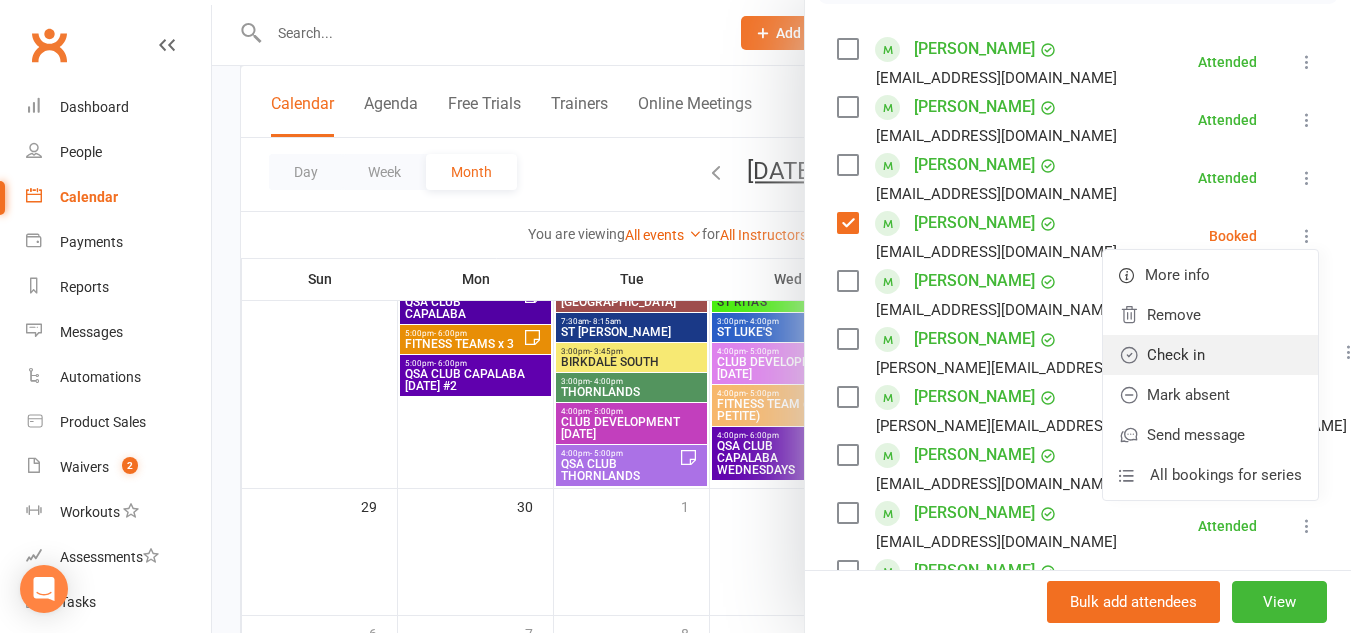 click on "Check in" at bounding box center (1210, 355) 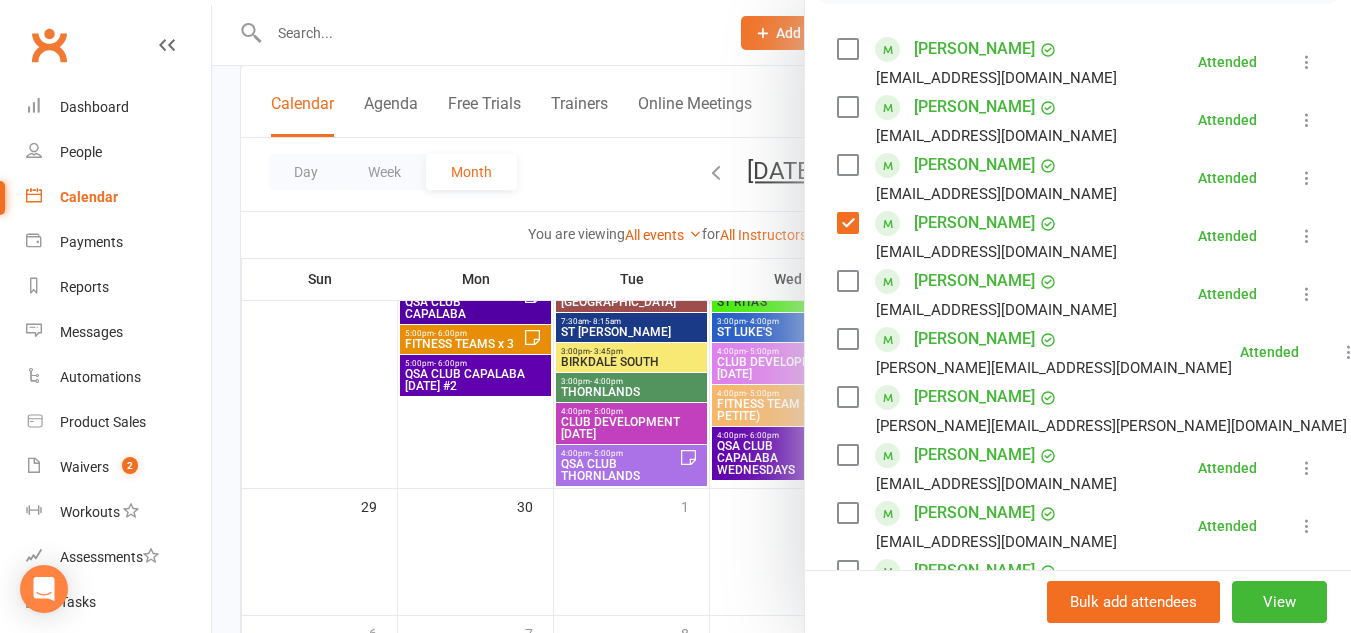 click at bounding box center (847, 223) 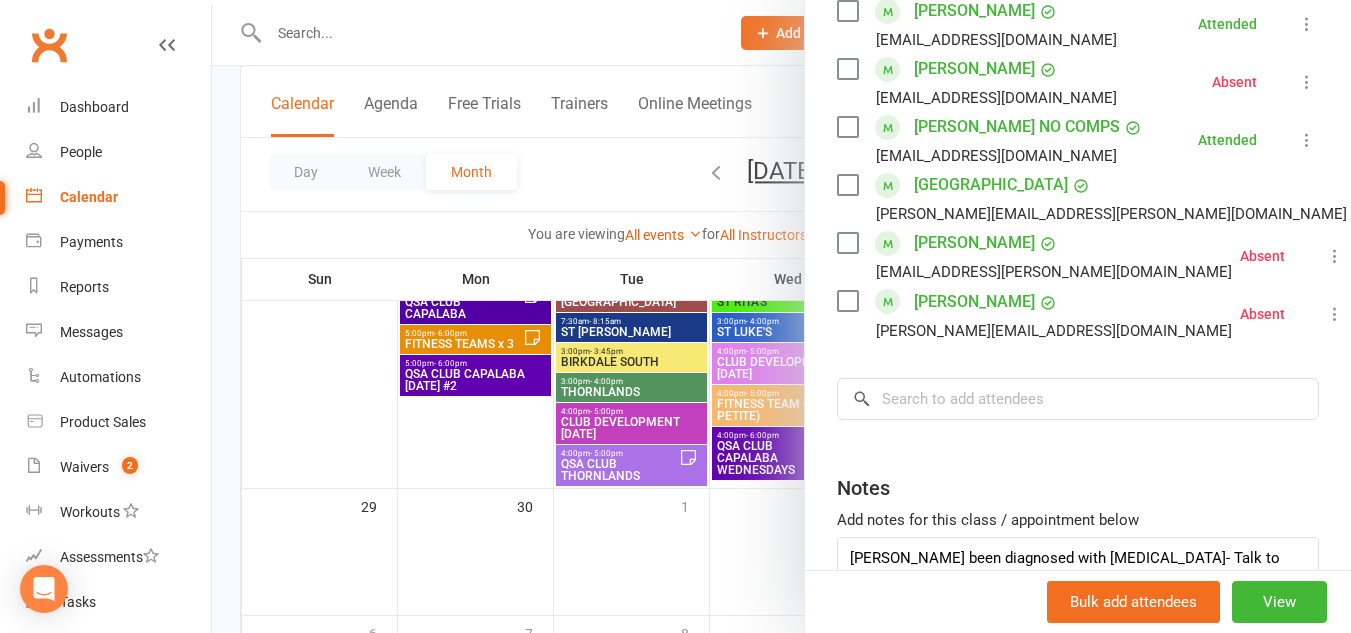 scroll, scrollTop: 1115, scrollLeft: 0, axis: vertical 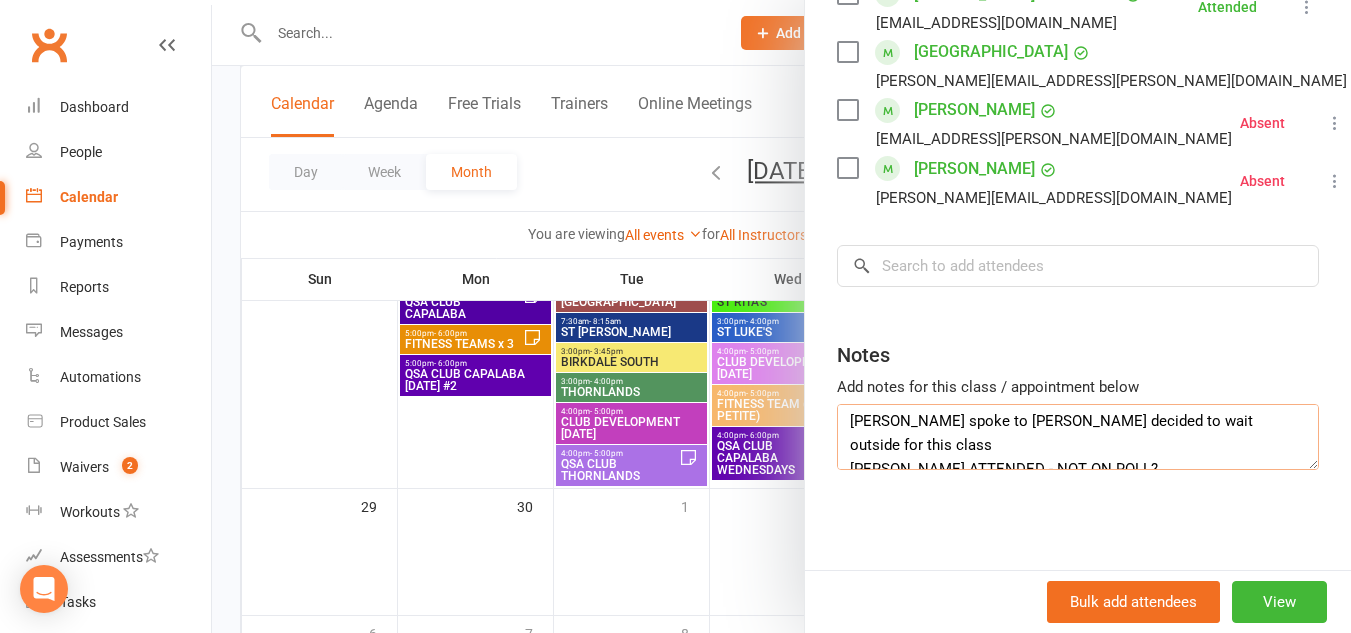 drag, startPoint x: 1071, startPoint y: 446, endPoint x: 841, endPoint y: 442, distance: 230.03477 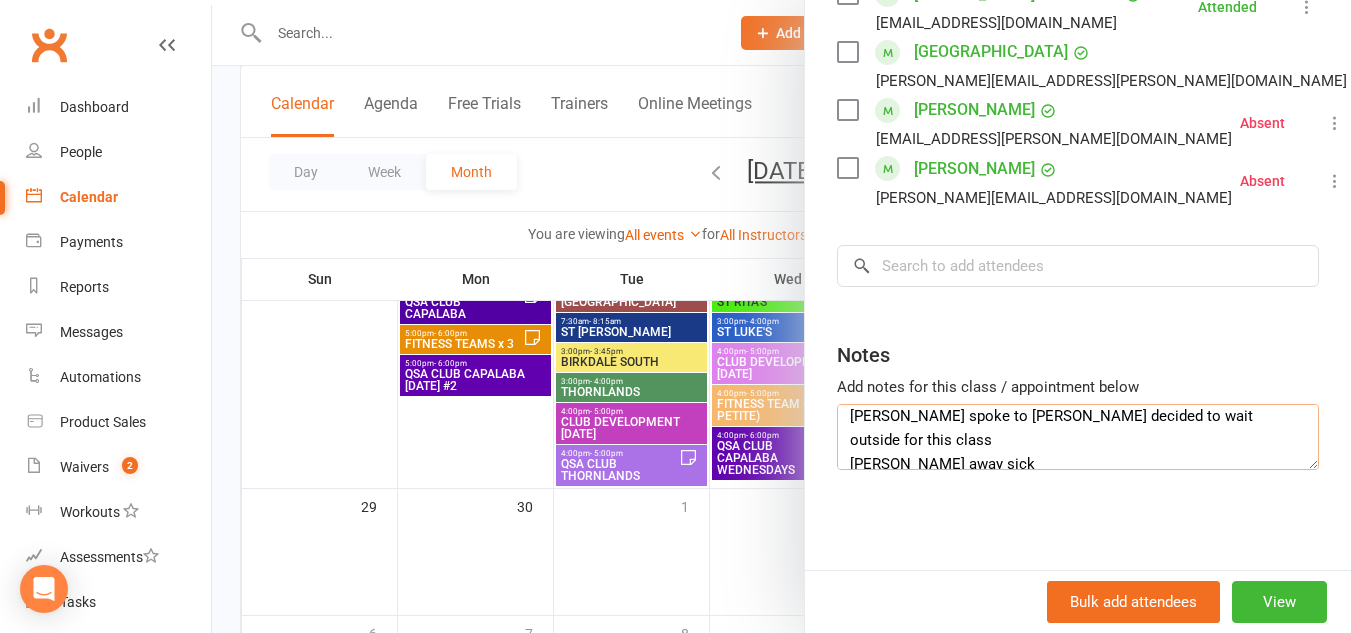 scroll, scrollTop: 72, scrollLeft: 0, axis: vertical 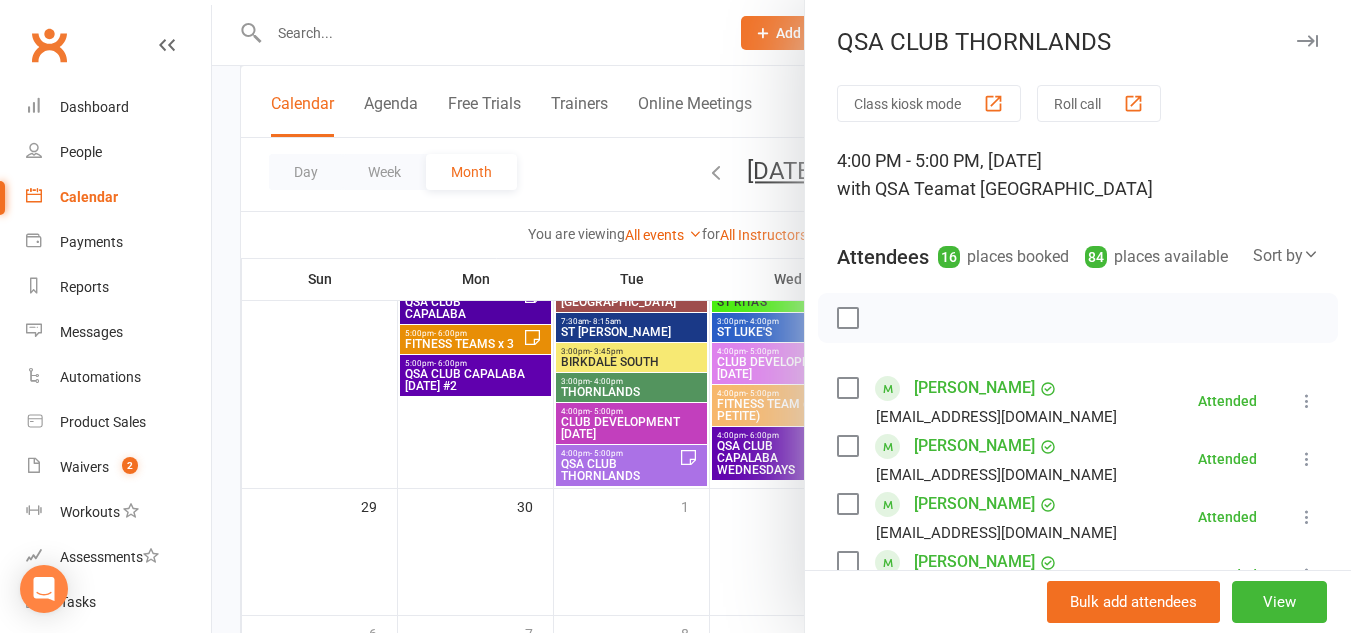 type on "[PERSON_NAME] been diagnosed with [MEDICAL_DATA]- Talk to mum and reassure her if we can help in any way. *Miss [PERSON_NAME] spoke to [PERSON_NAME] decided to wait outside for this class
[PERSON_NAME] away sick
[PERSON_NAME] in [GEOGRAPHIC_DATA]" 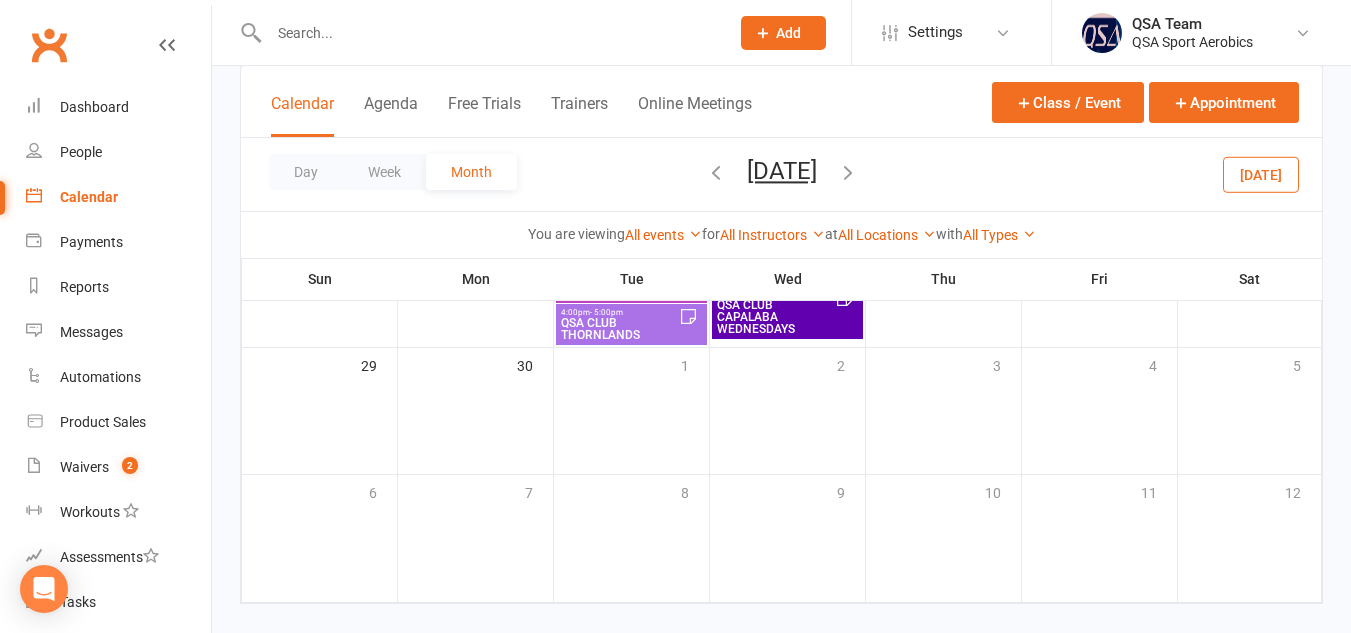 scroll, scrollTop: 1105, scrollLeft: 0, axis: vertical 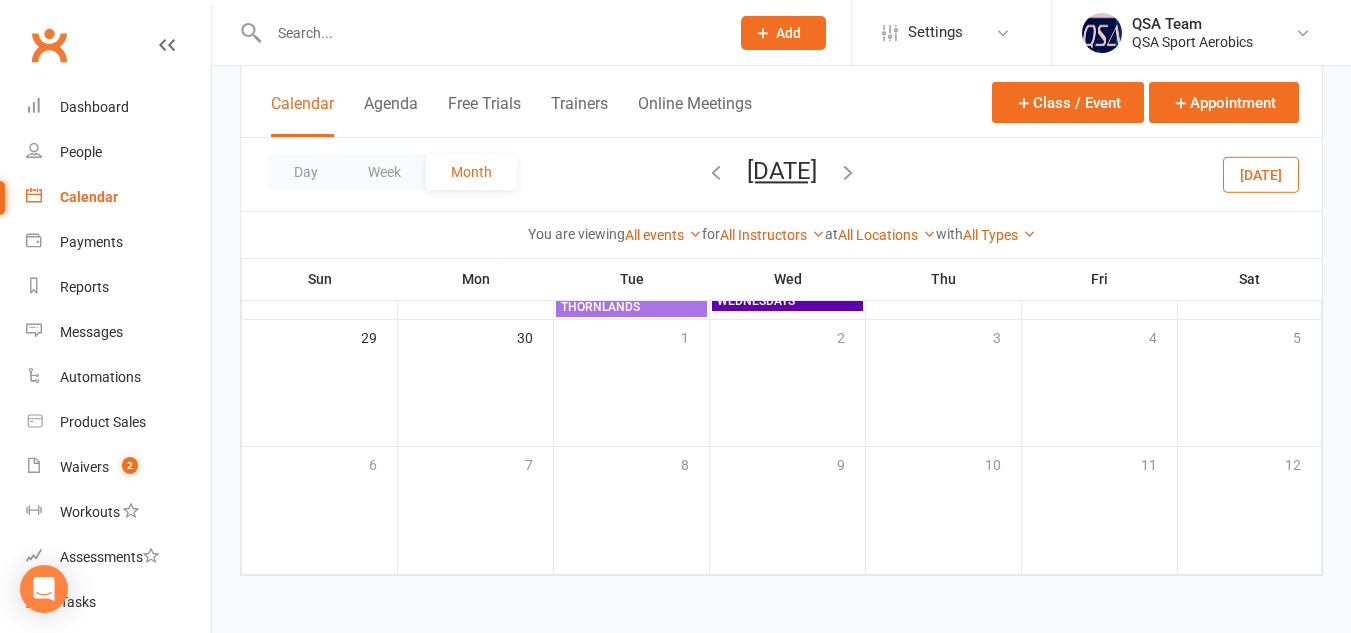 click at bounding box center [848, 172] 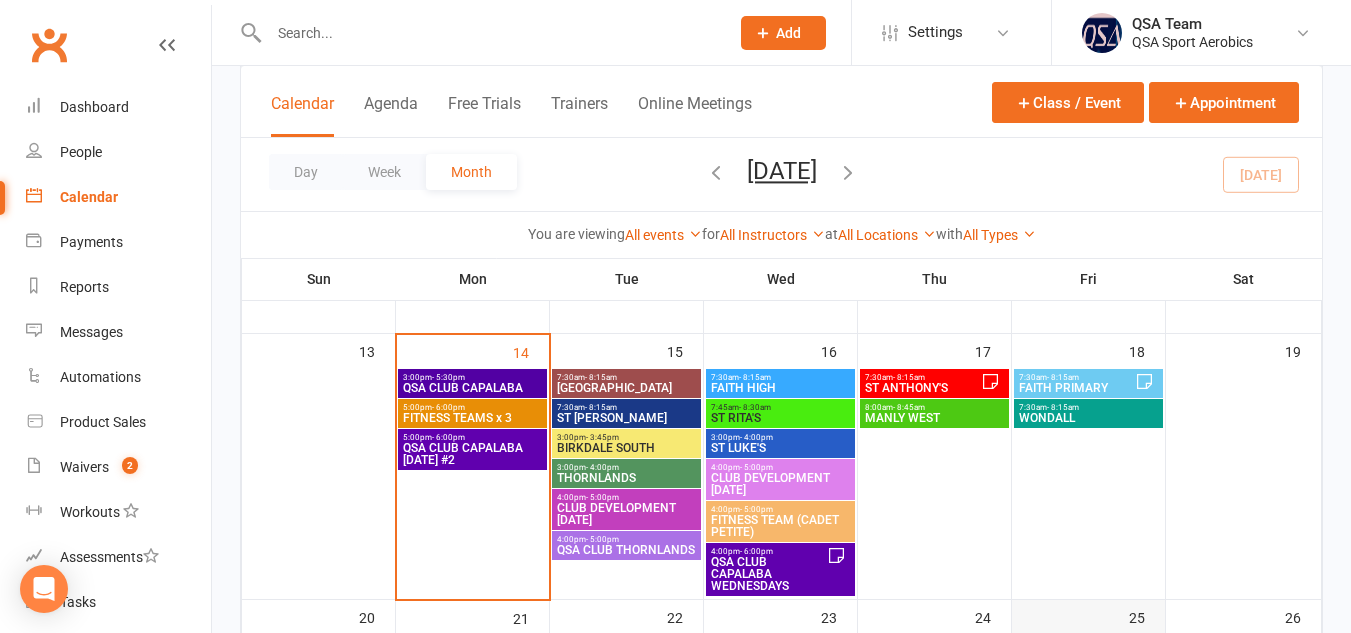 scroll, scrollTop: 331, scrollLeft: 0, axis: vertical 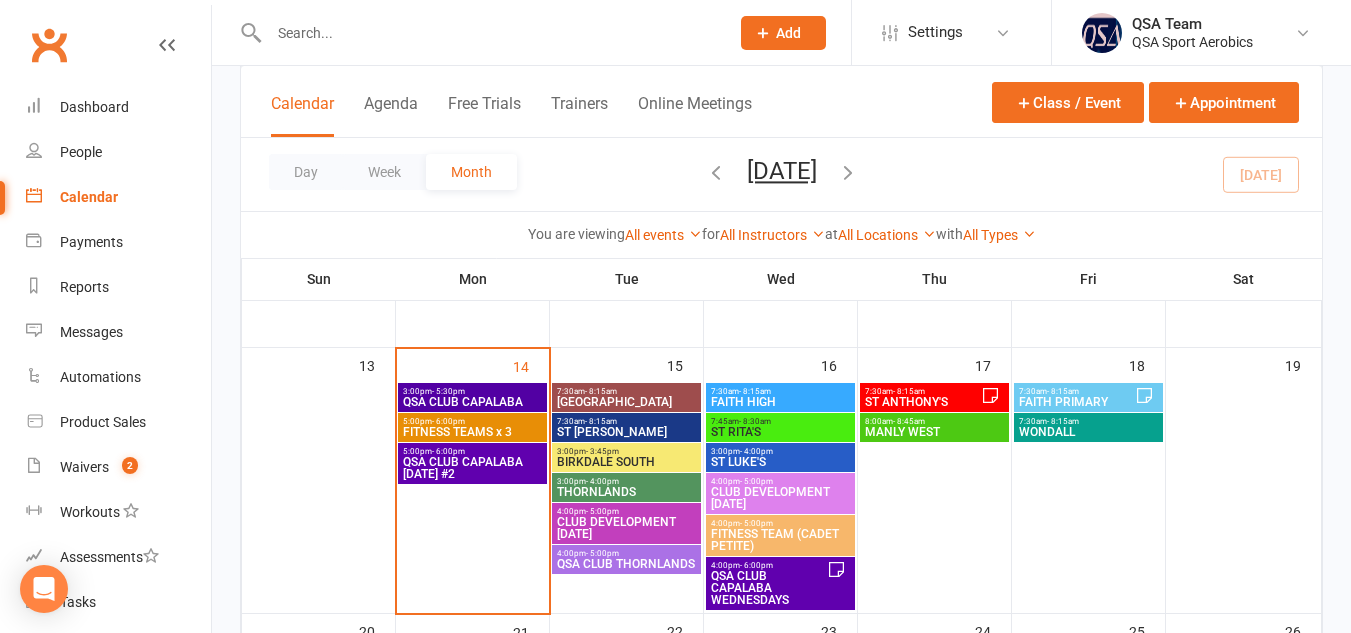click on "- 5:00pm" at bounding box center (602, 553) 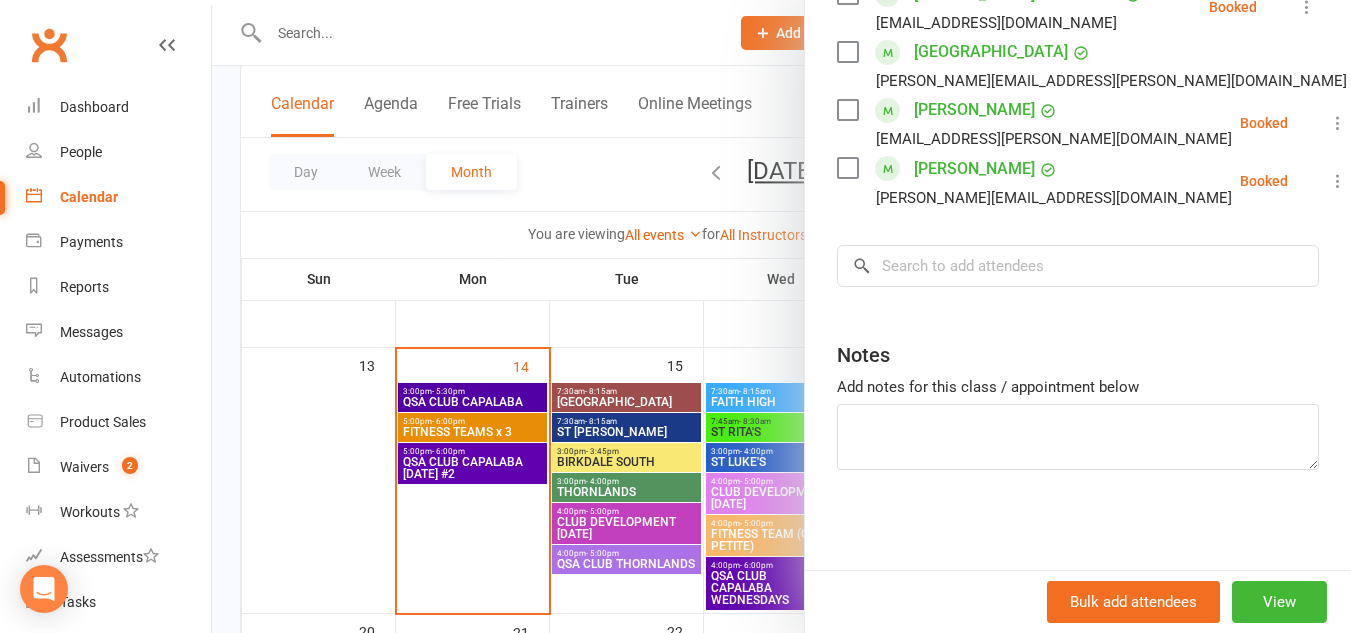 scroll, scrollTop: 0, scrollLeft: 0, axis: both 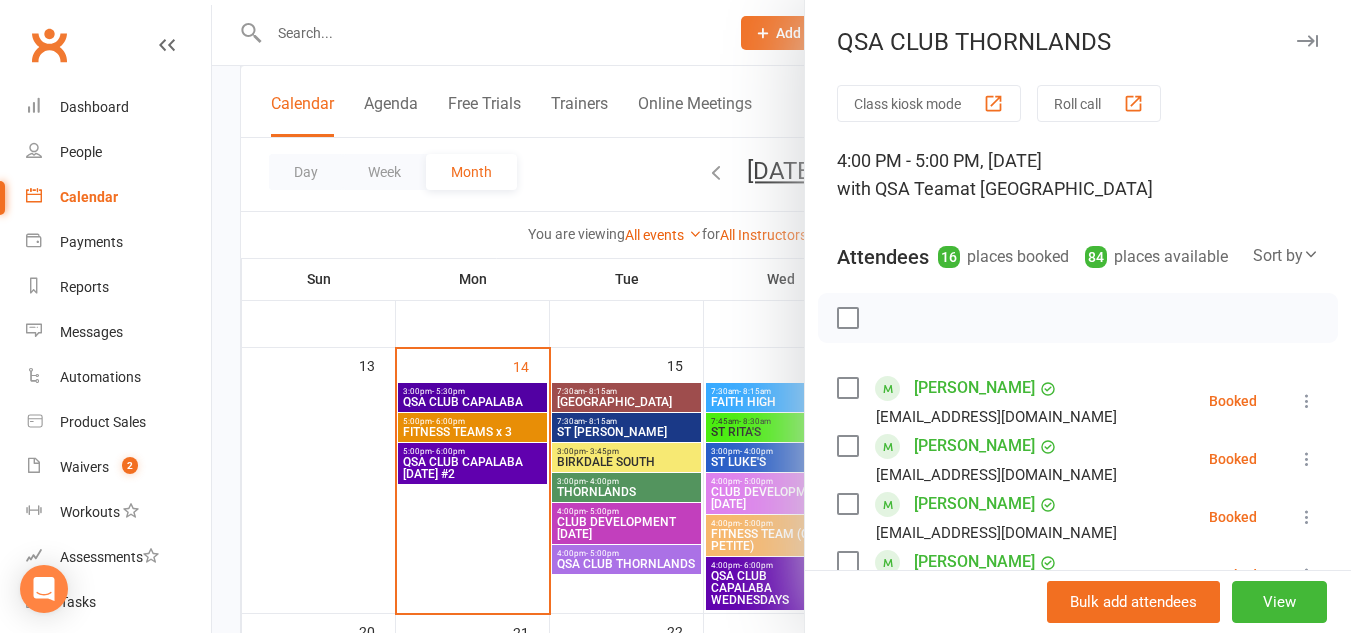 click at bounding box center (1307, 41) 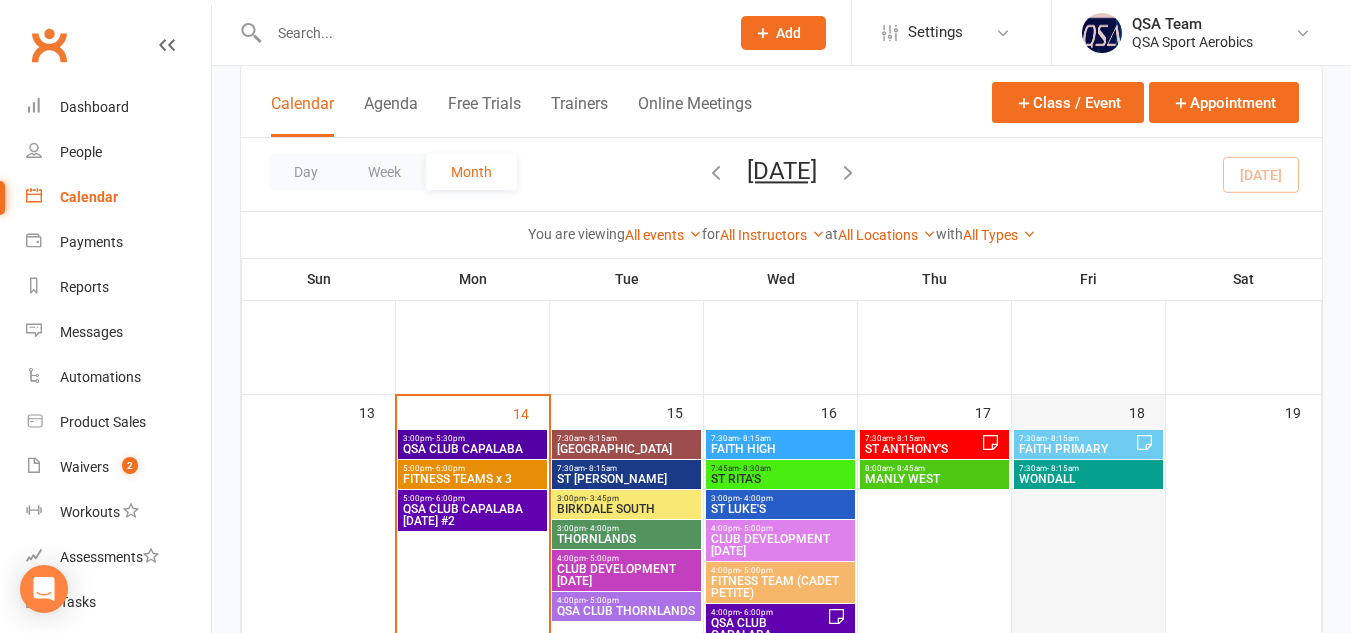 scroll, scrollTop: 283, scrollLeft: 0, axis: vertical 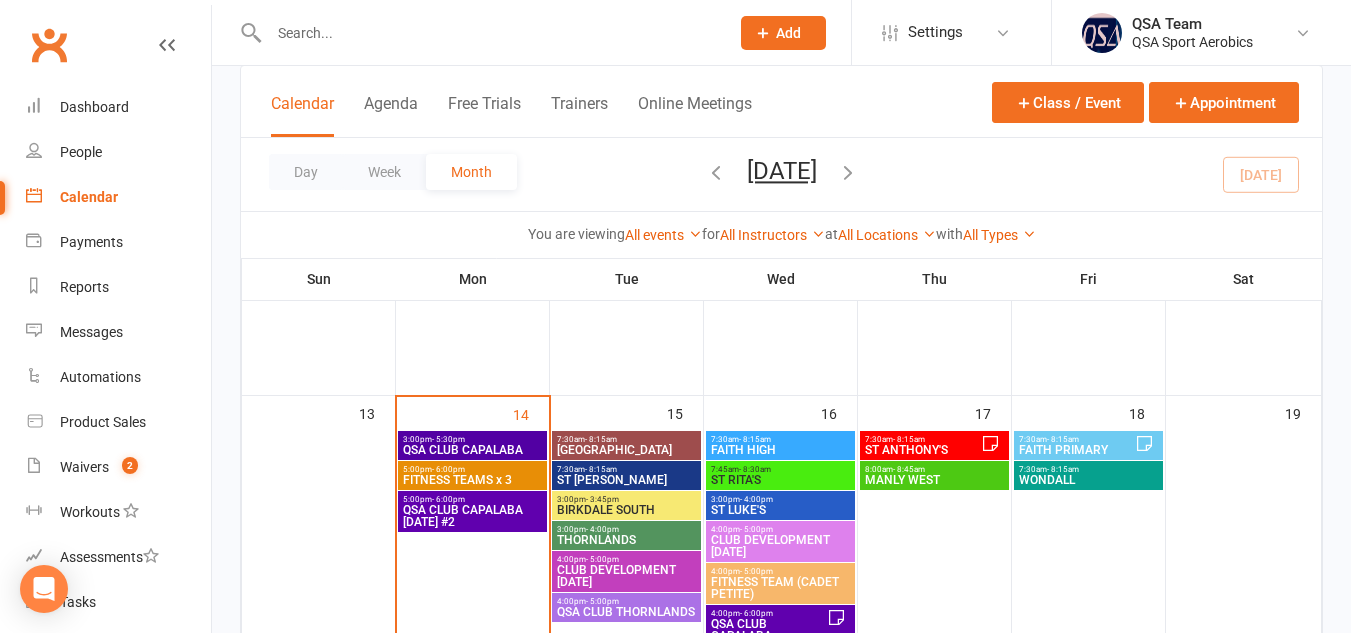 click at bounding box center (716, 172) 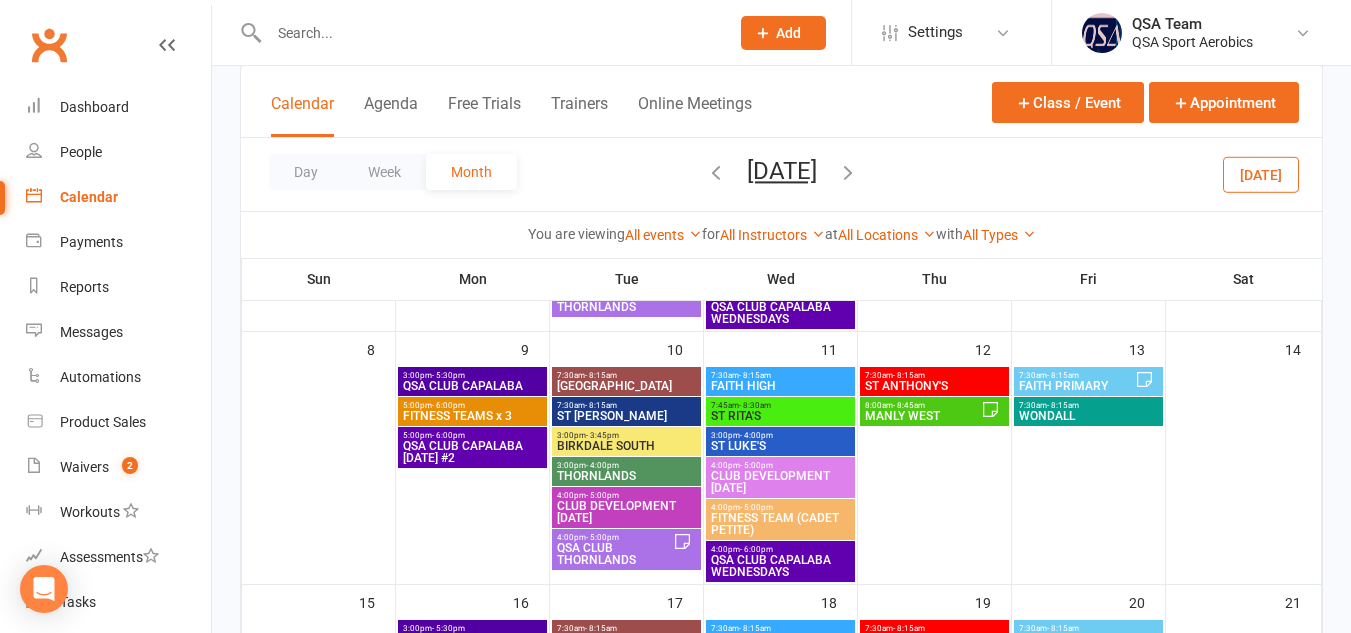 scroll, scrollTop: 343, scrollLeft: 0, axis: vertical 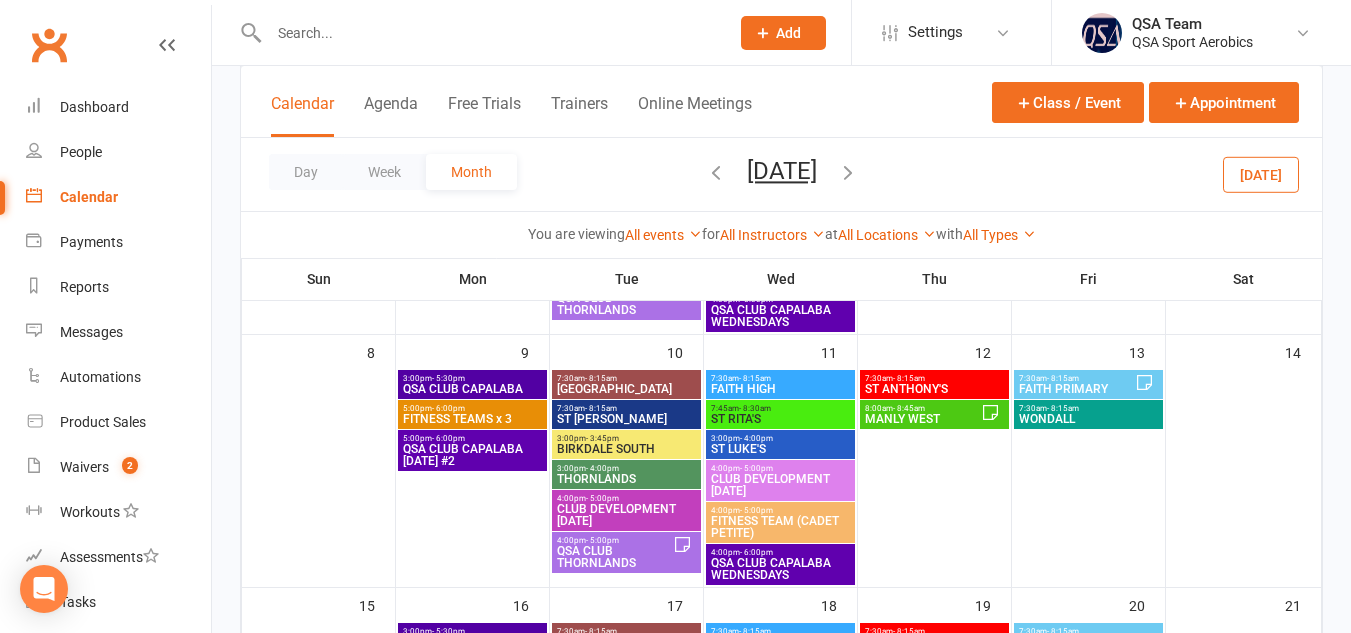 click on "QSA CLUB THORNLANDS" at bounding box center [614, 557] 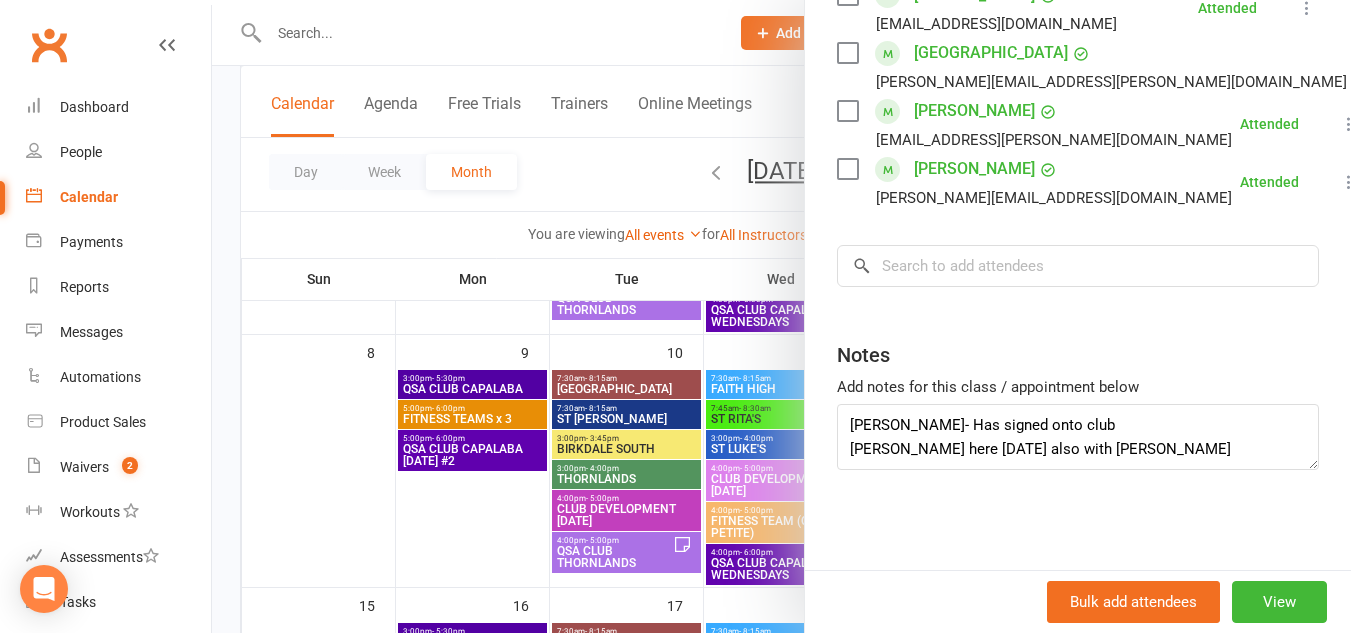 scroll, scrollTop: 0, scrollLeft: 0, axis: both 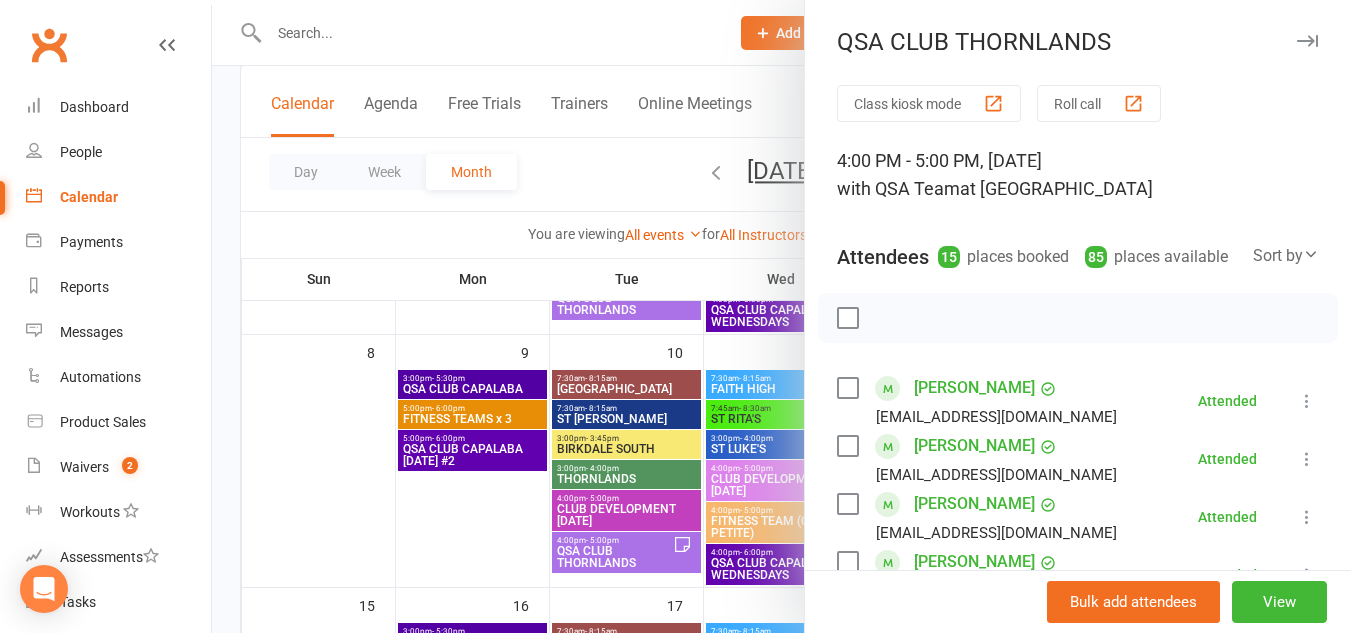 click on "QSA CLUB THORNLANDS" at bounding box center [1078, 42] 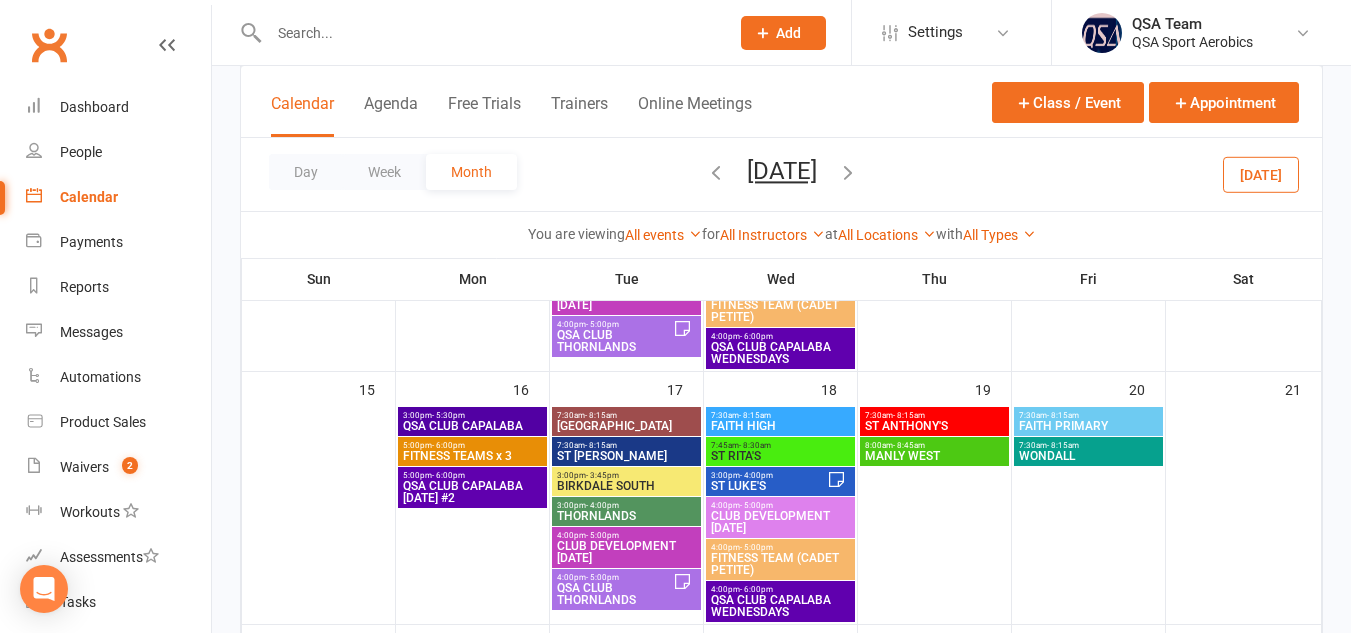 scroll, scrollTop: 560, scrollLeft: 0, axis: vertical 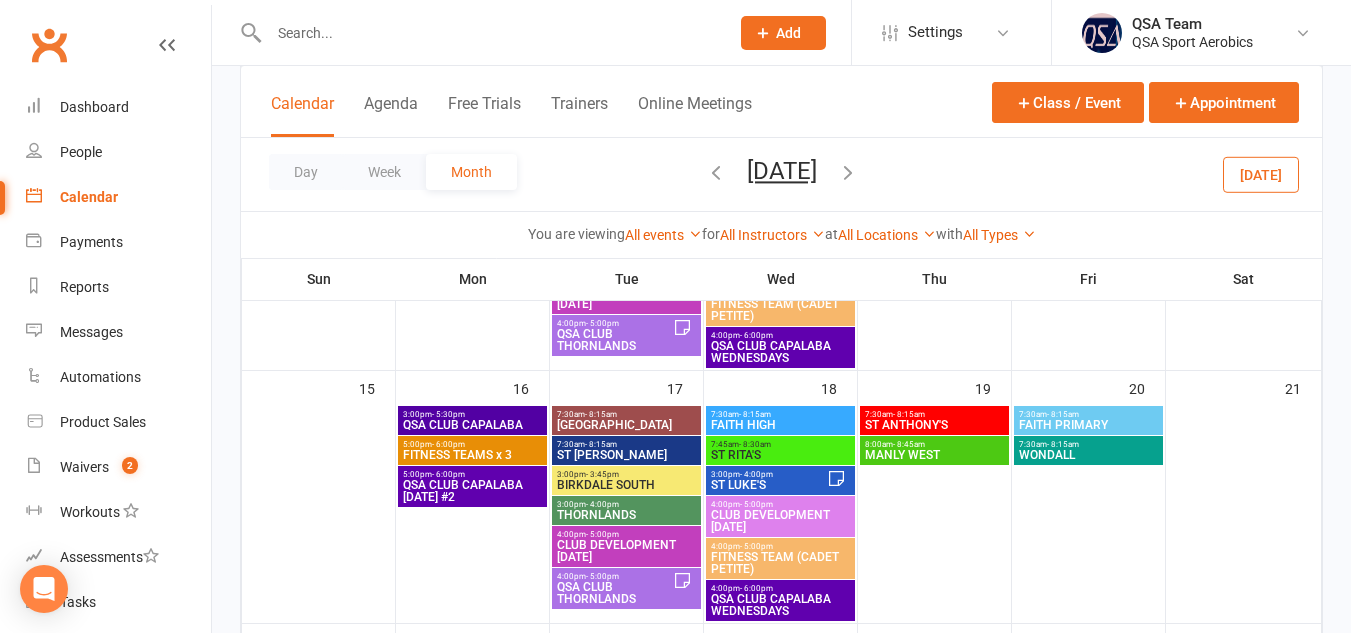 click at bounding box center (848, 172) 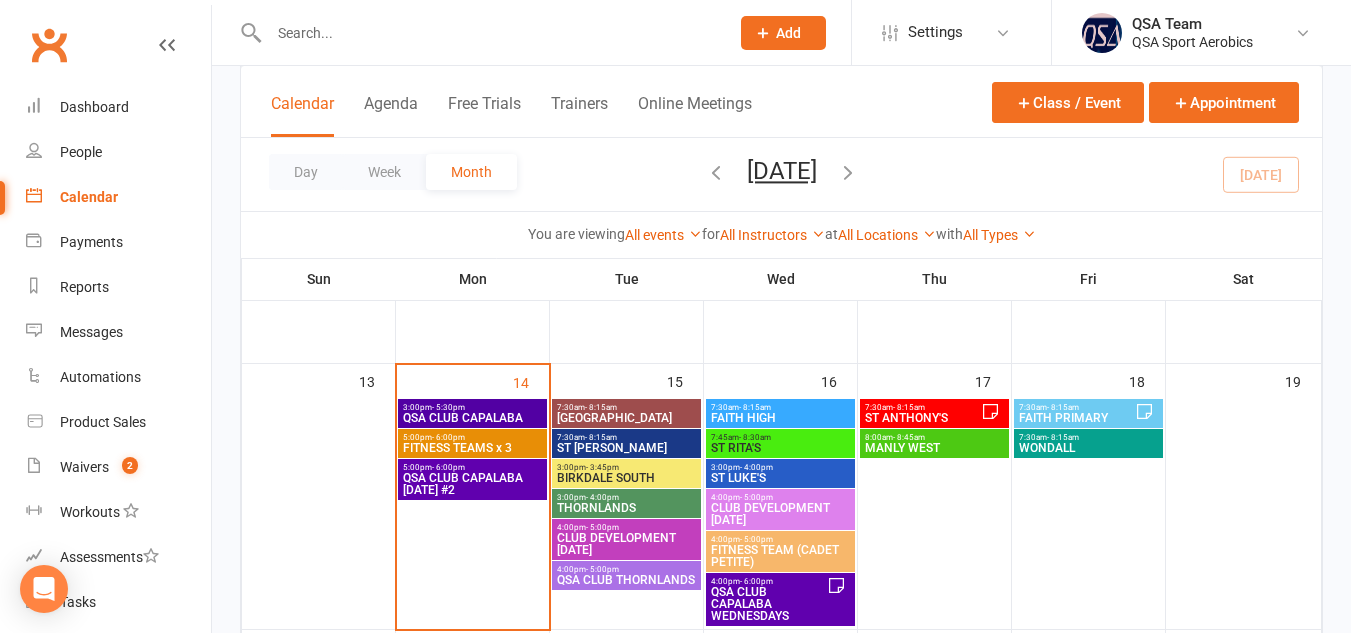 scroll, scrollTop: 314, scrollLeft: 0, axis: vertical 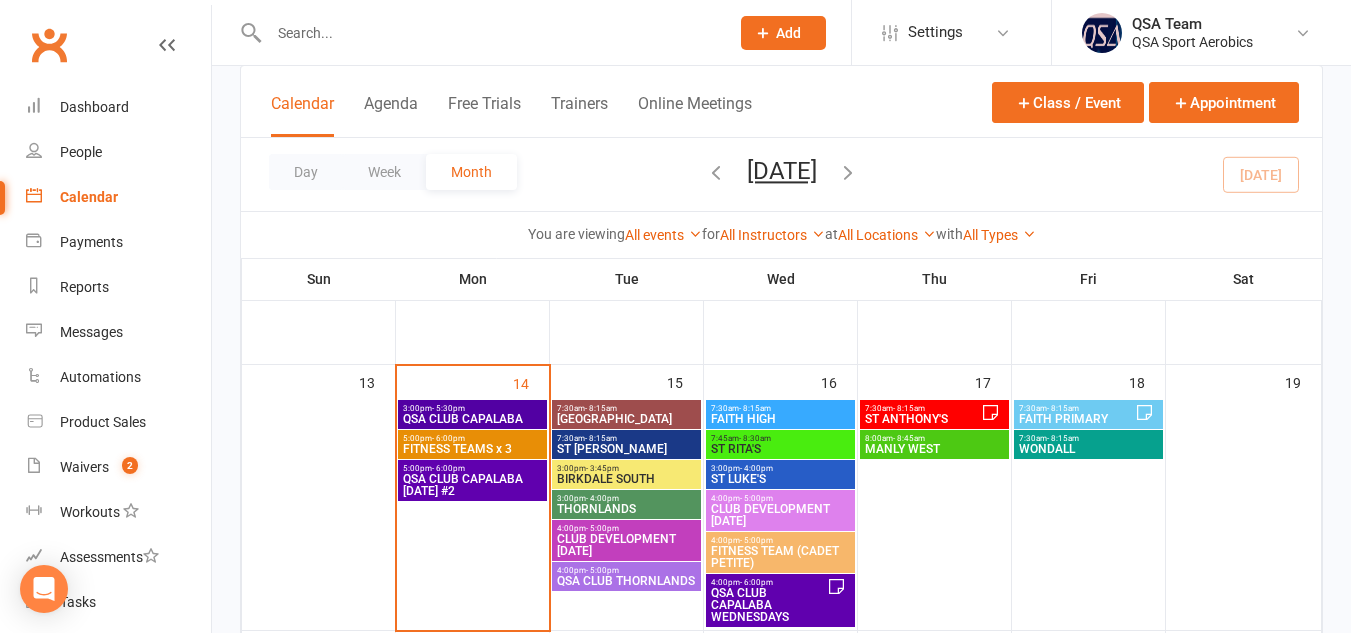 click on "QSA CLUB THORNLANDS" at bounding box center (626, 581) 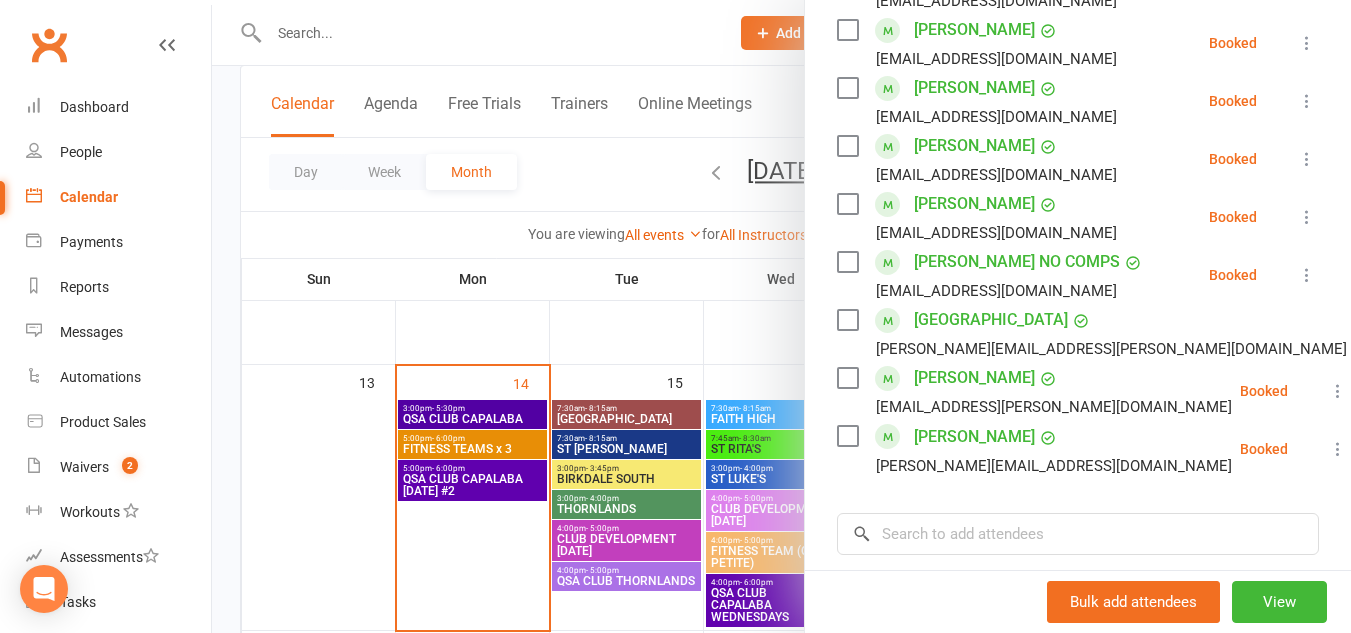 scroll, scrollTop: 821, scrollLeft: 0, axis: vertical 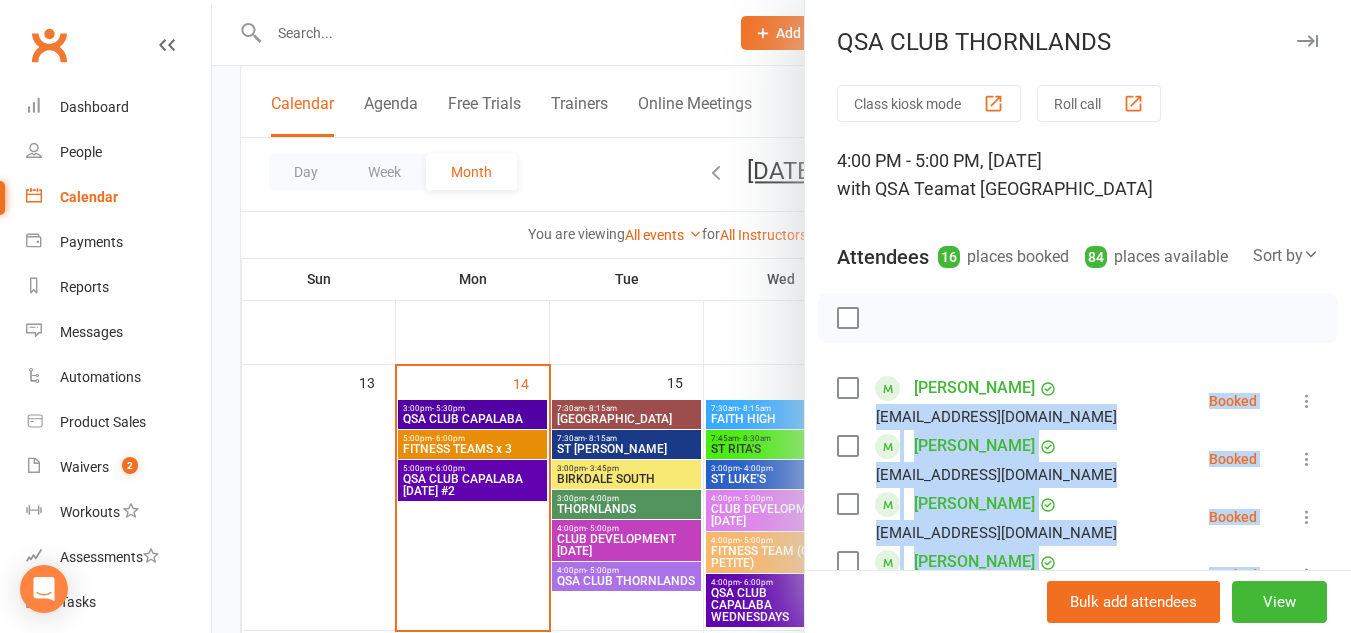 drag, startPoint x: 999, startPoint y: 492, endPoint x: 861, endPoint y: 448, distance: 144.84474 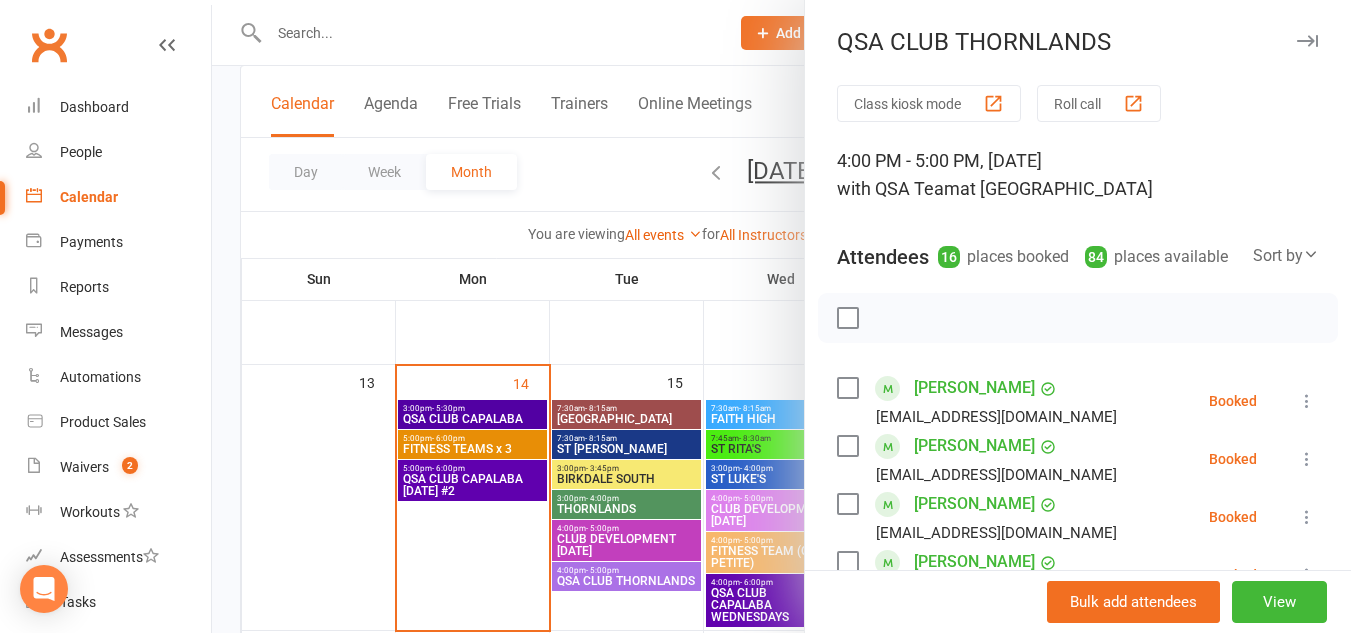 click at bounding box center (781, 316) 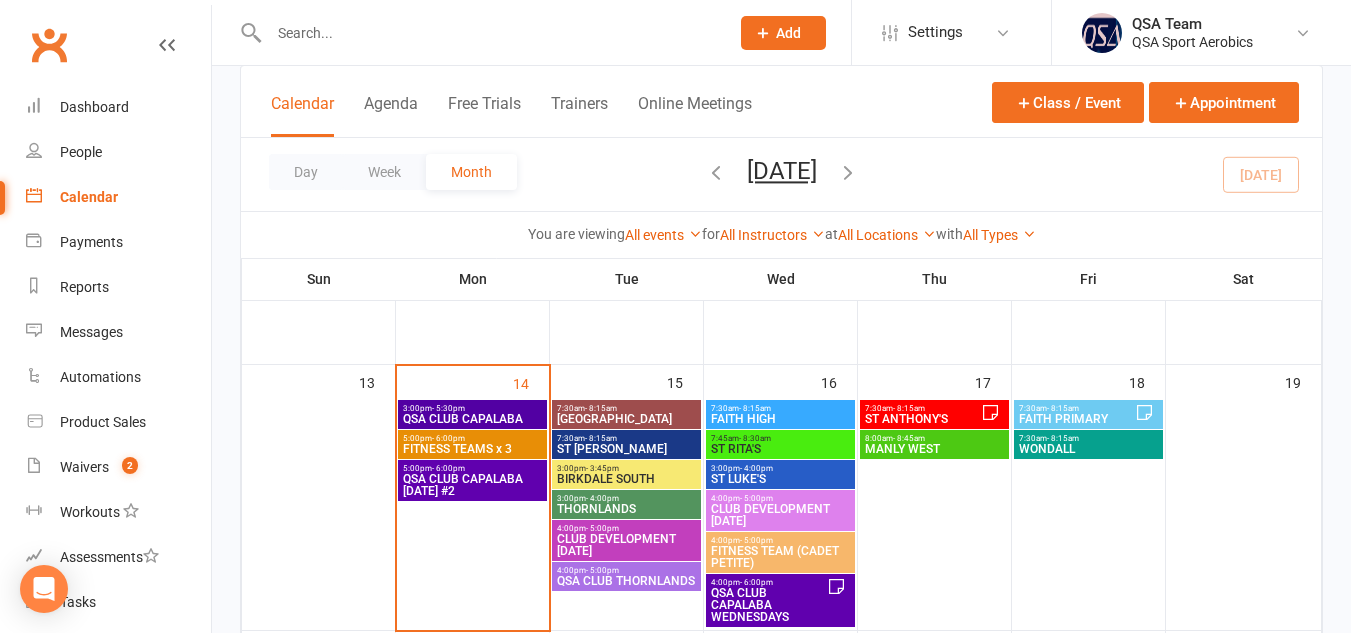click at bounding box center (489, 33) 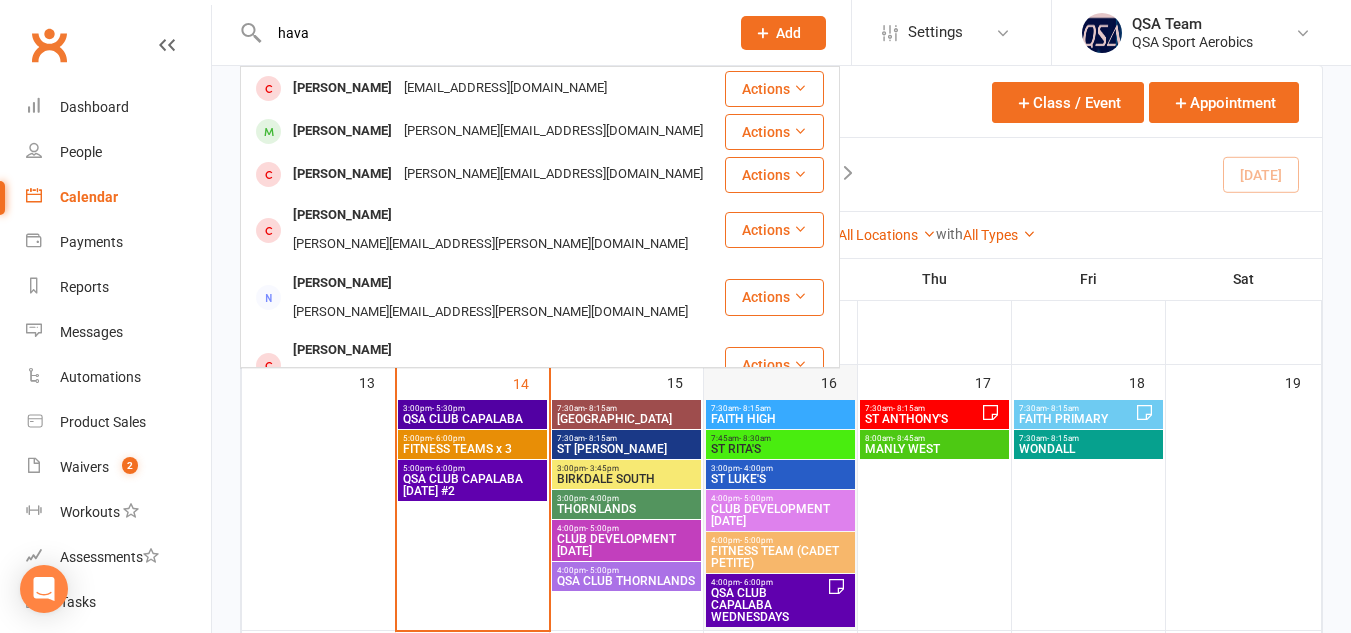 type on "hava" 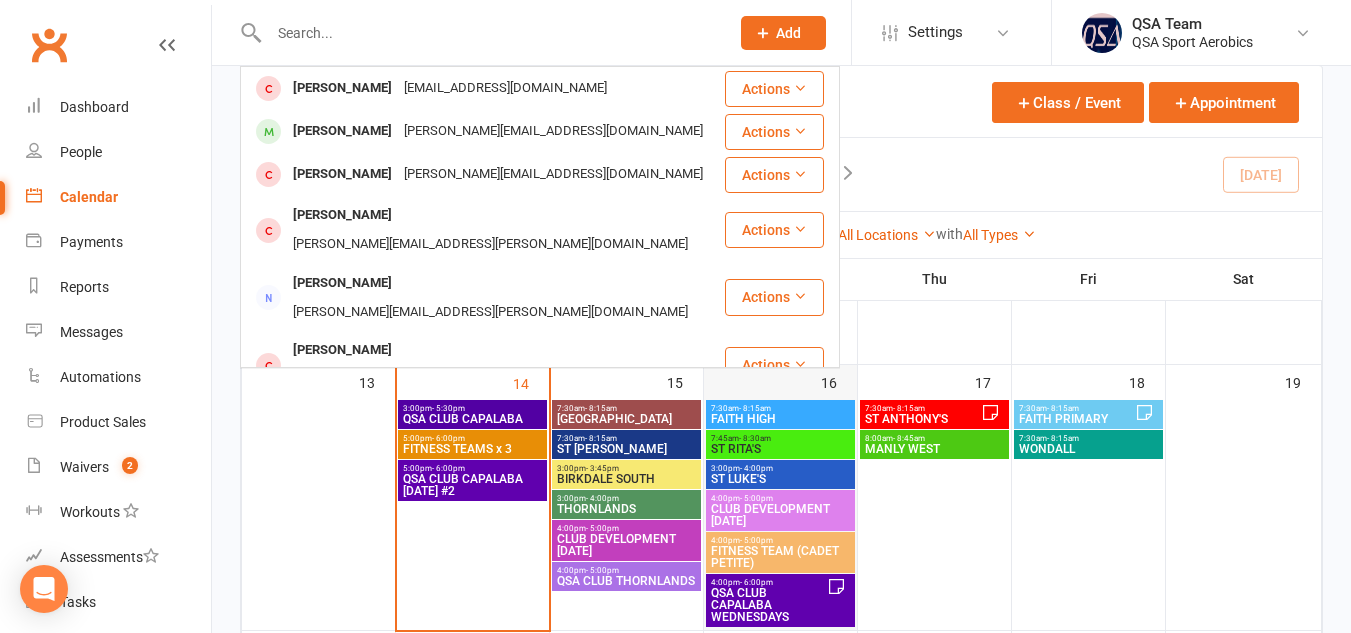 click at bounding box center (780, 514) 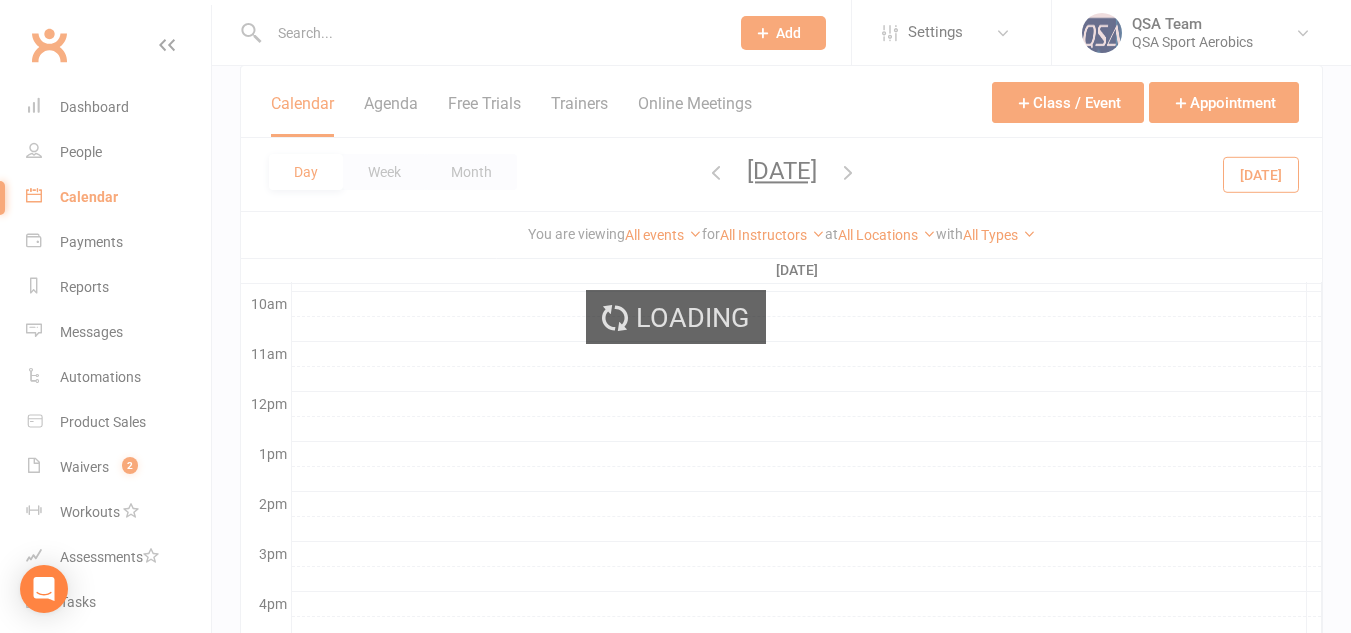 scroll, scrollTop: 0, scrollLeft: 0, axis: both 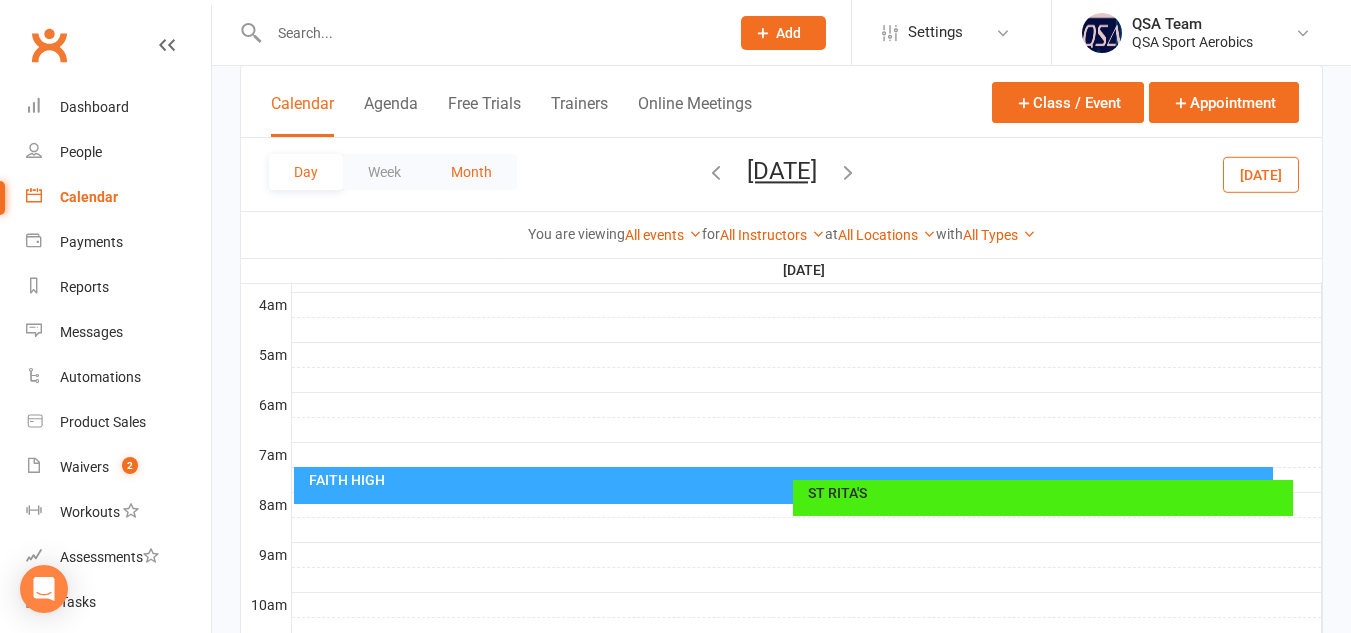 click on "Month" at bounding box center [471, 172] 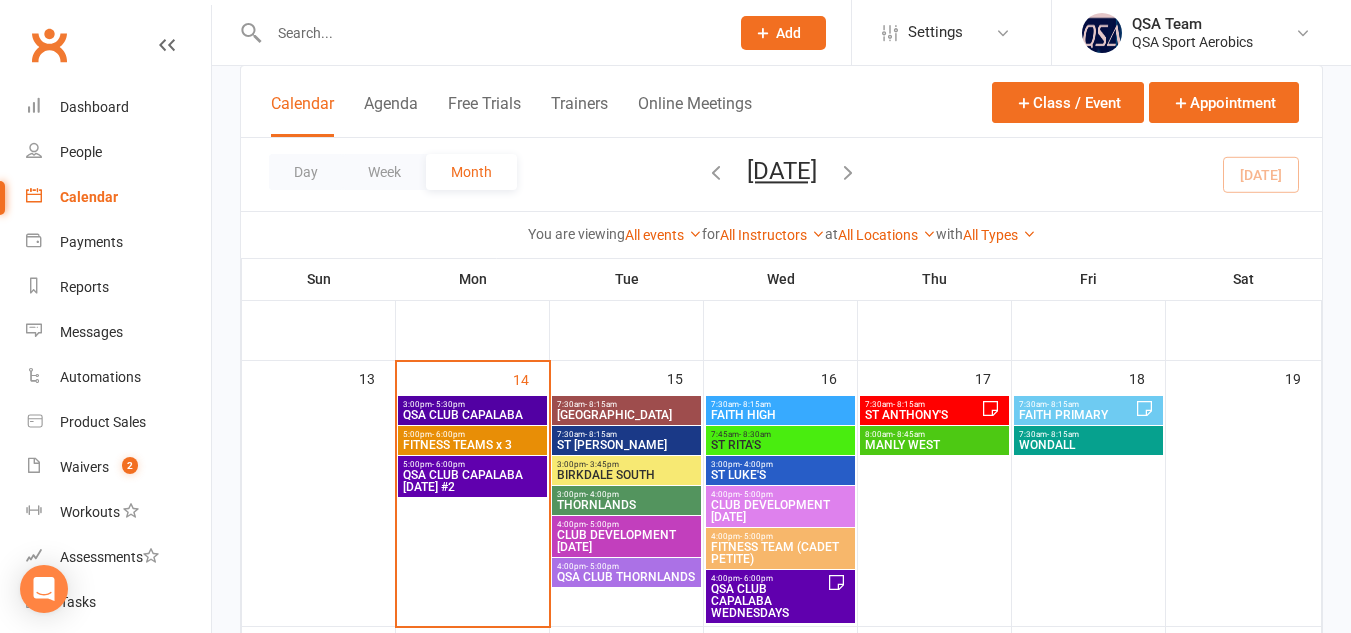 click on "ST RITA'S" at bounding box center (780, 445) 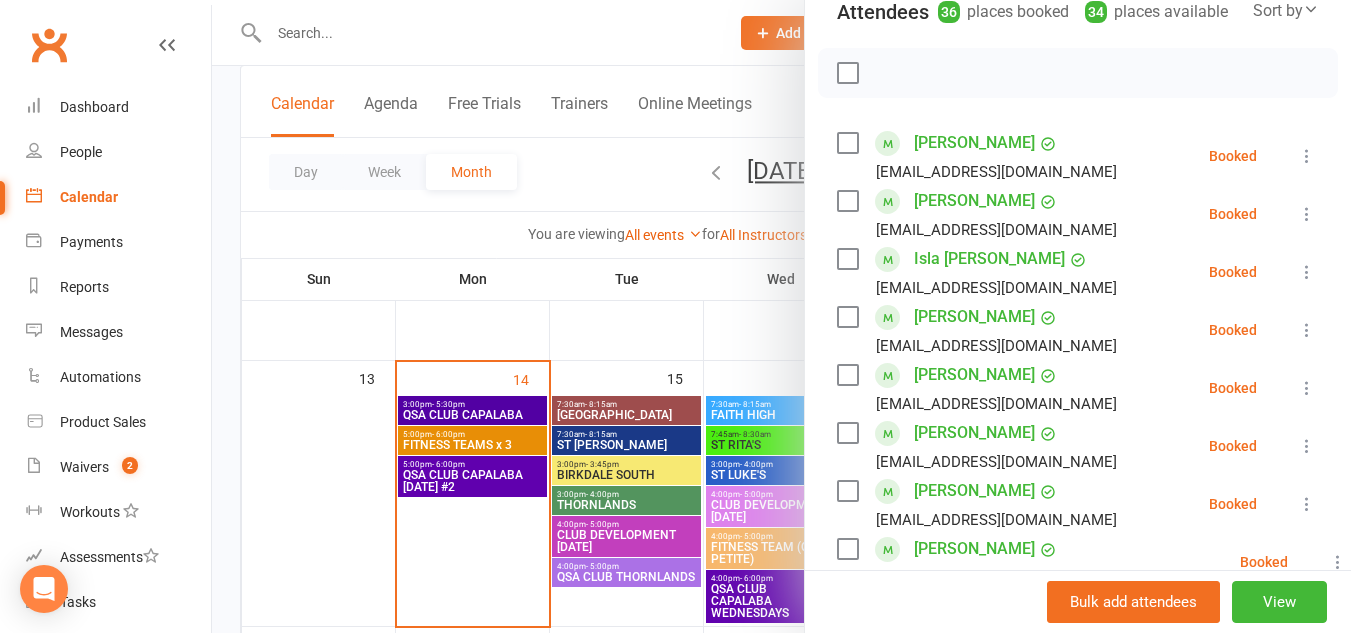 scroll, scrollTop: 244, scrollLeft: 0, axis: vertical 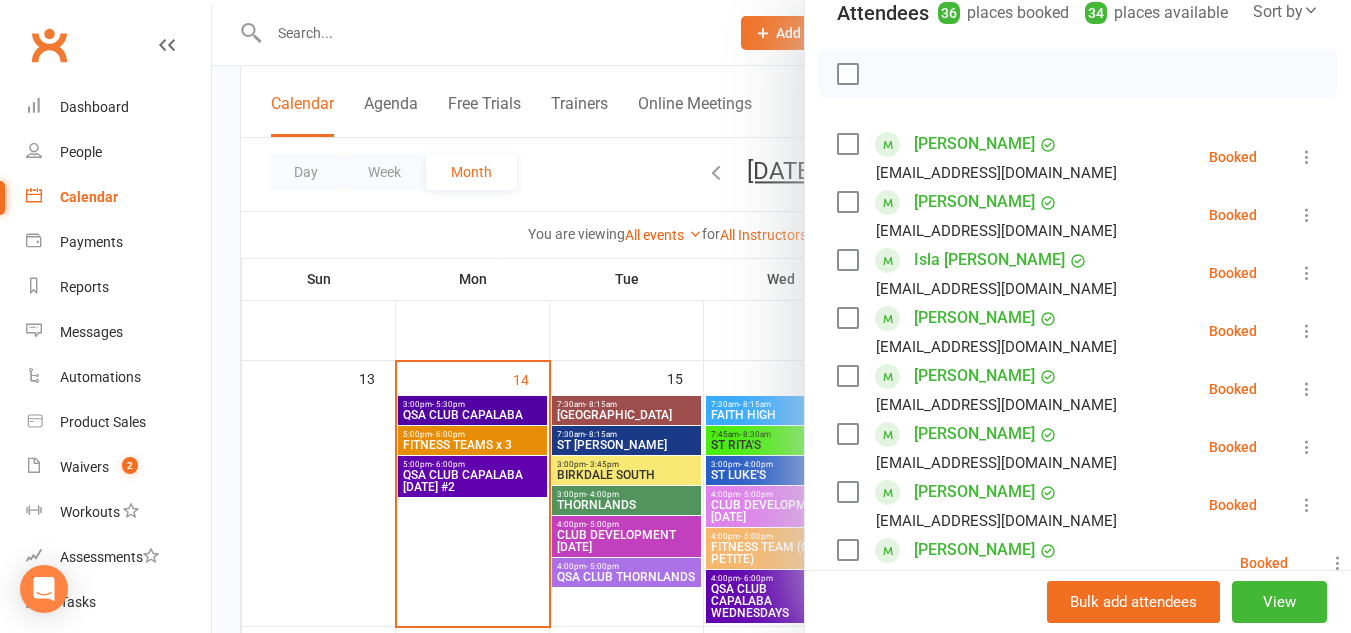 click at bounding box center (781, 316) 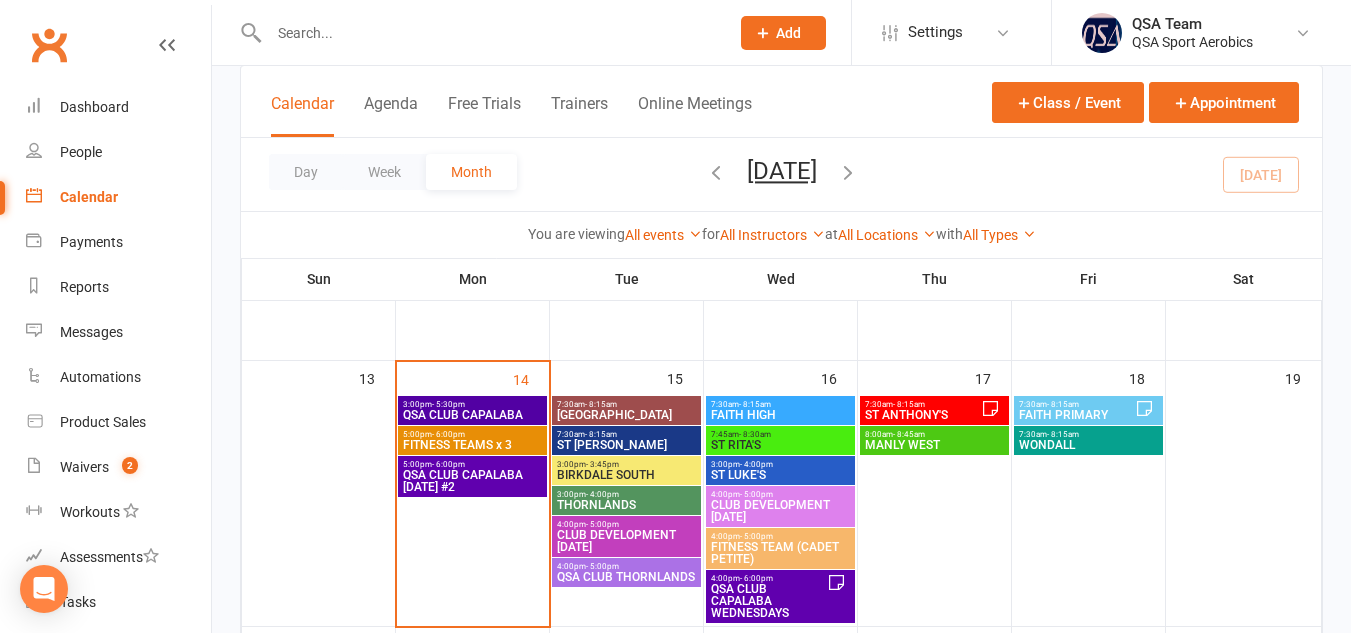 click at bounding box center [489, 33] 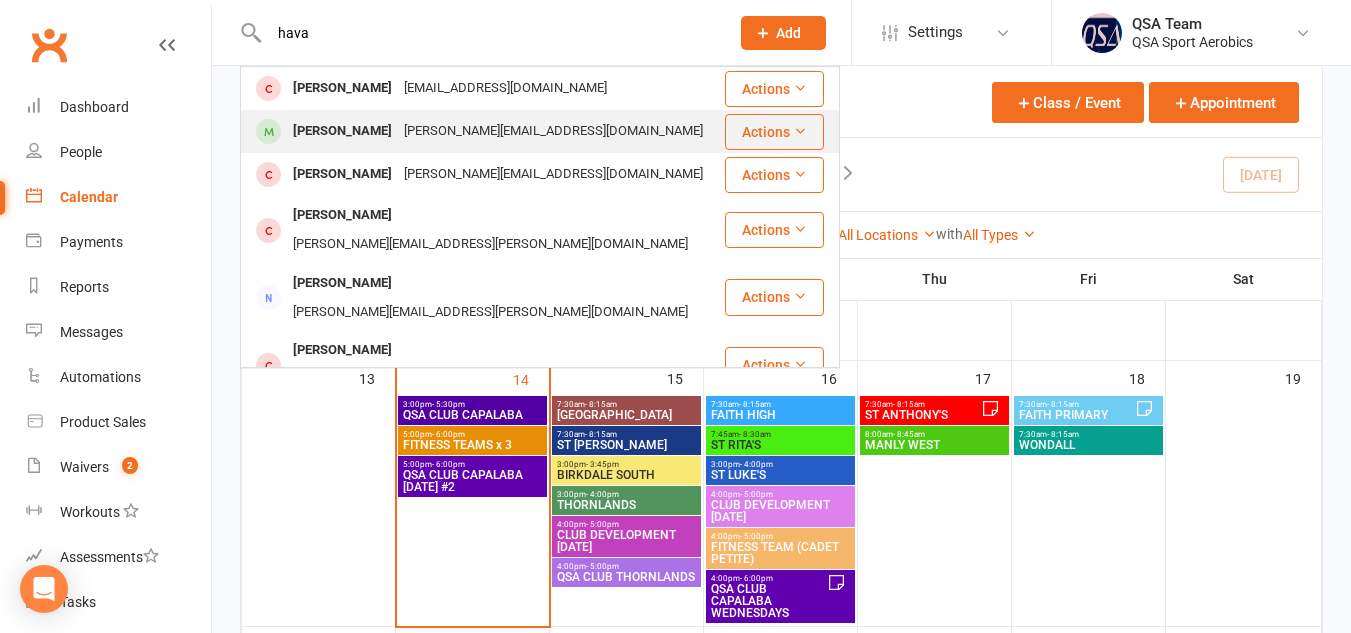 type on "hava" 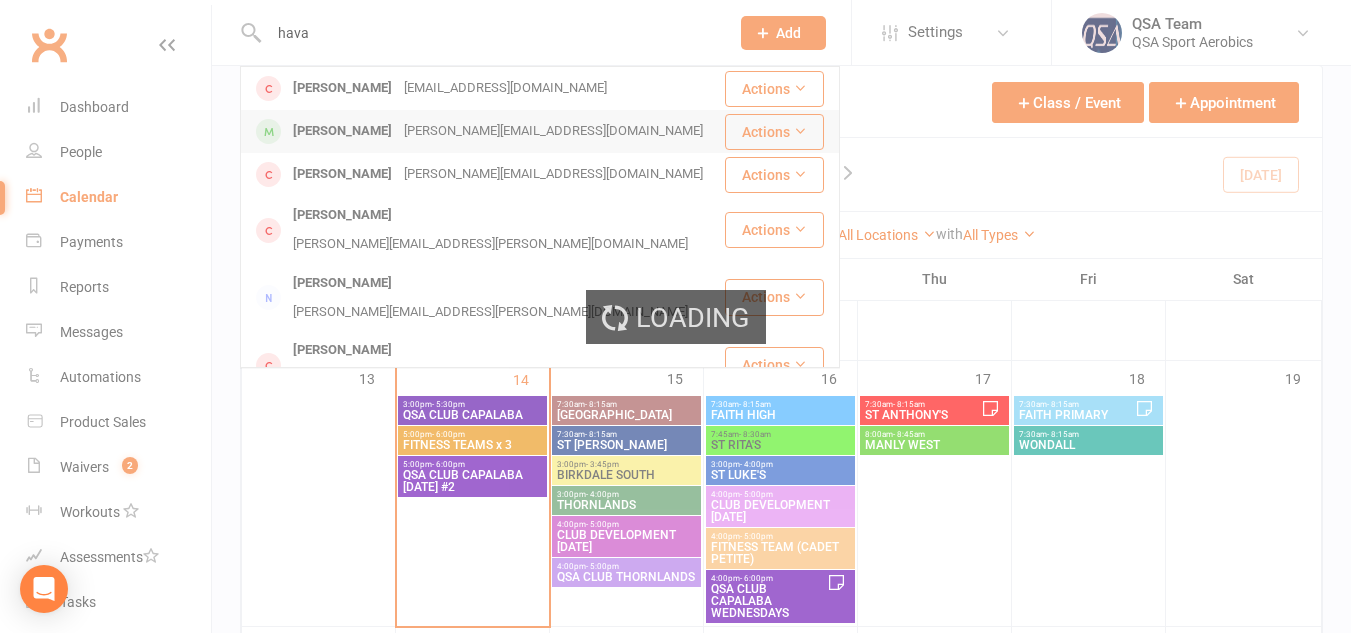 type 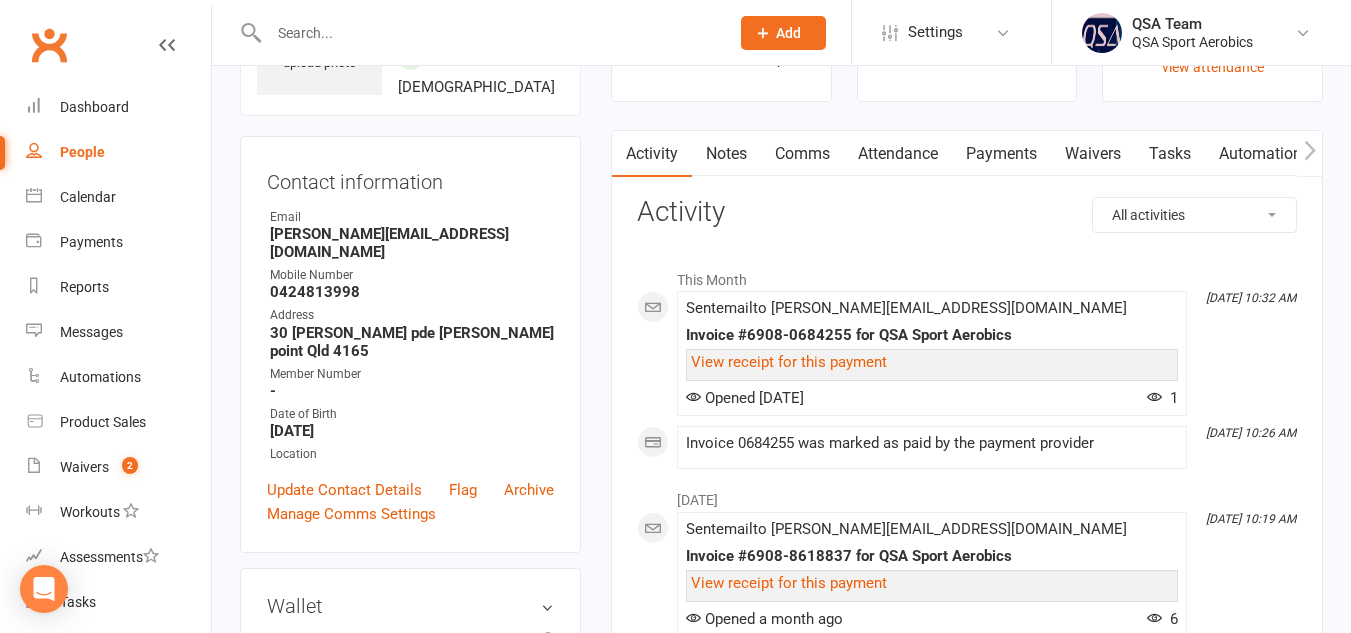 scroll, scrollTop: 0, scrollLeft: 0, axis: both 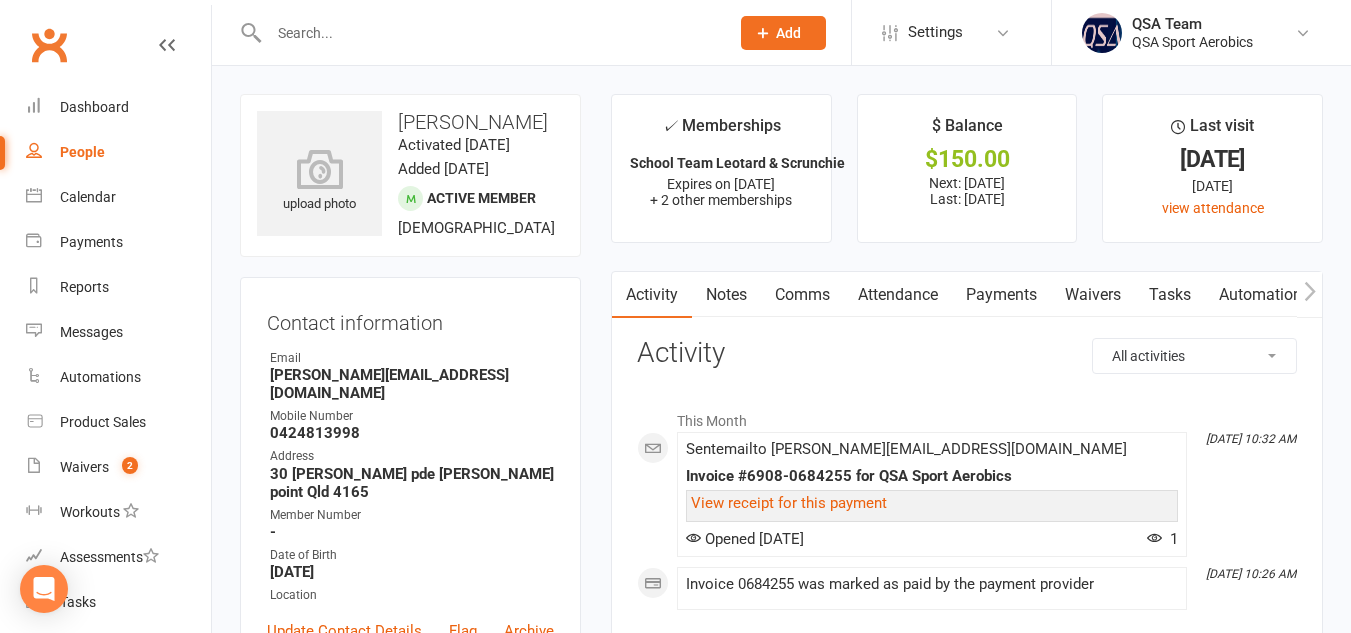 click on "Payments" at bounding box center [1001, 295] 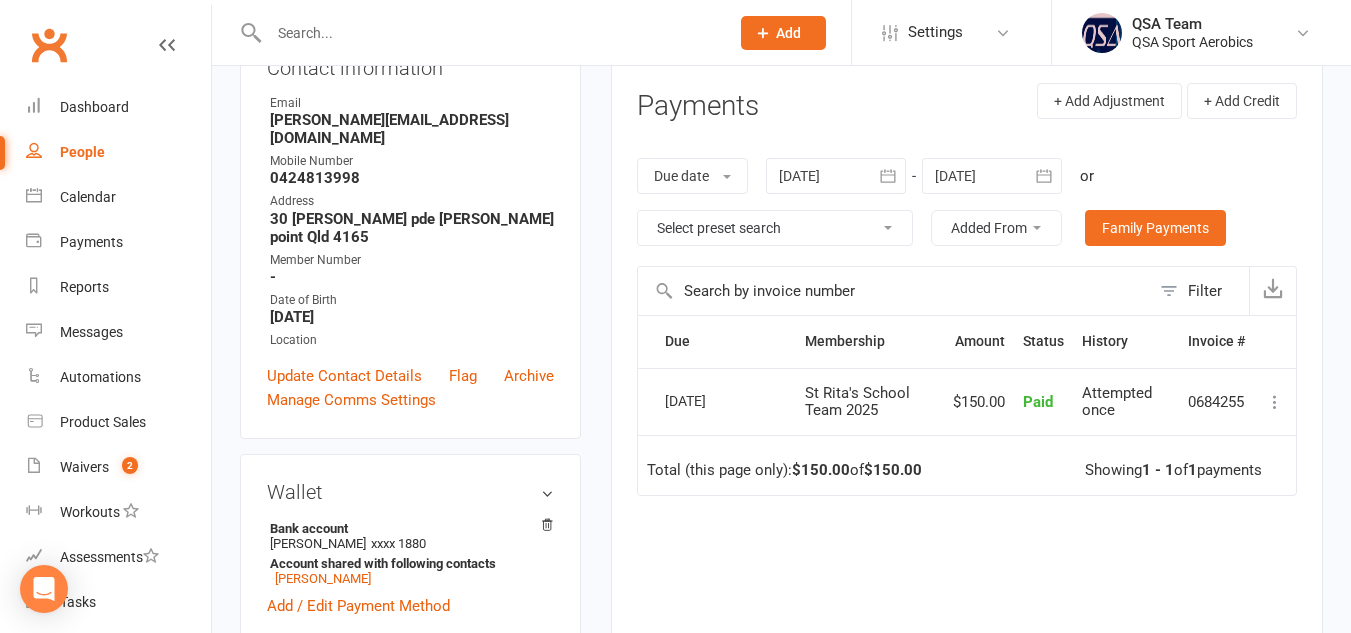 scroll, scrollTop: 256, scrollLeft: 0, axis: vertical 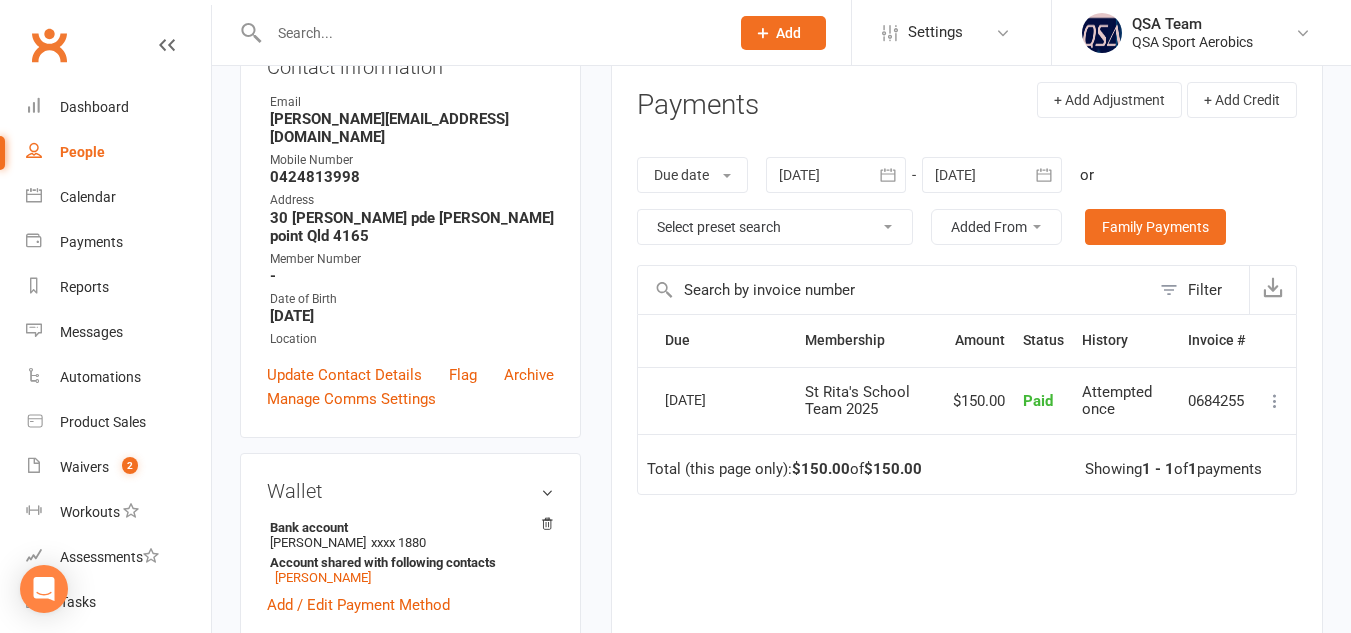 click 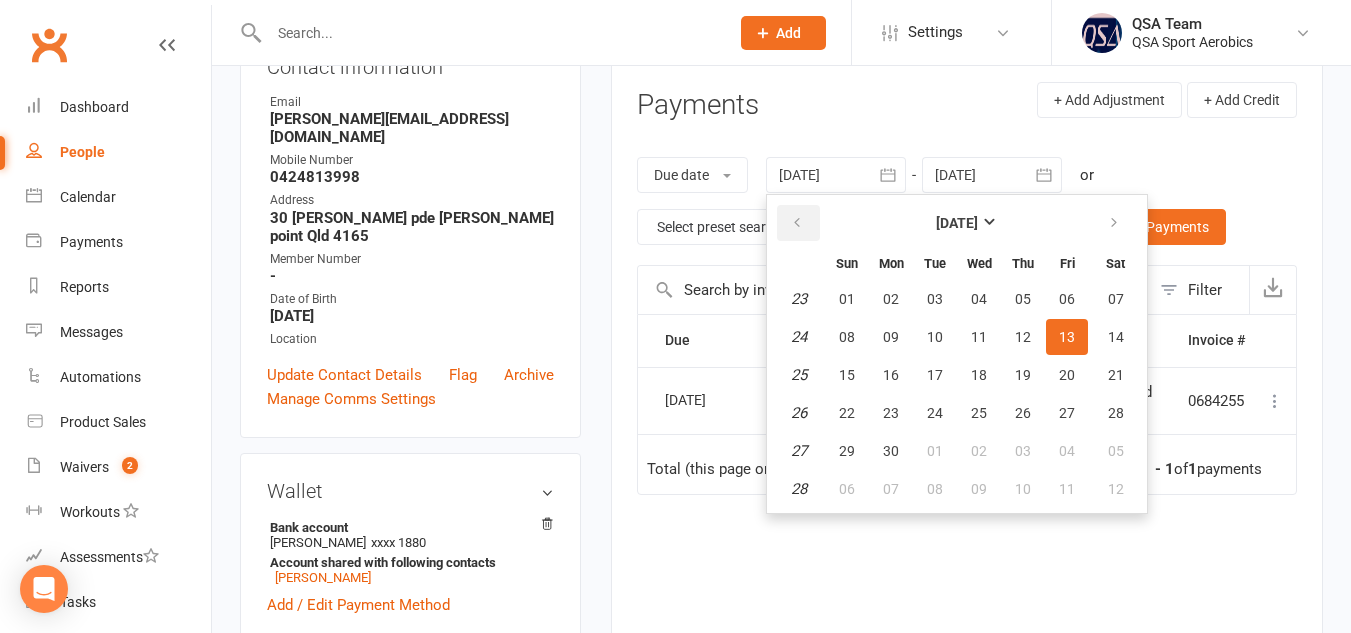 click at bounding box center (798, 223) 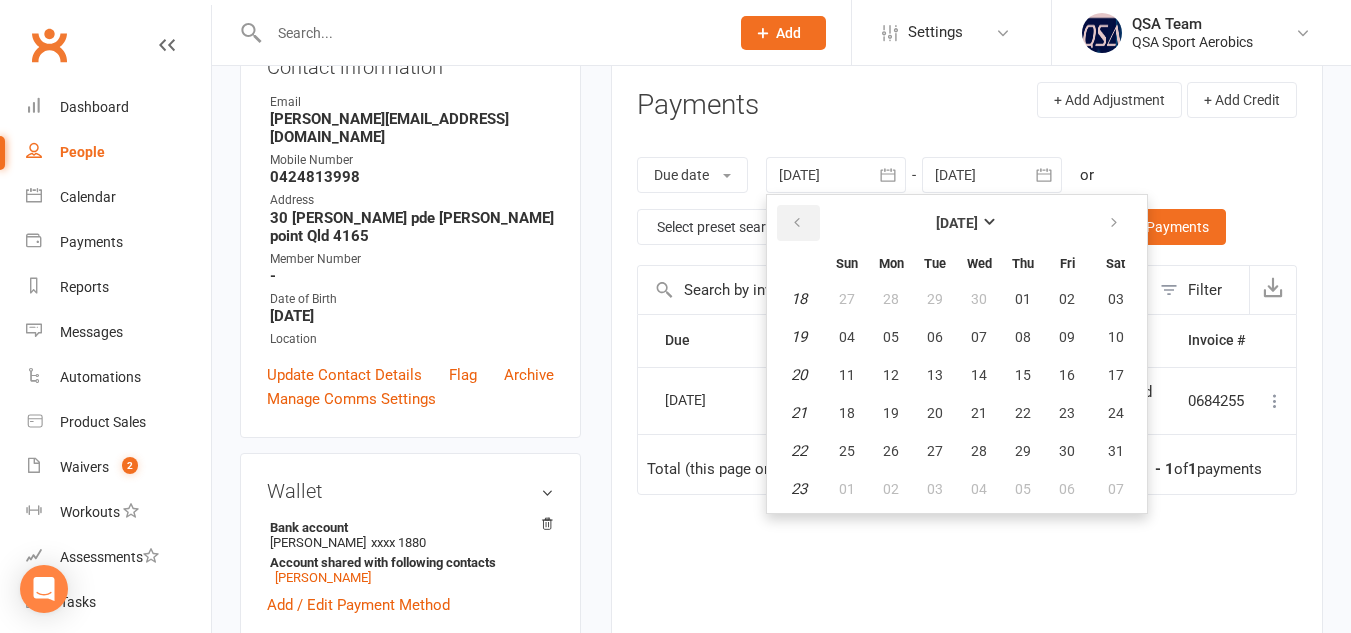 click at bounding box center (798, 223) 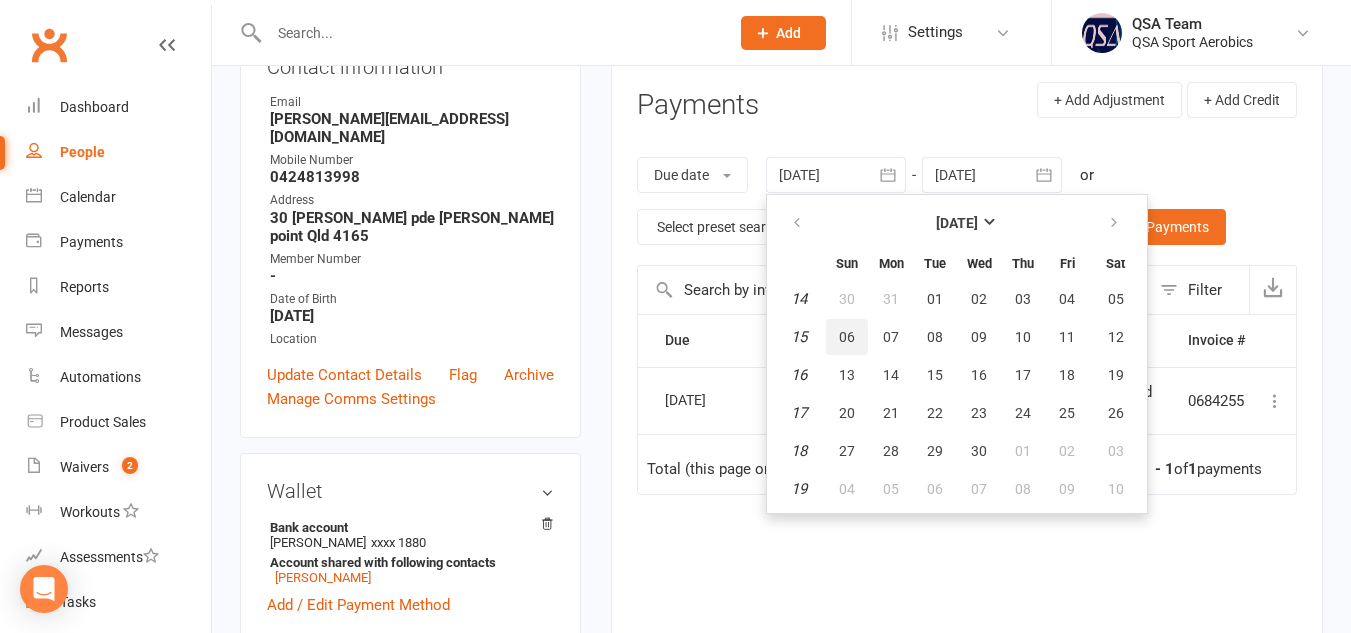 click on "06" at bounding box center [847, 337] 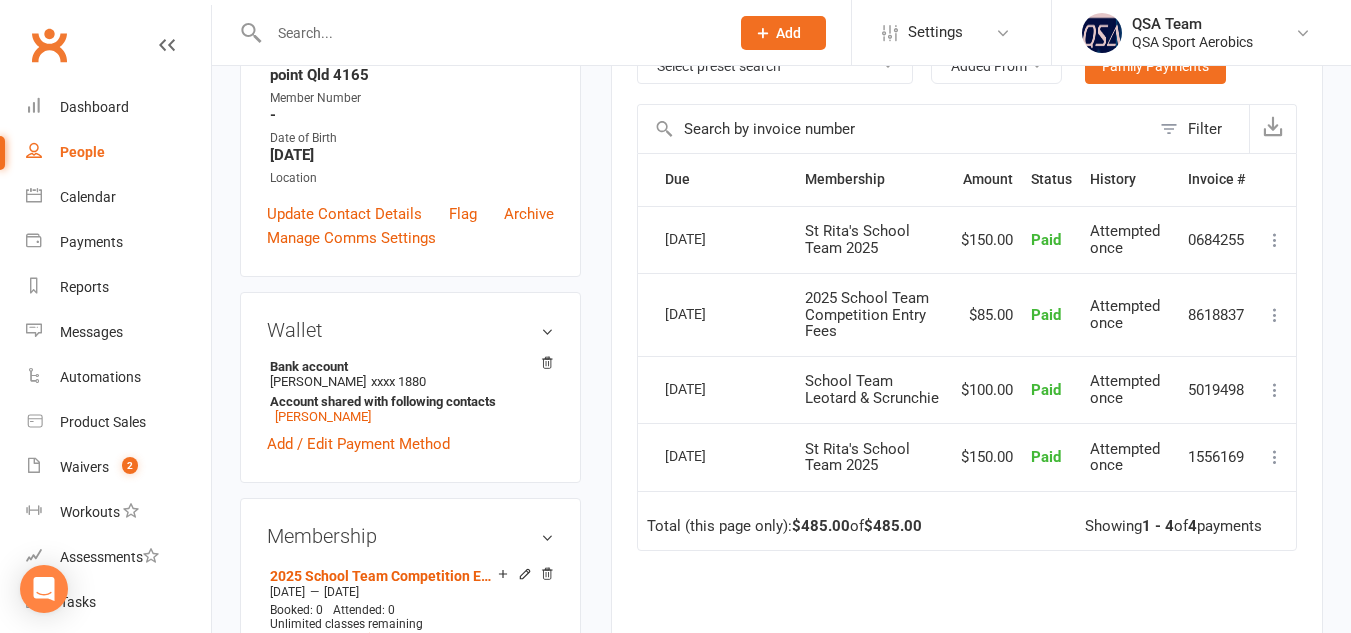 scroll, scrollTop: 418, scrollLeft: 0, axis: vertical 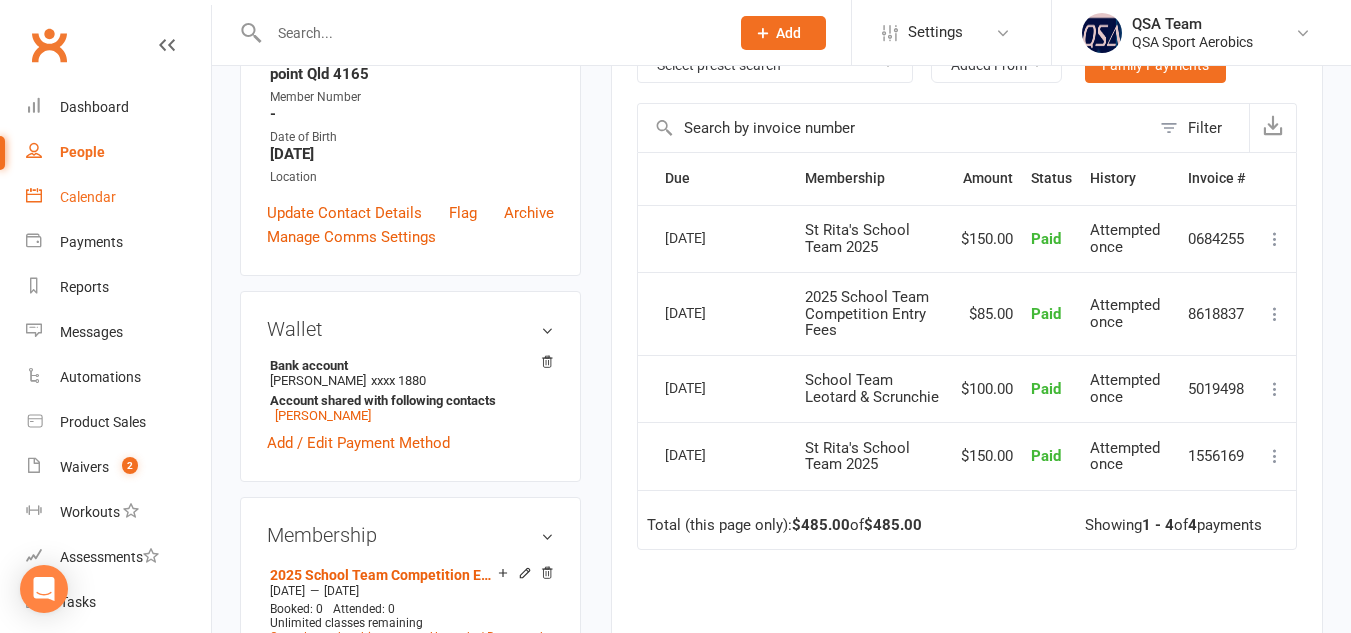 click on "Calendar" at bounding box center (88, 197) 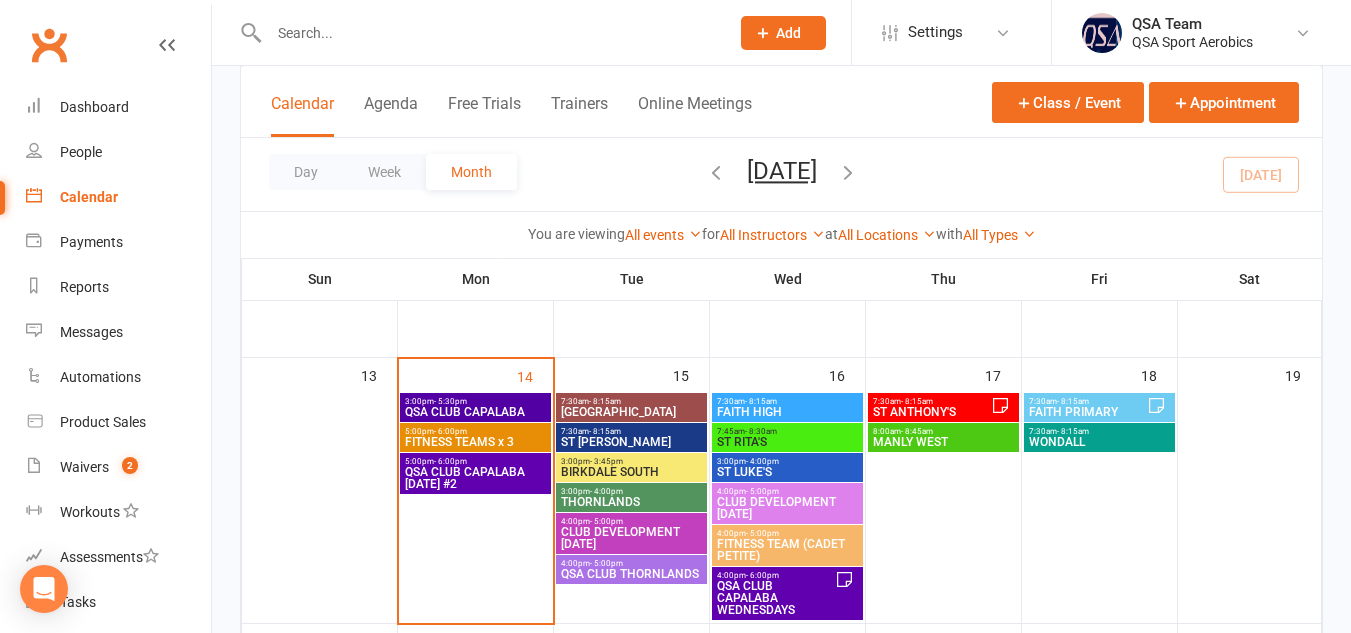 scroll, scrollTop: 359, scrollLeft: 0, axis: vertical 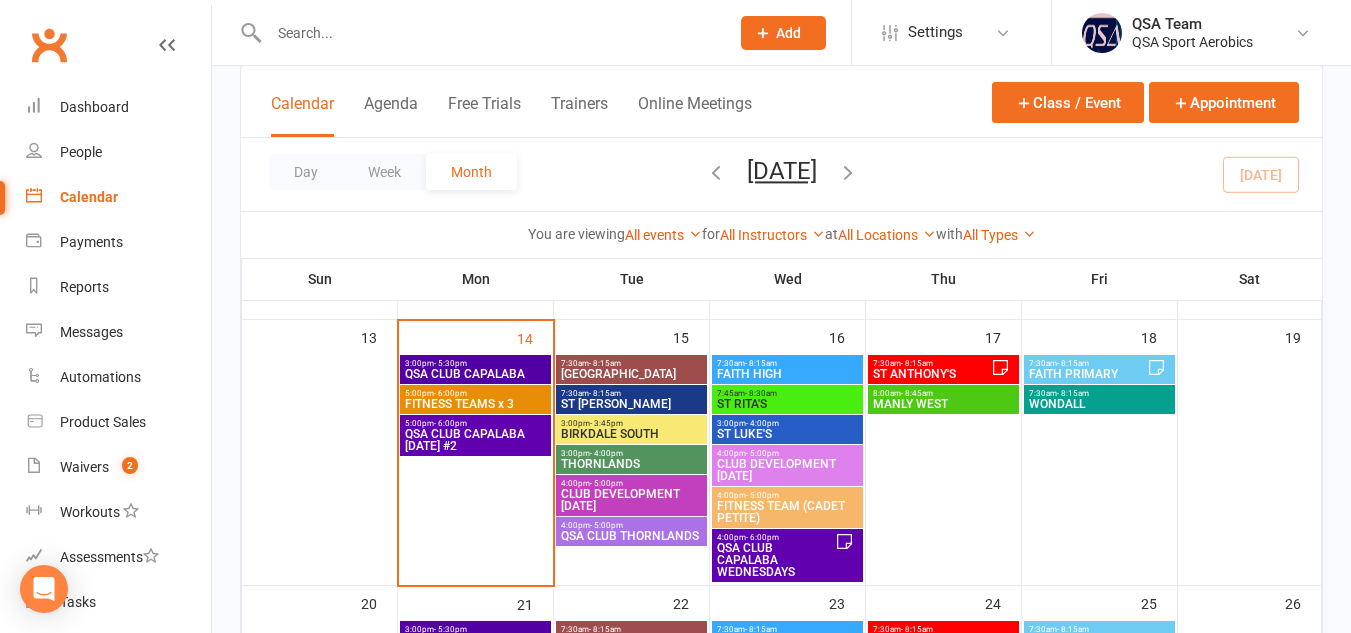 click on "ST RITA'S" at bounding box center (787, 404) 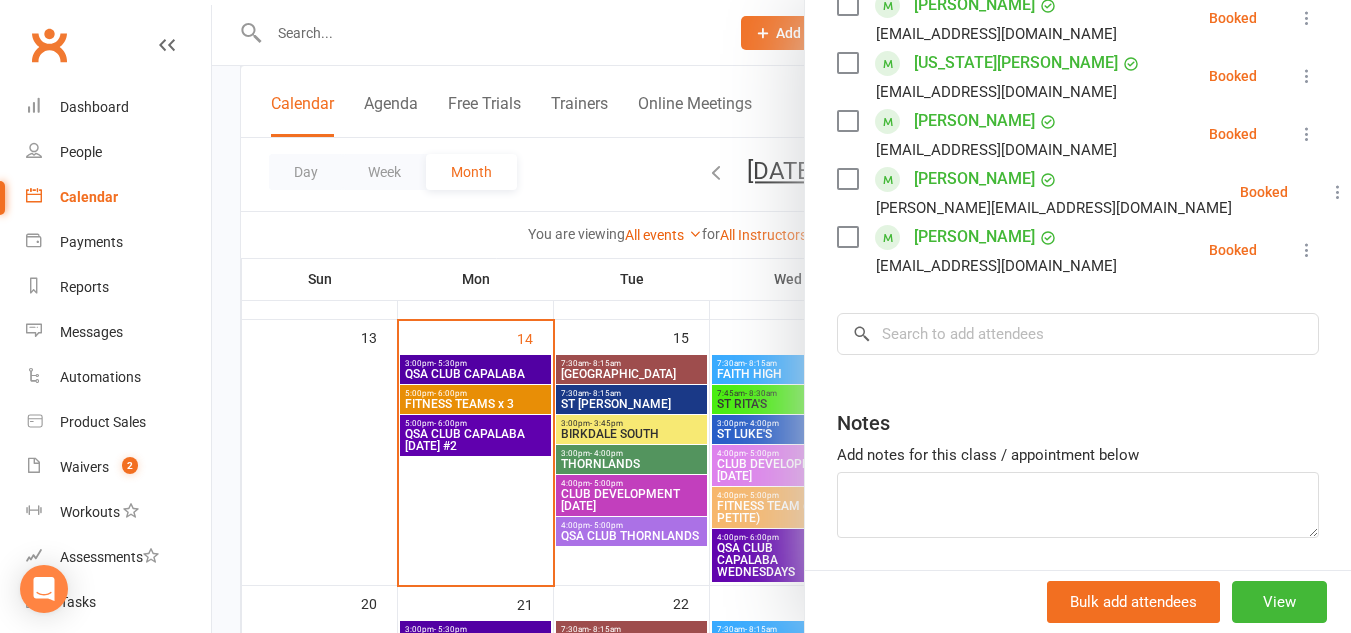 scroll, scrollTop: 2221, scrollLeft: 0, axis: vertical 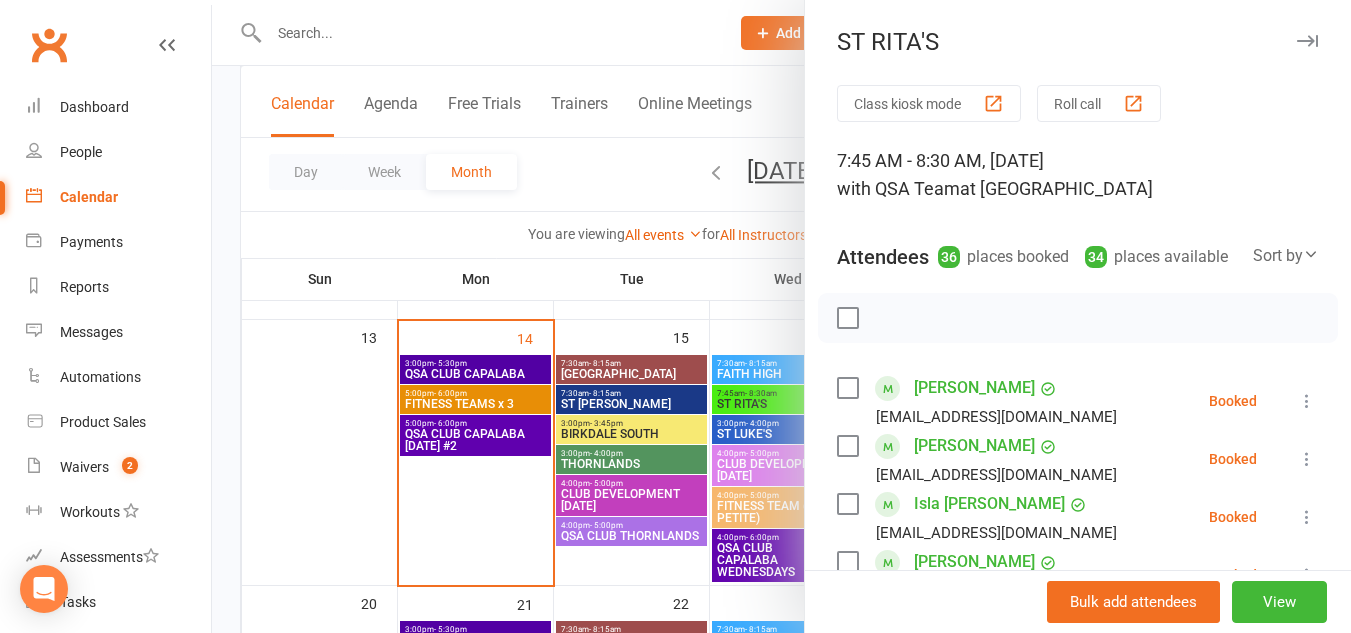 click at bounding box center (1307, 41) 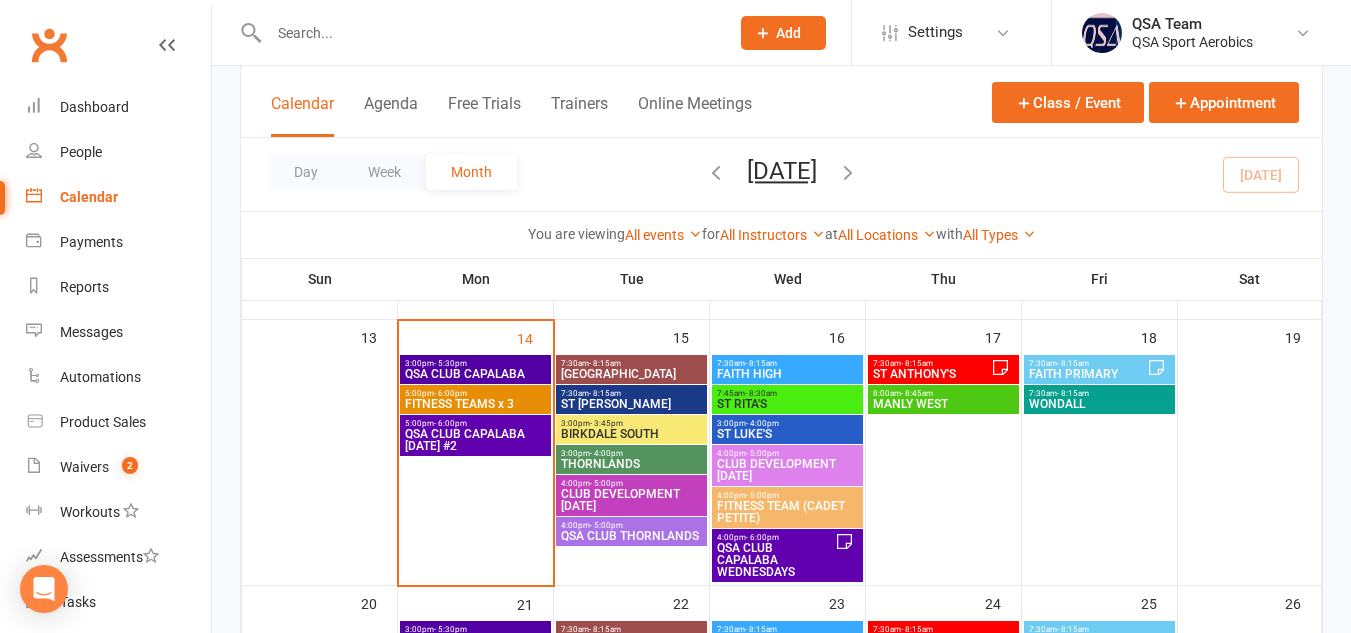 click at bounding box center (716, 172) 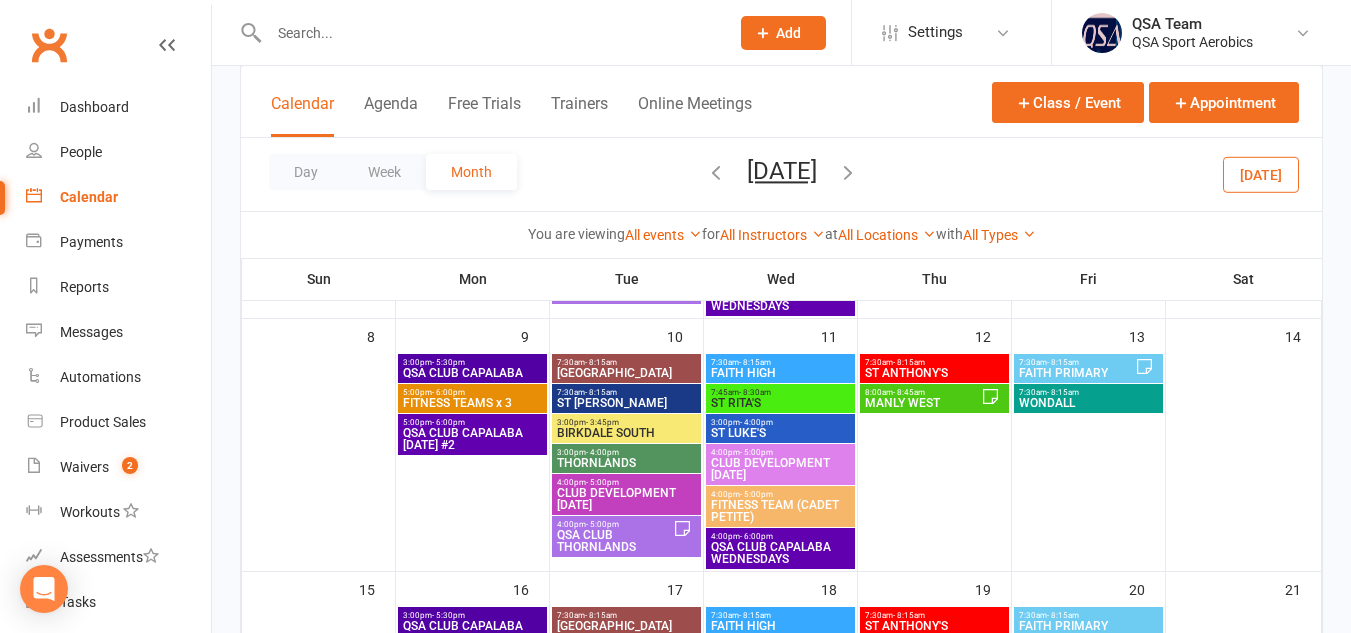 click at bounding box center (716, 172) 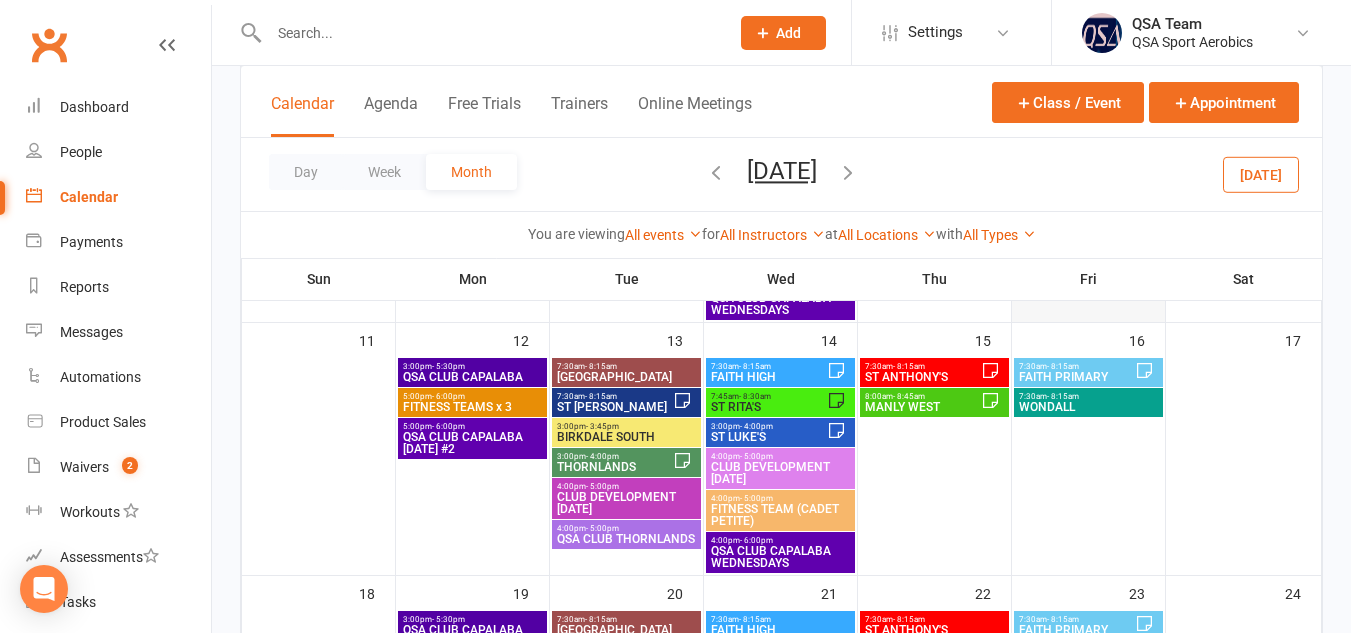 scroll, scrollTop: 623, scrollLeft: 0, axis: vertical 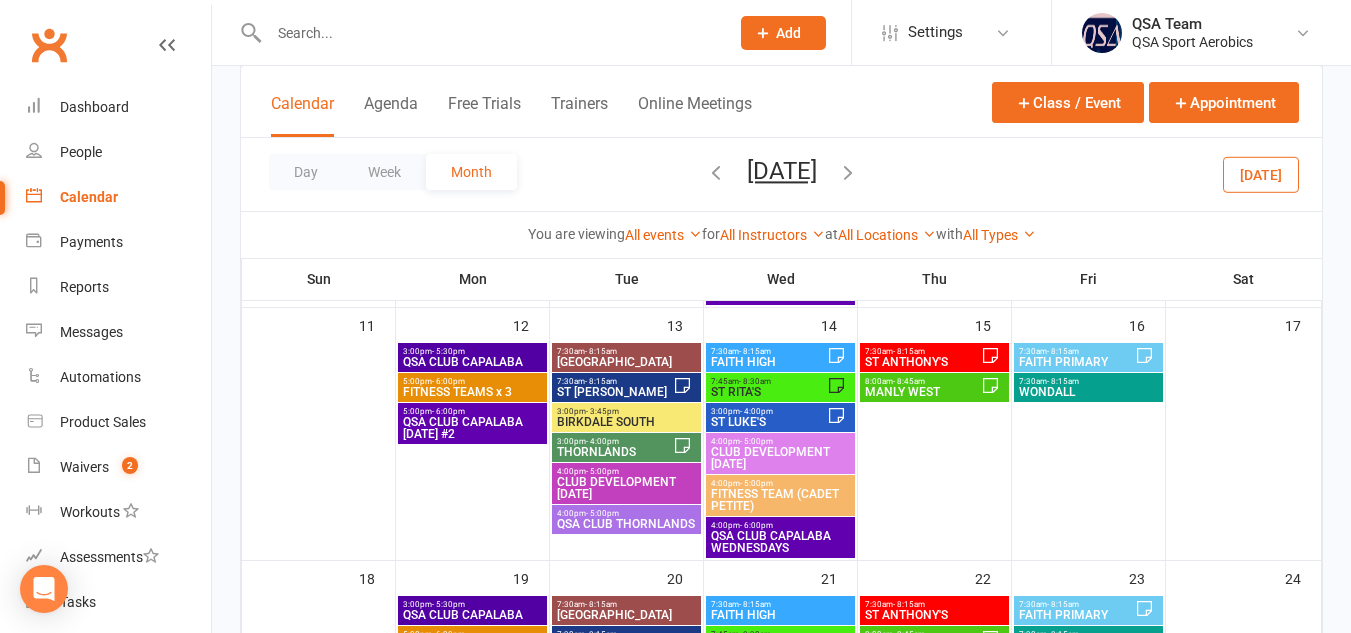 click on "ST RITA'S" at bounding box center [768, 392] 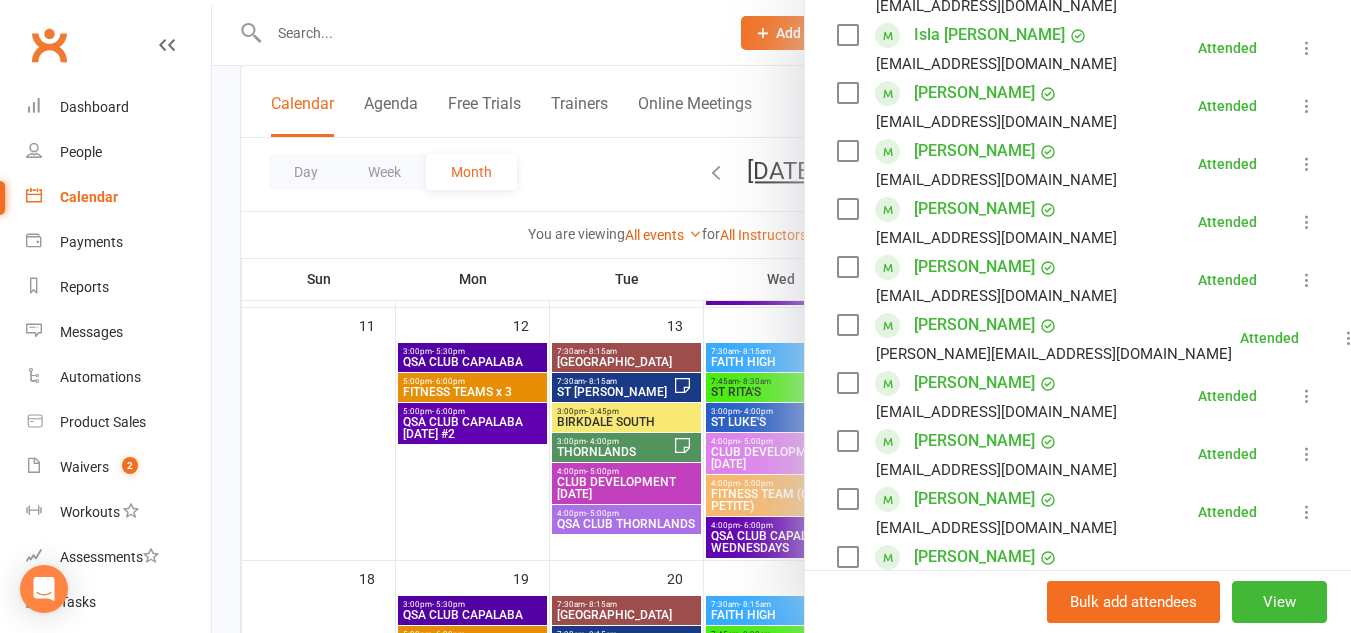 scroll, scrollTop: 0, scrollLeft: 0, axis: both 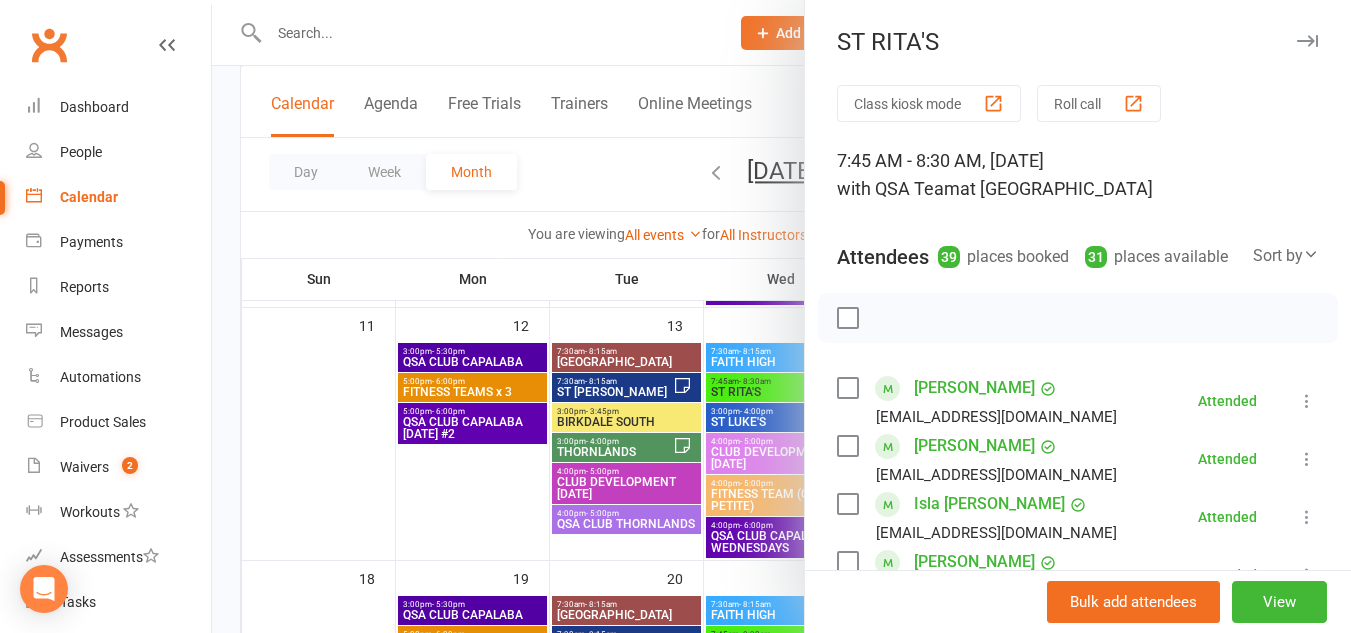 click at bounding box center [1307, 41] 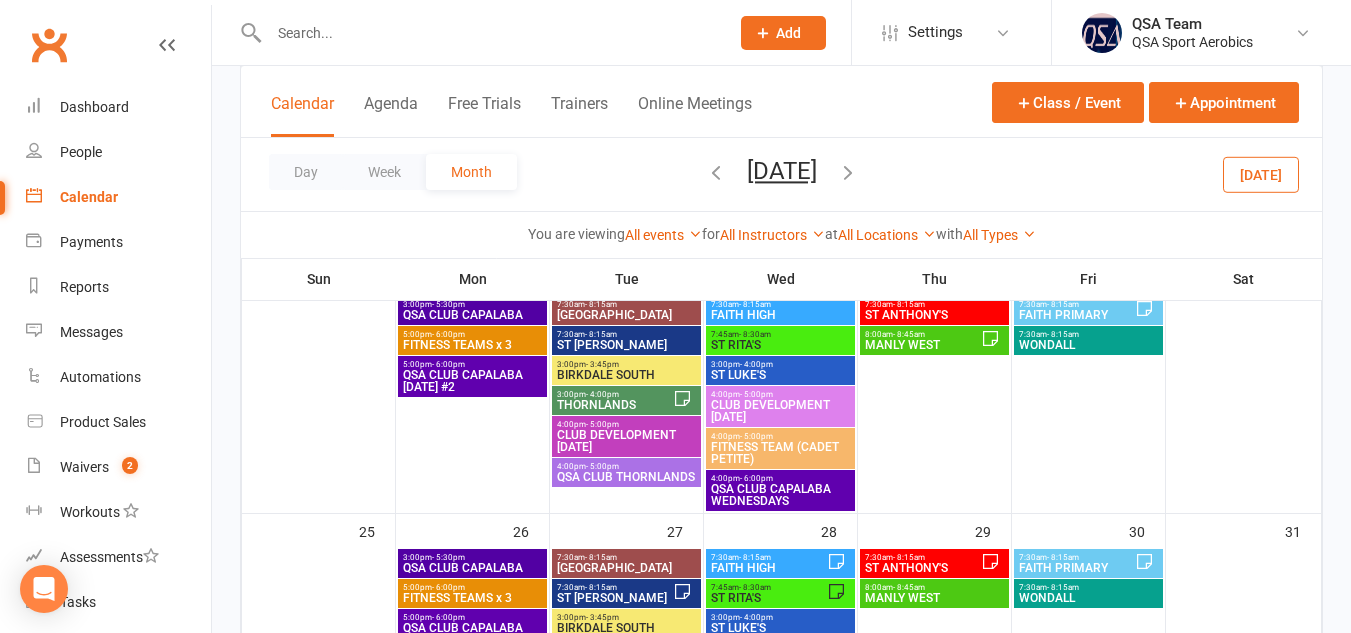 scroll, scrollTop: 926, scrollLeft: 0, axis: vertical 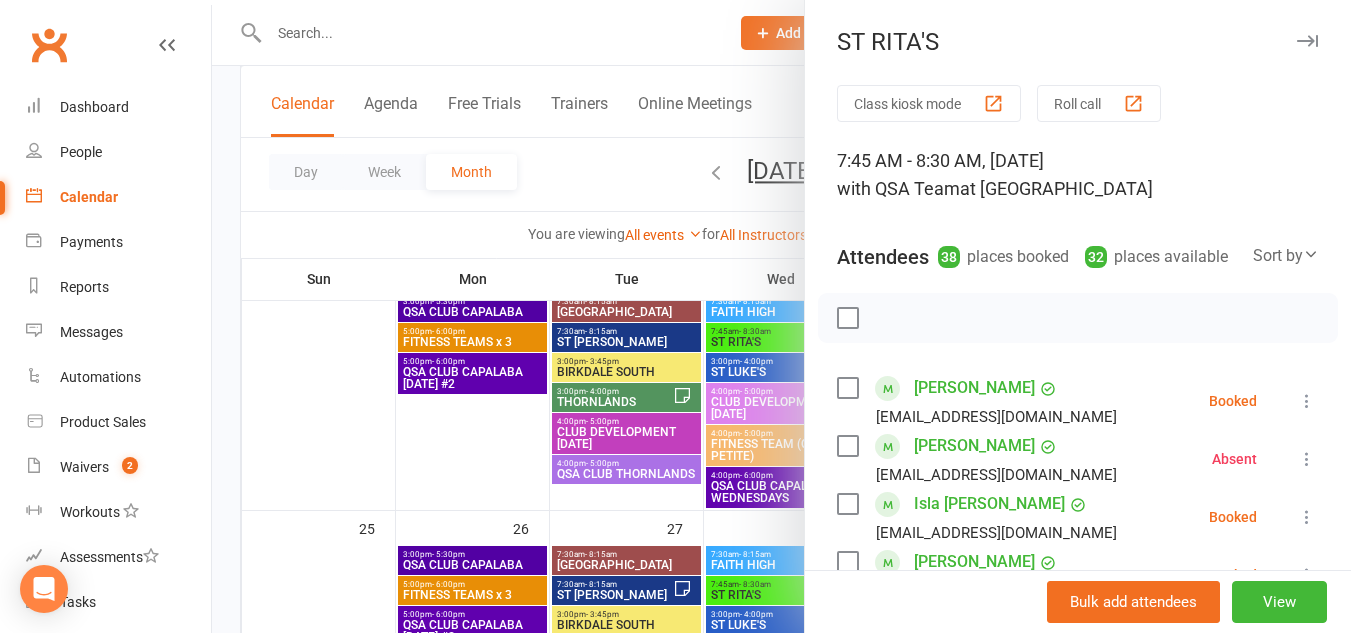 click at bounding box center [1307, 41] 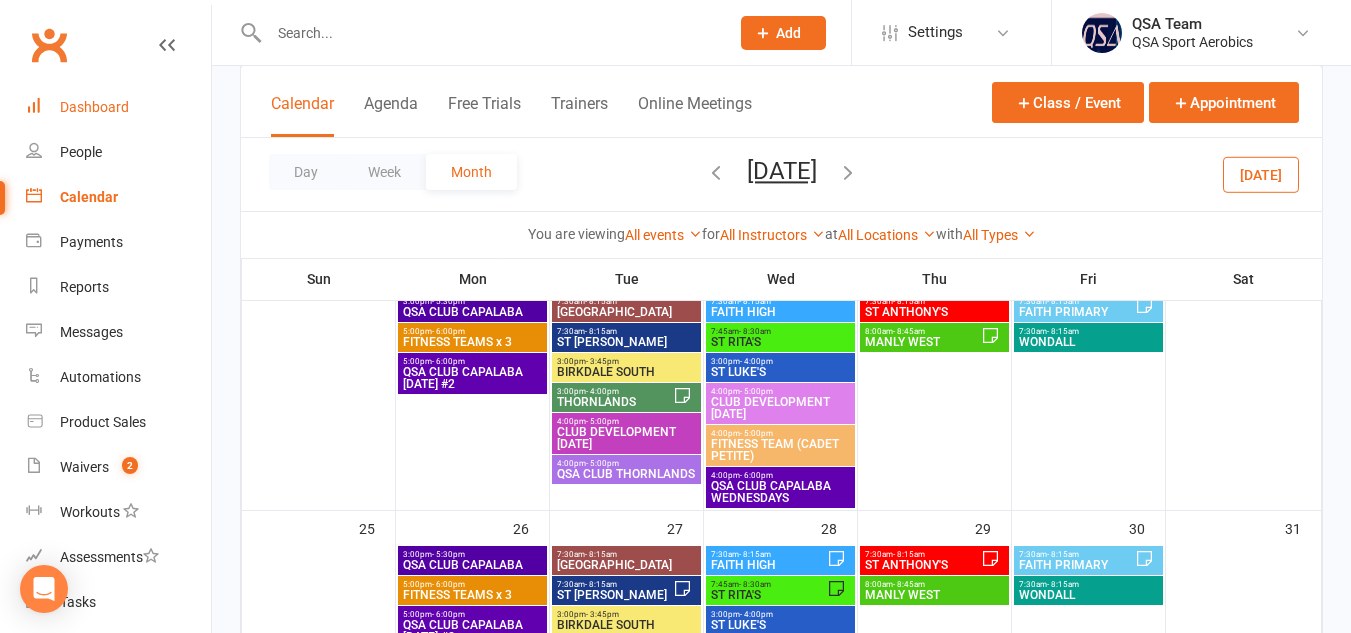 click on "Dashboard" at bounding box center [94, 107] 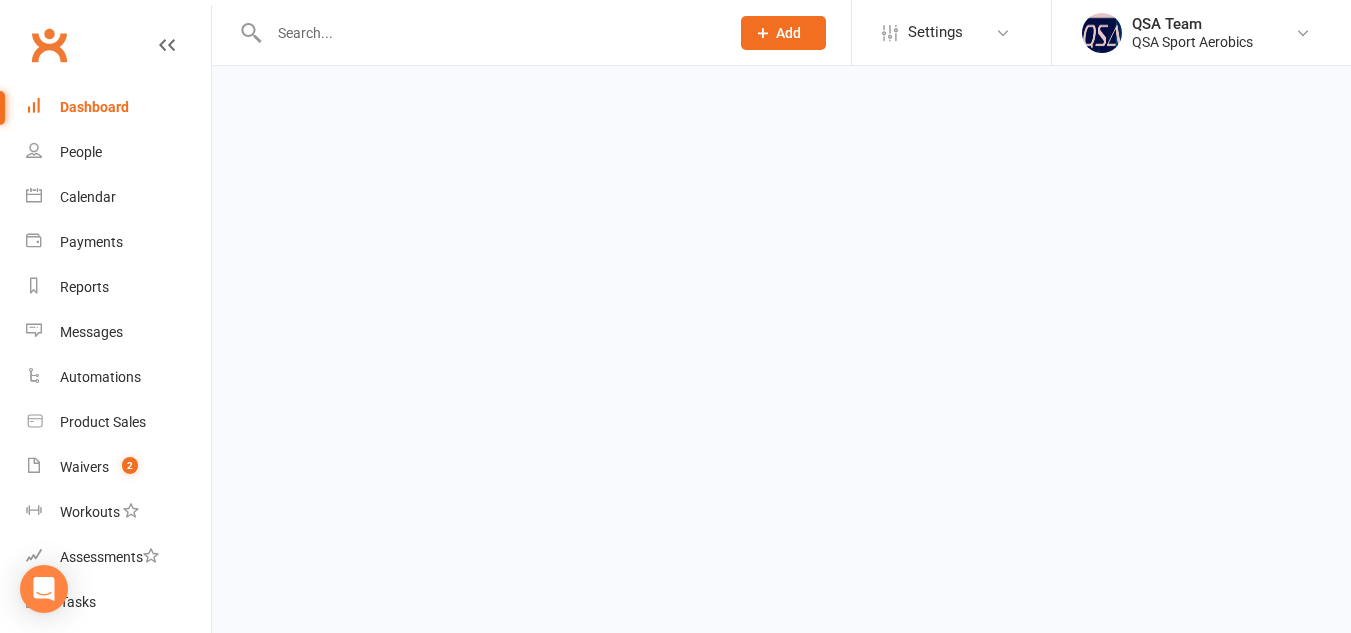 scroll, scrollTop: 0, scrollLeft: 0, axis: both 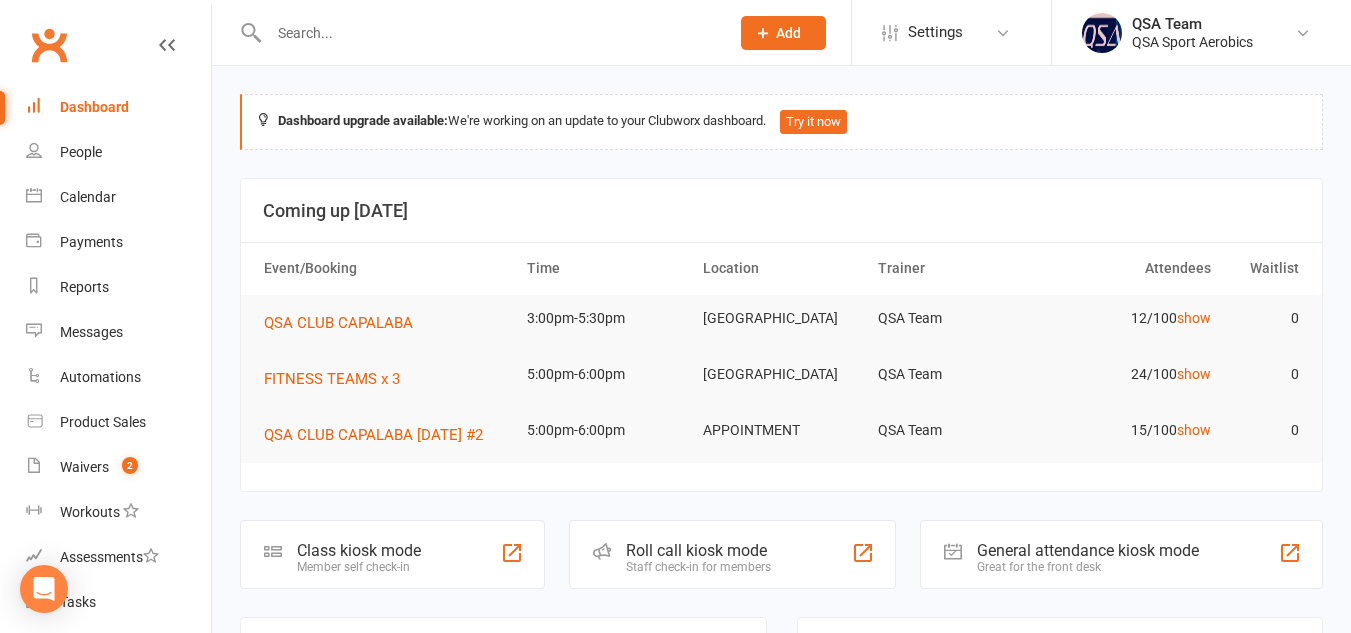 click at bounding box center (489, 33) 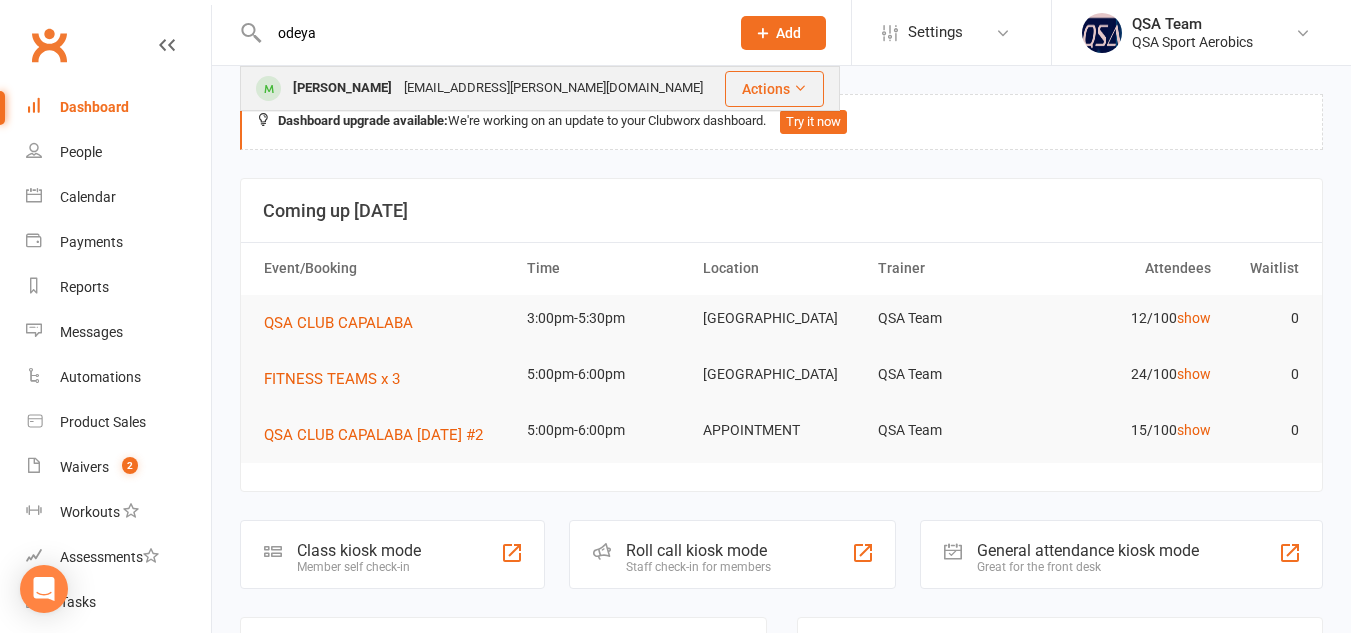 type on "odeya" 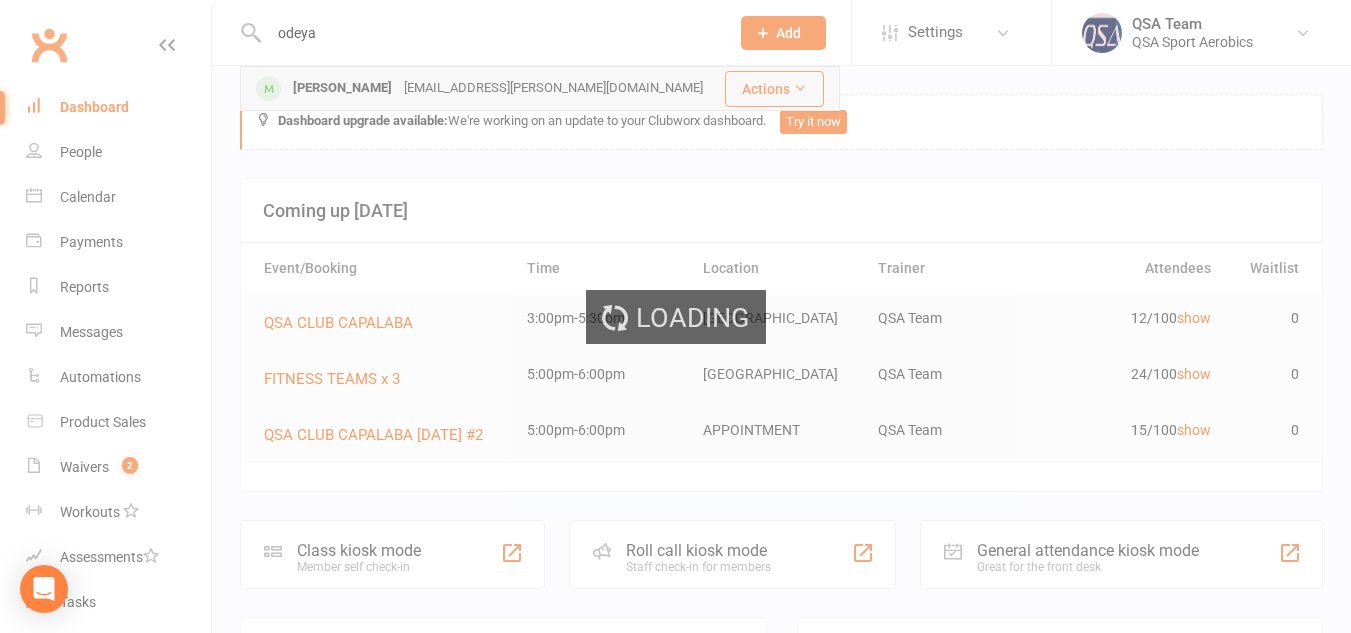 type 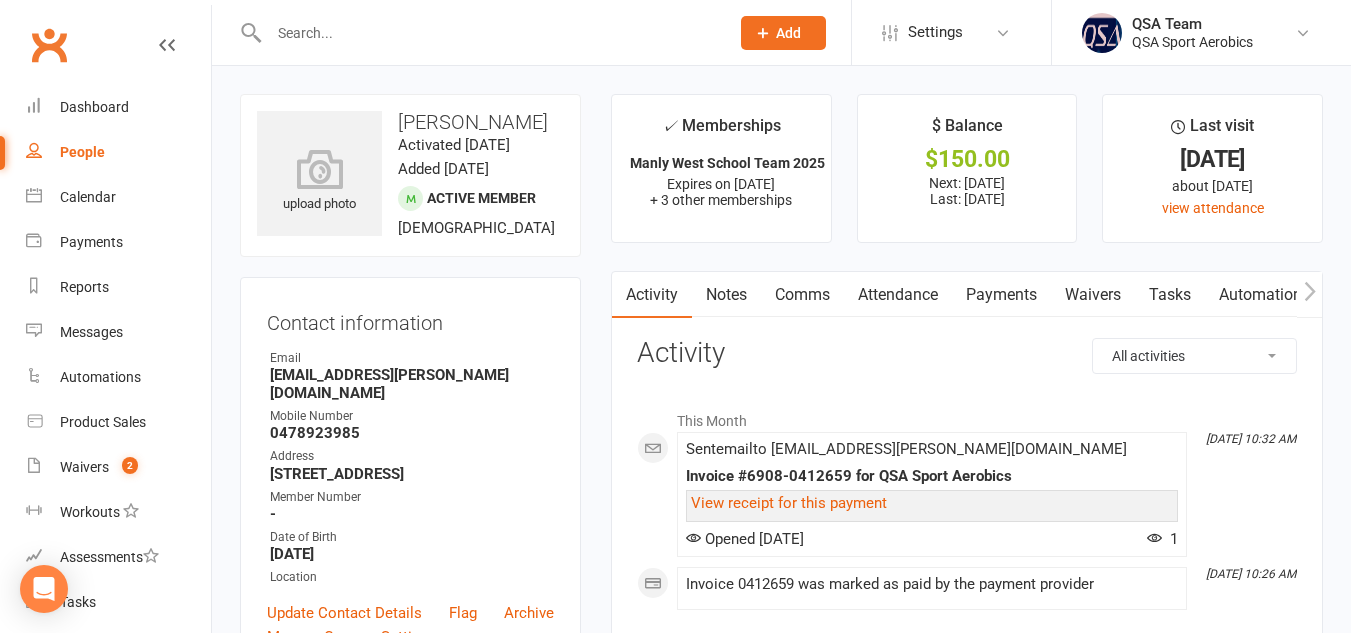 click on "Notes" at bounding box center (726, 295) 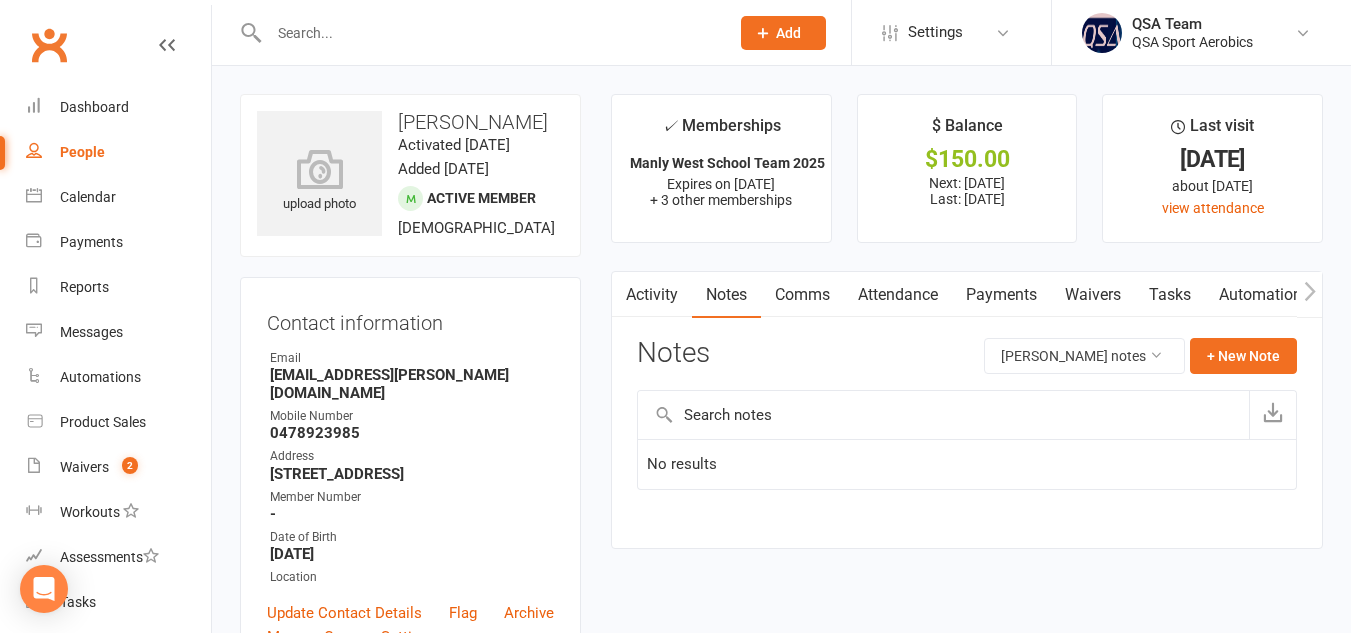 click on "Activity" at bounding box center [652, 295] 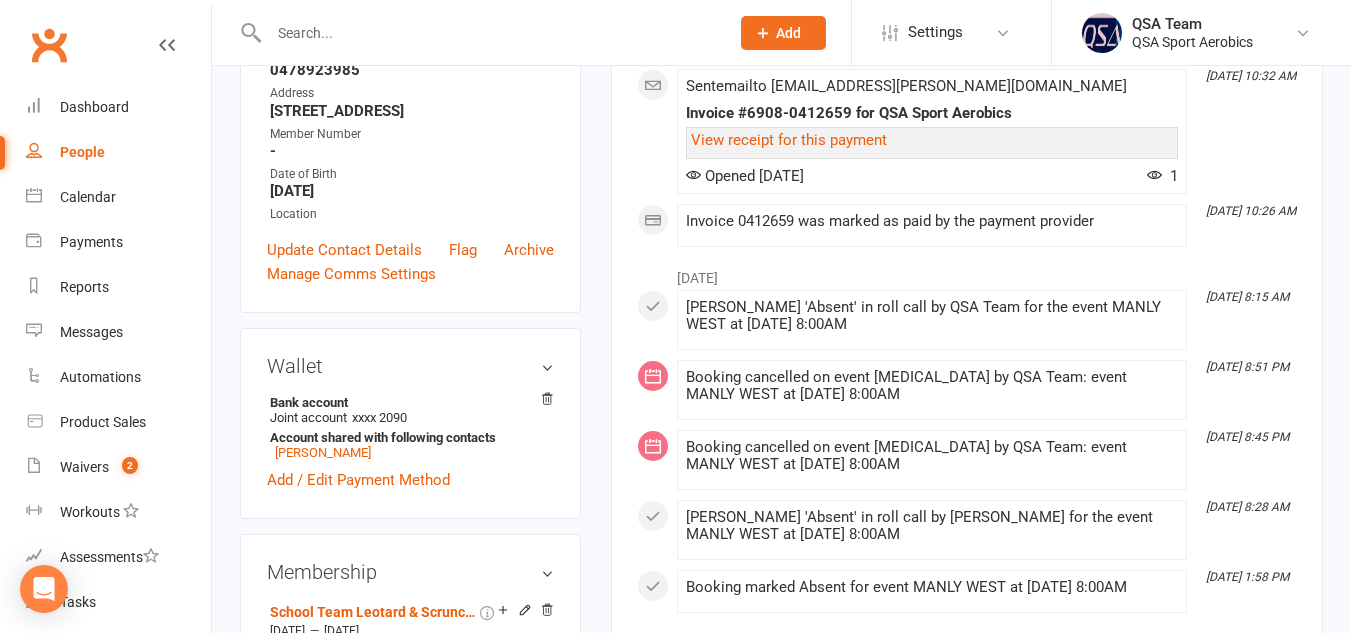 scroll, scrollTop: 0, scrollLeft: 0, axis: both 